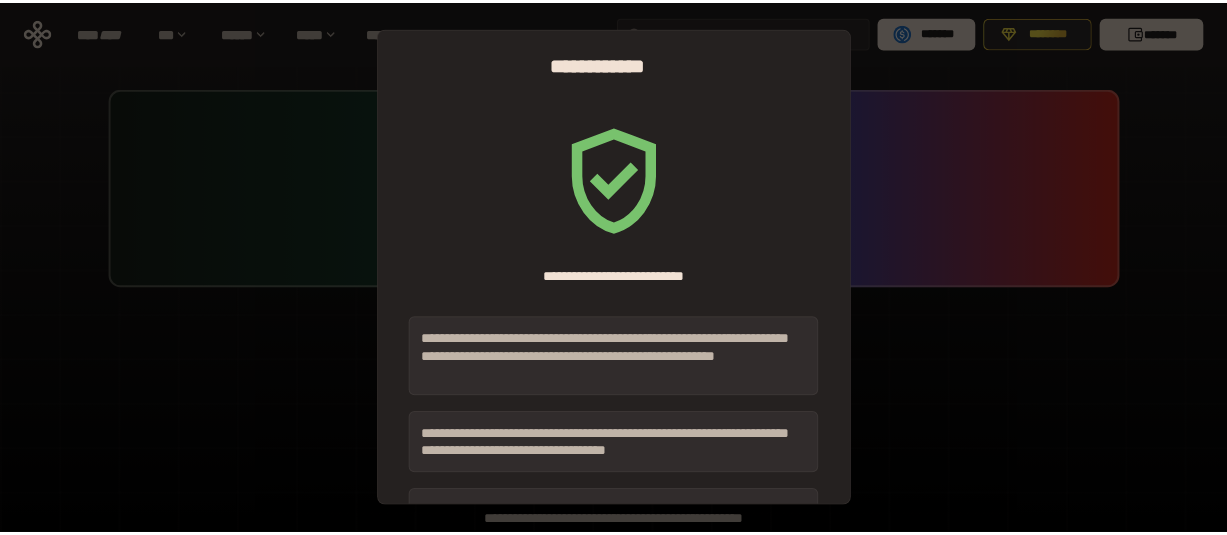 scroll, scrollTop: 0, scrollLeft: 0, axis: both 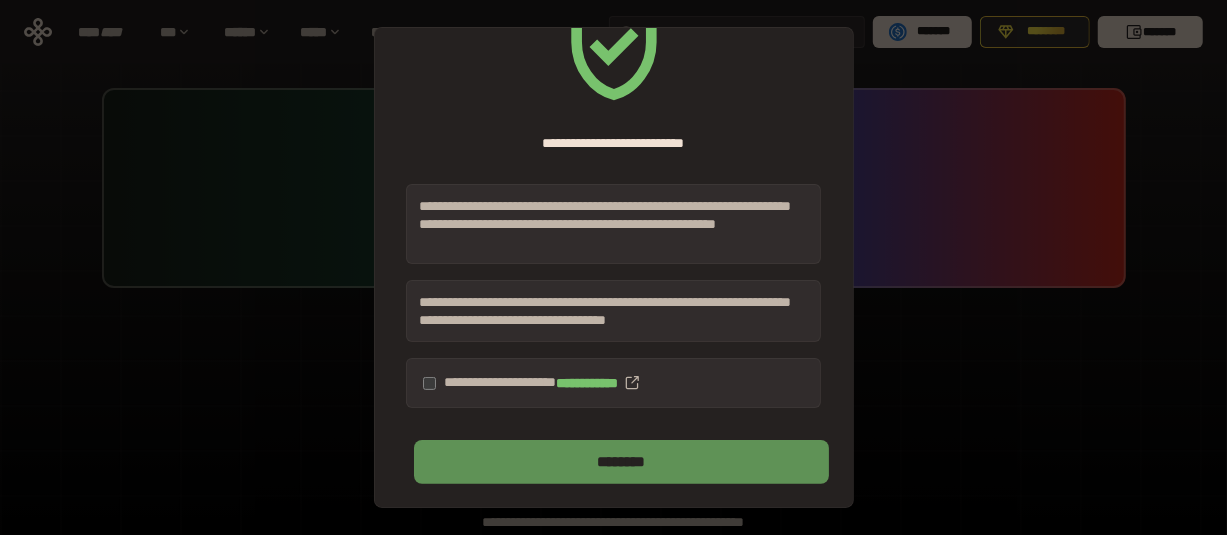 click on "********" at bounding box center [621, 462] 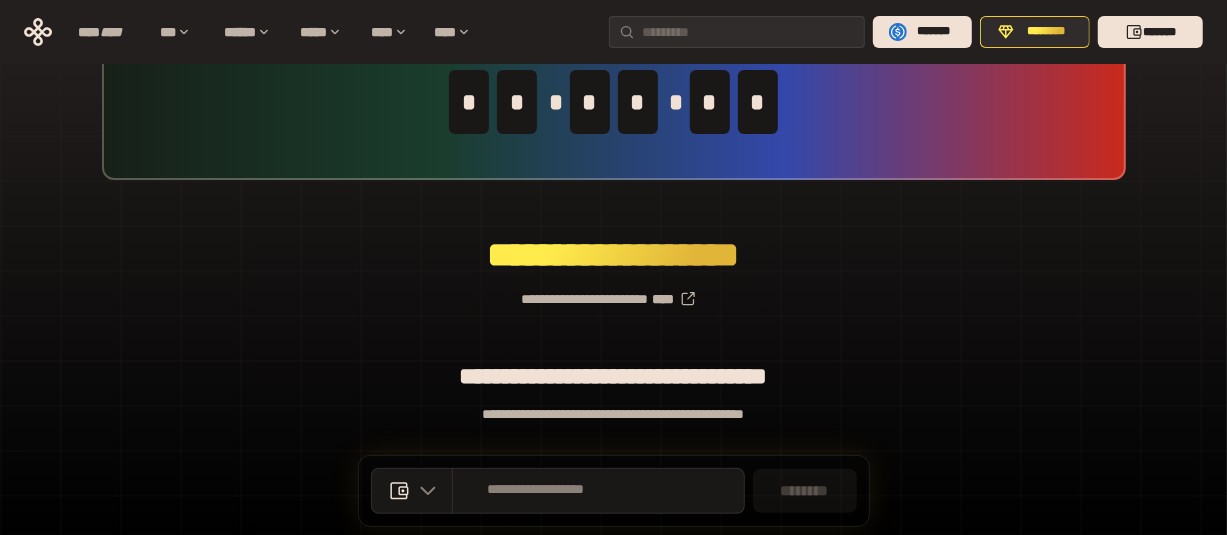 scroll, scrollTop: 248, scrollLeft: 0, axis: vertical 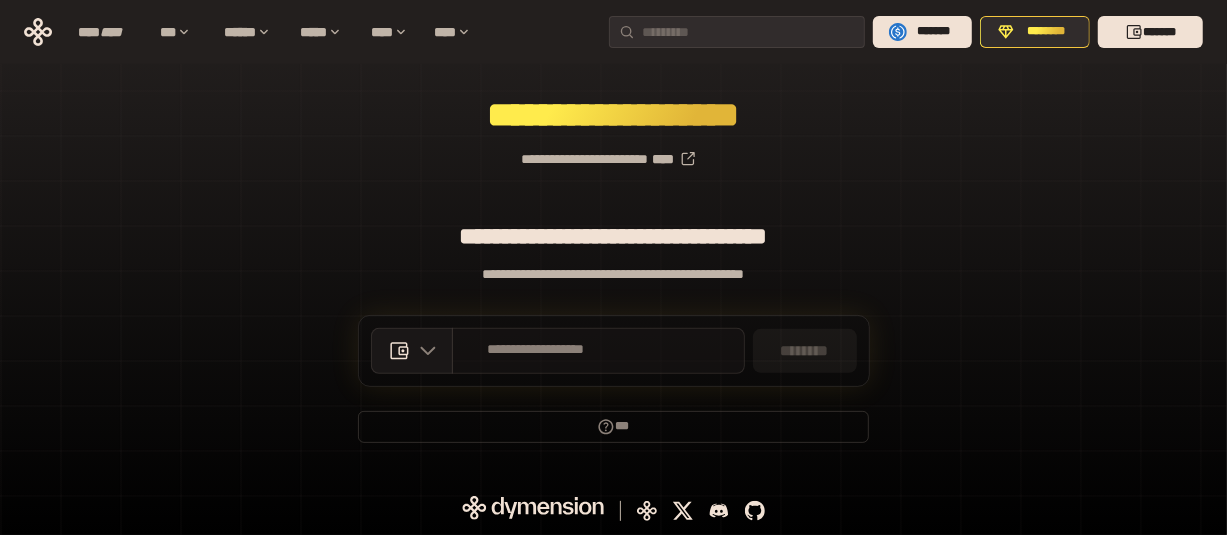 click on "**********" at bounding box center (536, 350) 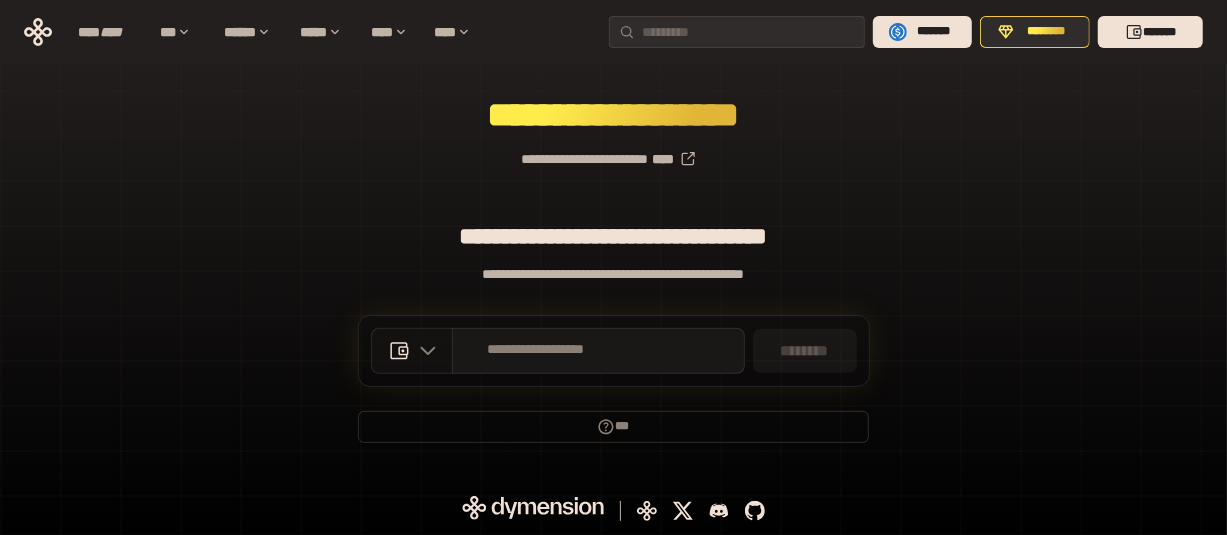 click at bounding box center [412, 351] 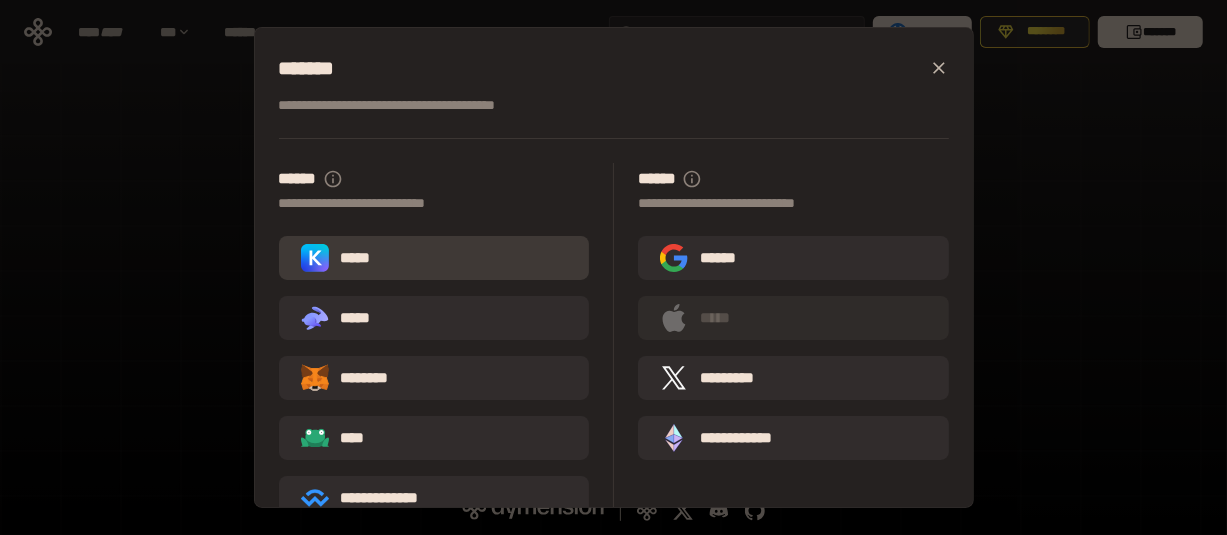 click on "*****" at bounding box center [434, 258] 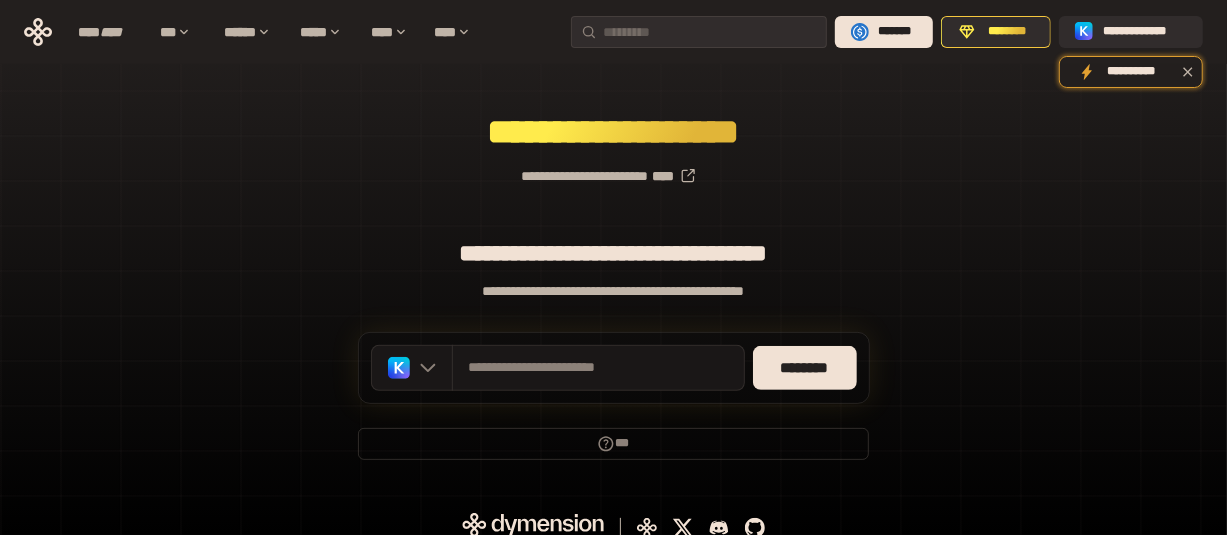 scroll, scrollTop: 248, scrollLeft: 0, axis: vertical 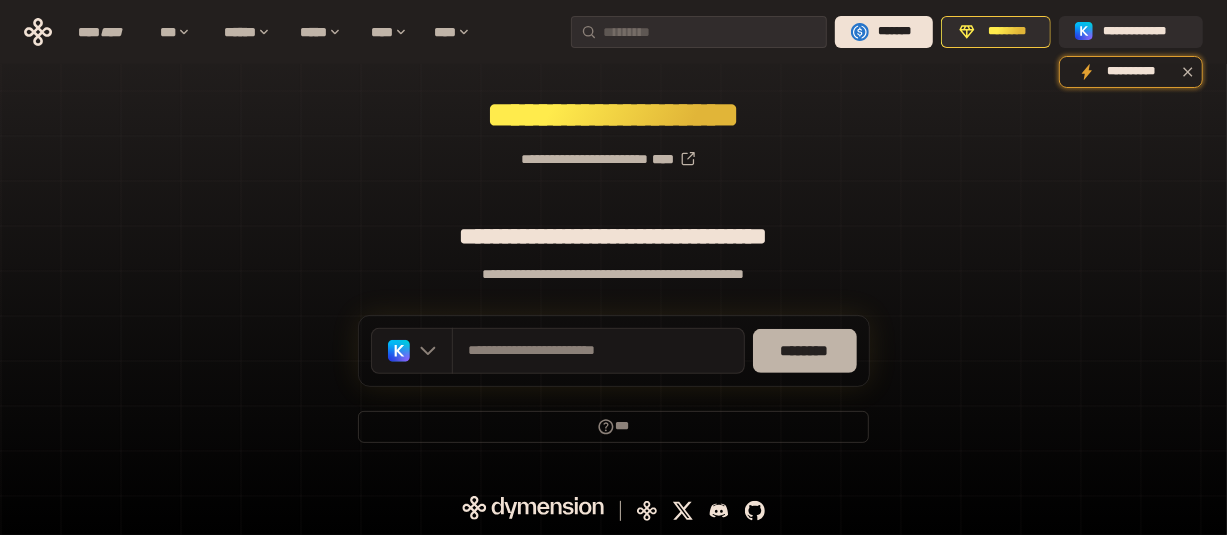 click on "********" at bounding box center (805, 351) 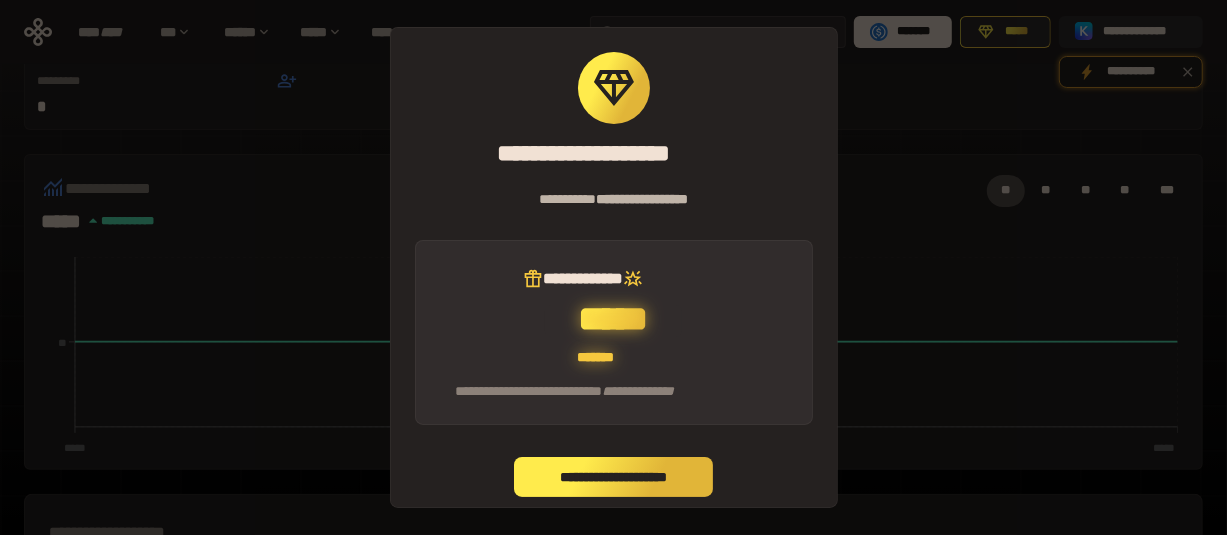 click on "**********" at bounding box center [614, 477] 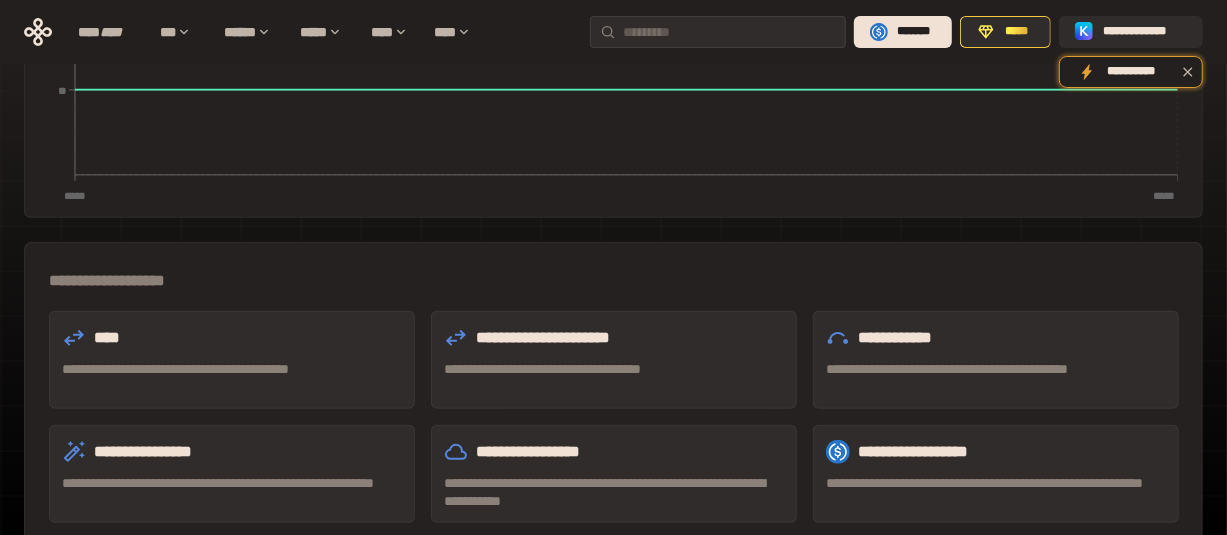 scroll, scrollTop: 0, scrollLeft: 0, axis: both 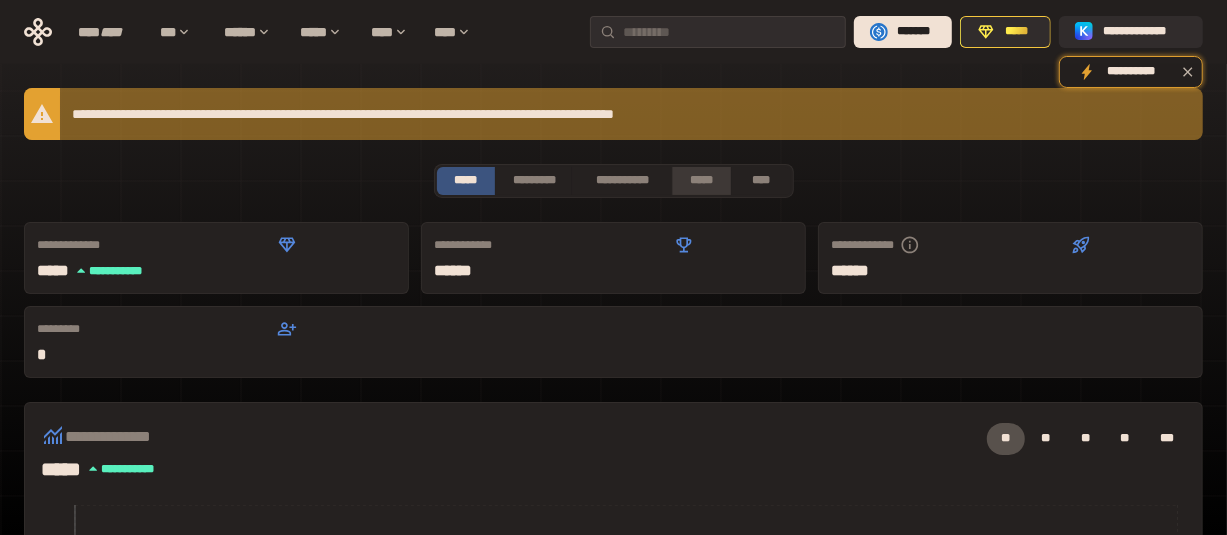 click on "*****" at bounding box center (702, 181) 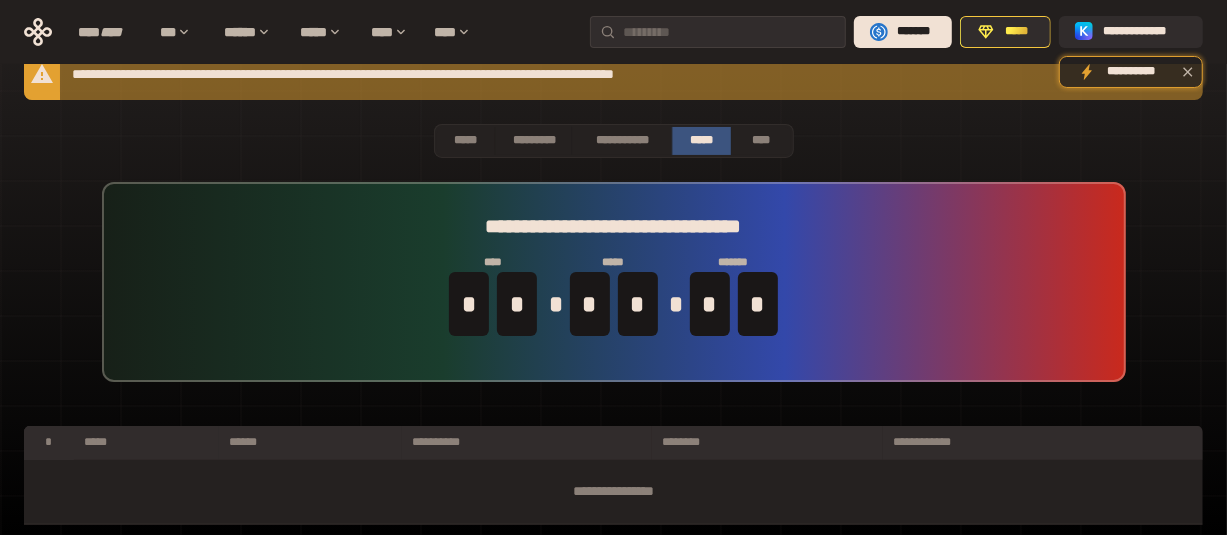 scroll, scrollTop: 0, scrollLeft: 0, axis: both 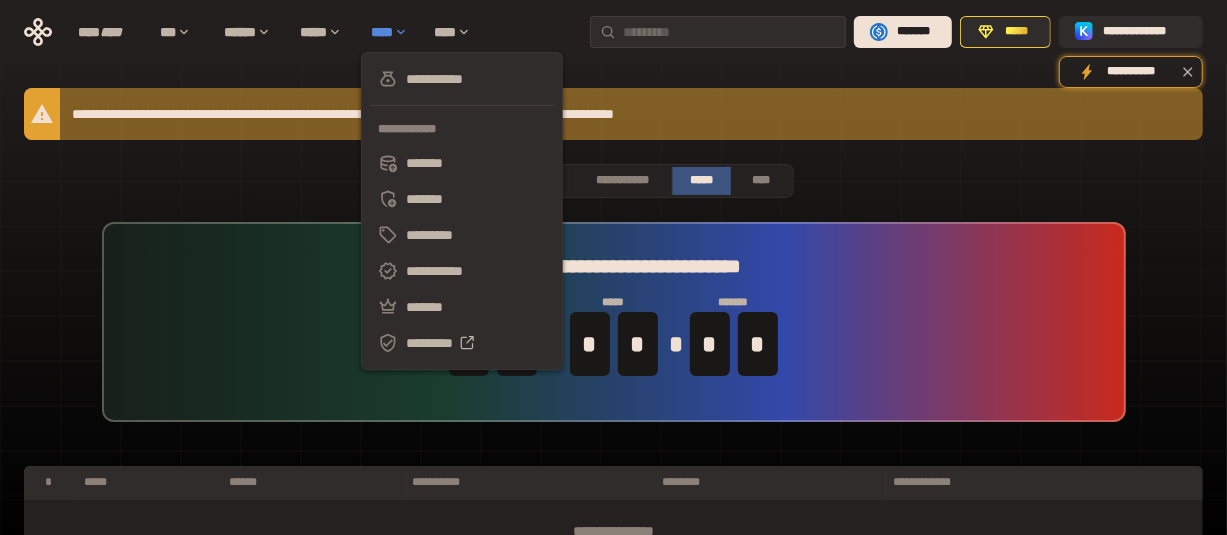 click on "****" at bounding box center (392, 32) 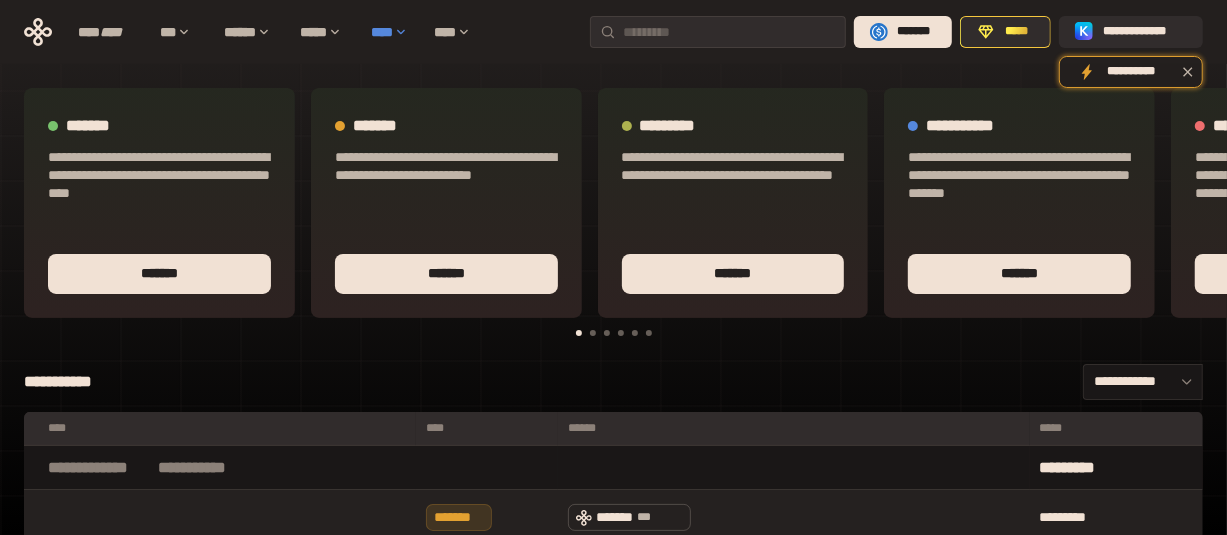 click on "****" at bounding box center [392, 32] 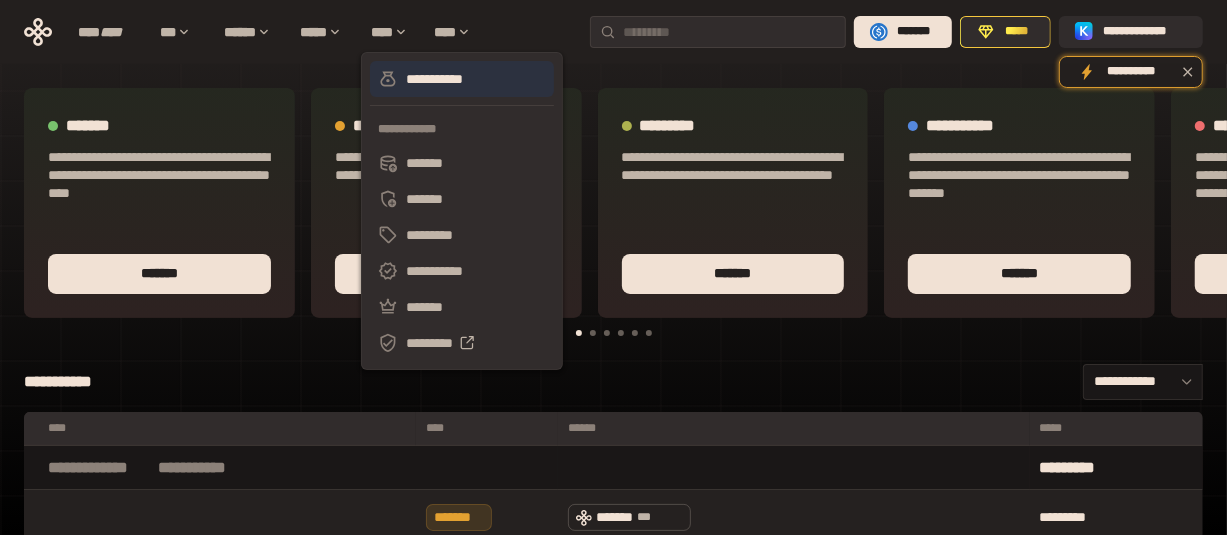 click on "**********" at bounding box center [462, 79] 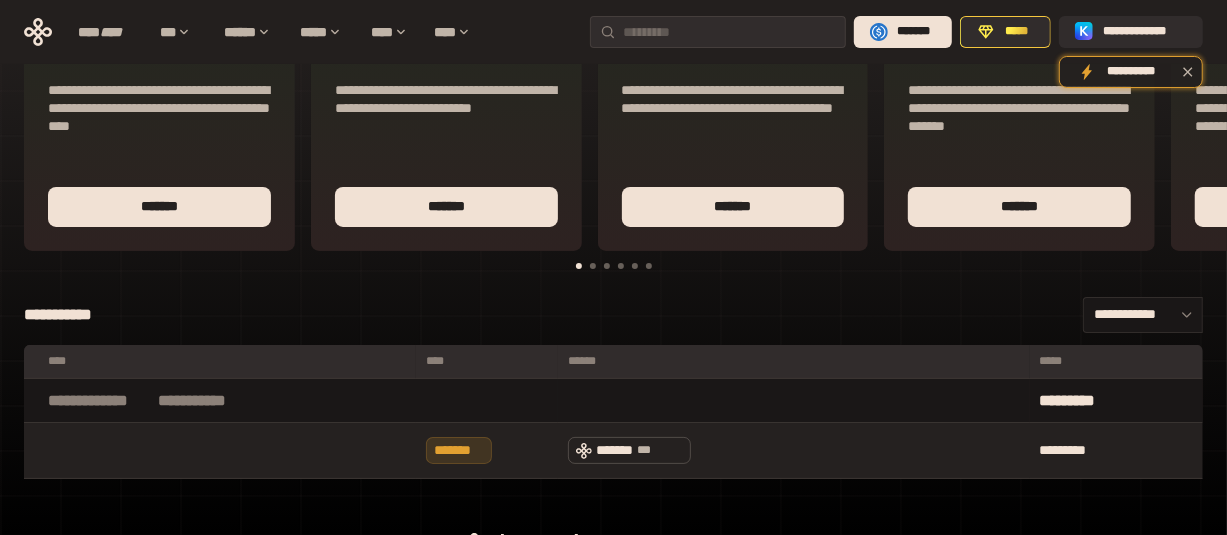 scroll, scrollTop: 103, scrollLeft: 0, axis: vertical 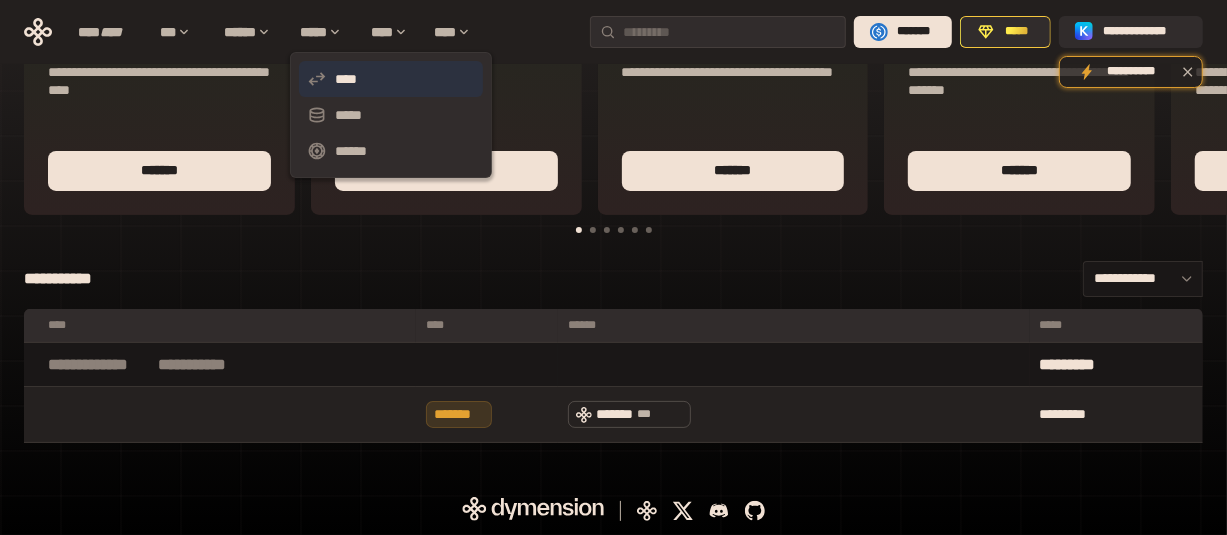 click on "****" at bounding box center [391, 79] 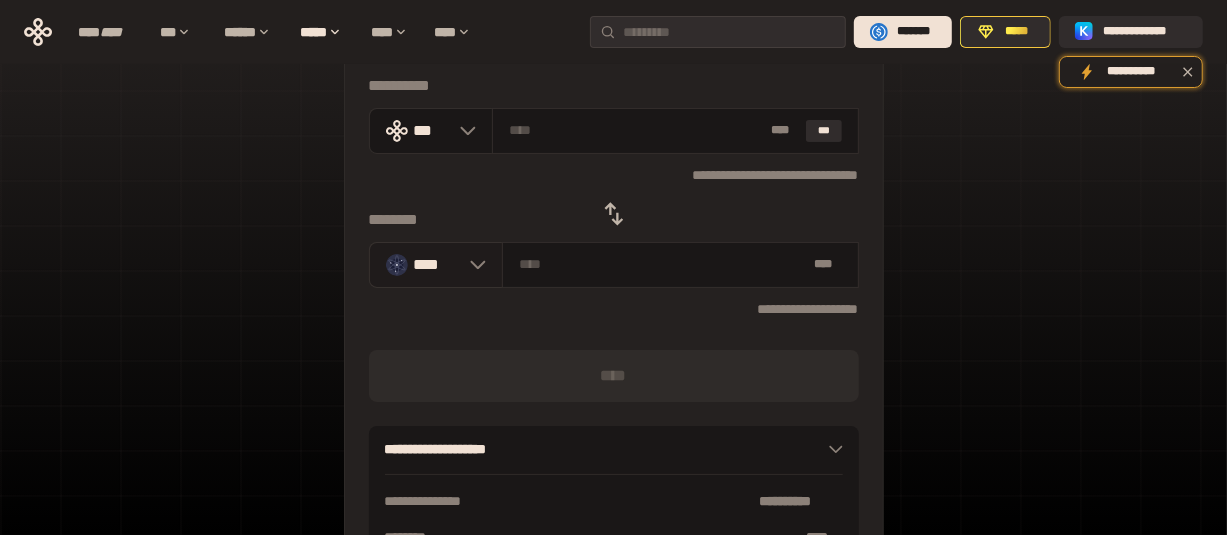 click 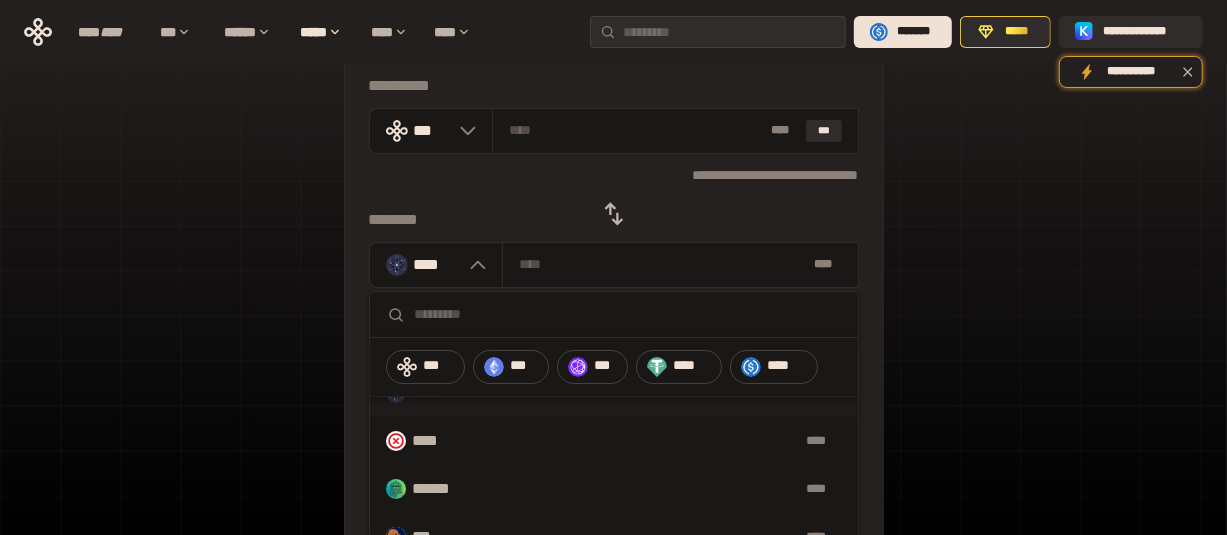 scroll, scrollTop: 166, scrollLeft: 0, axis: vertical 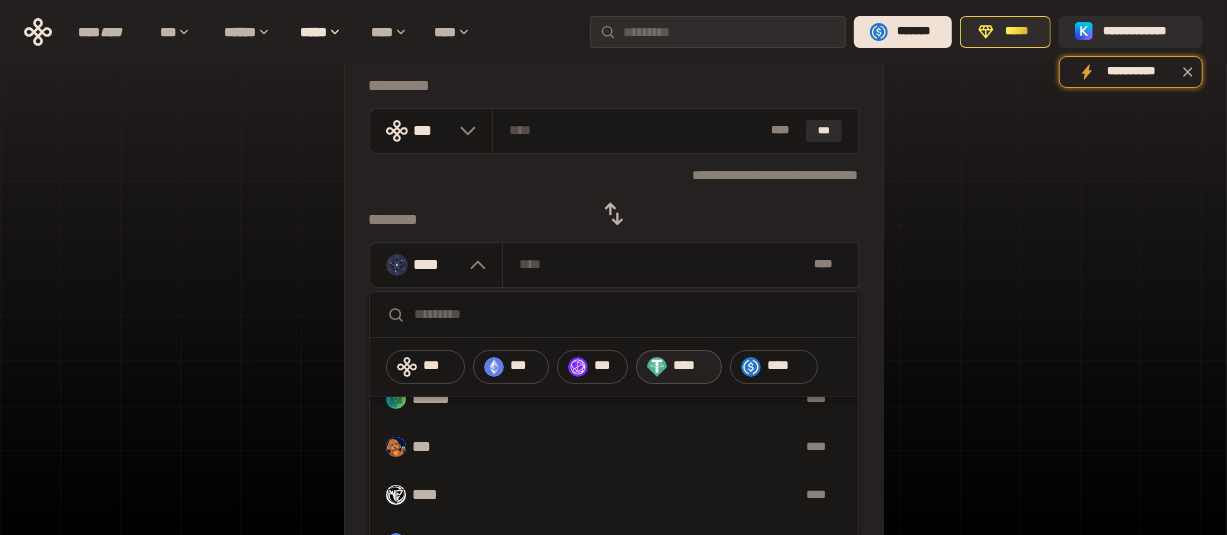 click on "****" at bounding box center (692, 366) 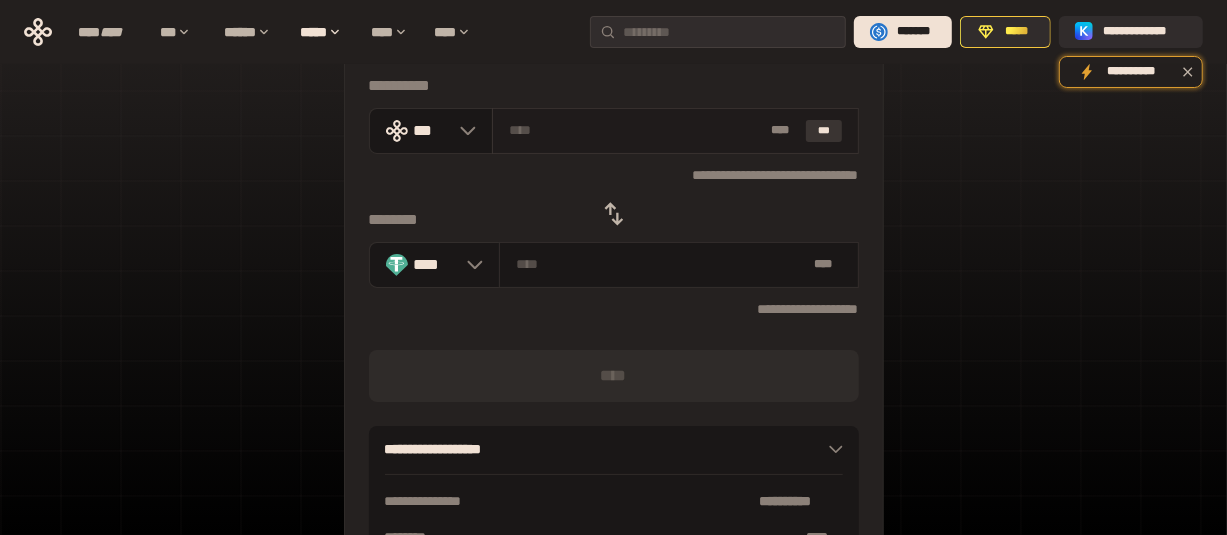 click on "***" at bounding box center [824, 131] 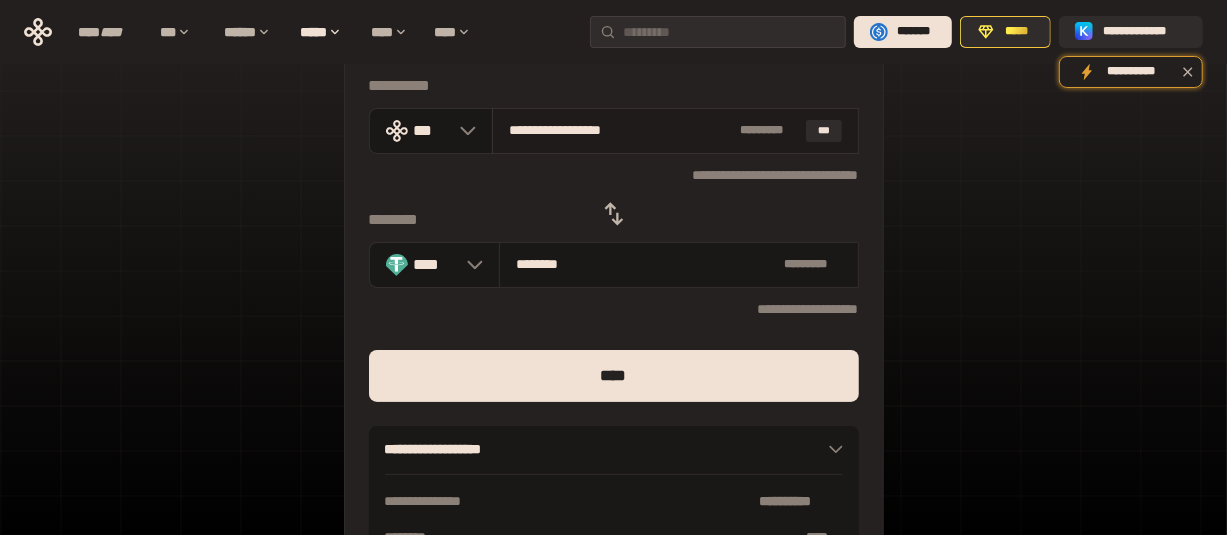 click on "**********" at bounding box center [620, 130] 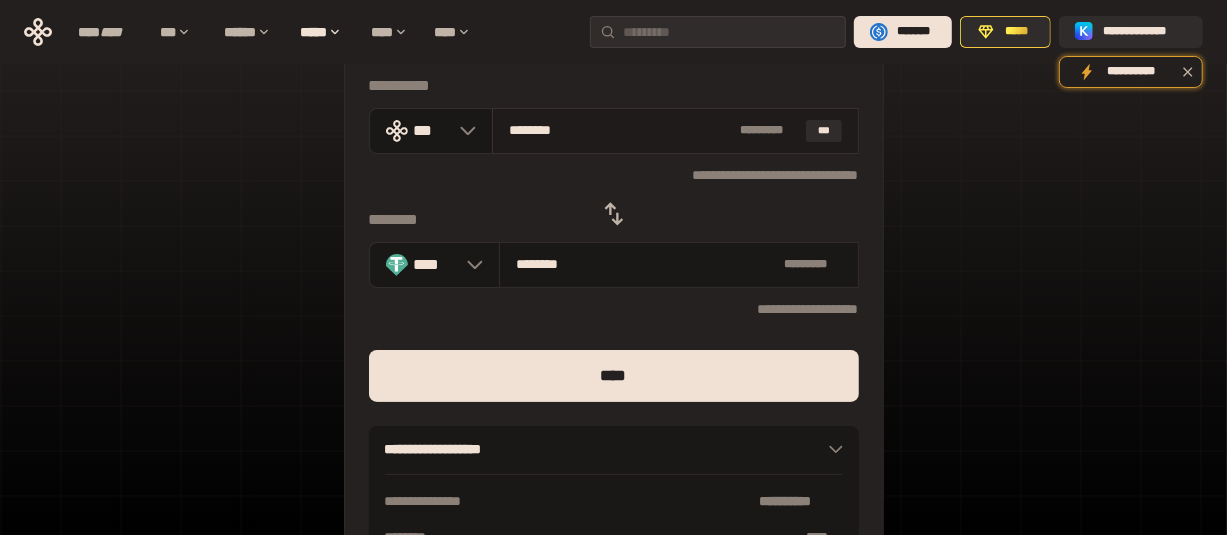 type on "*******" 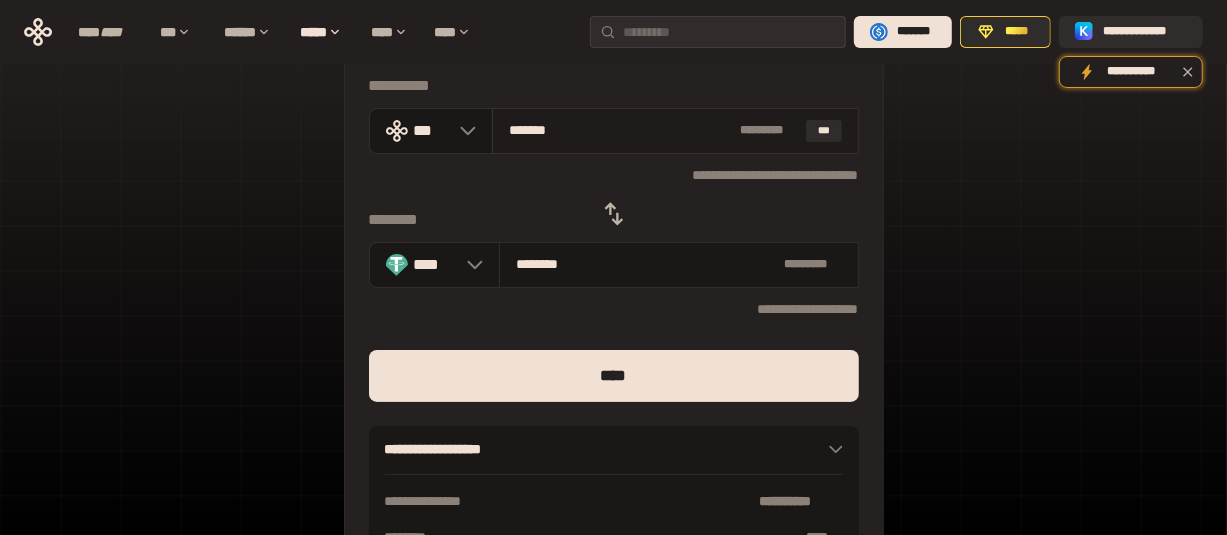 type on "********" 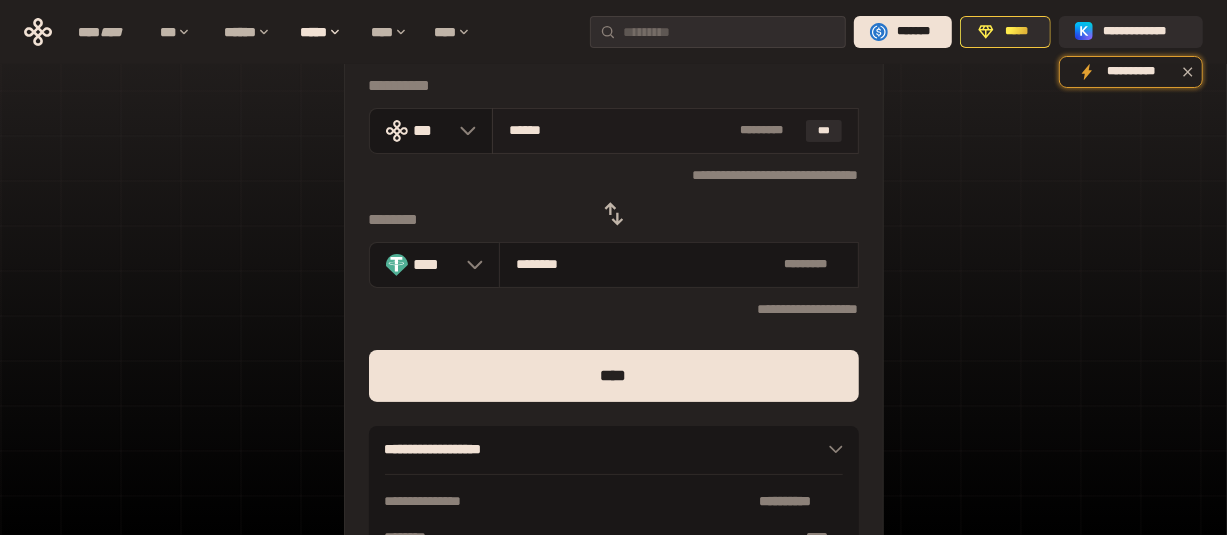 type on "********" 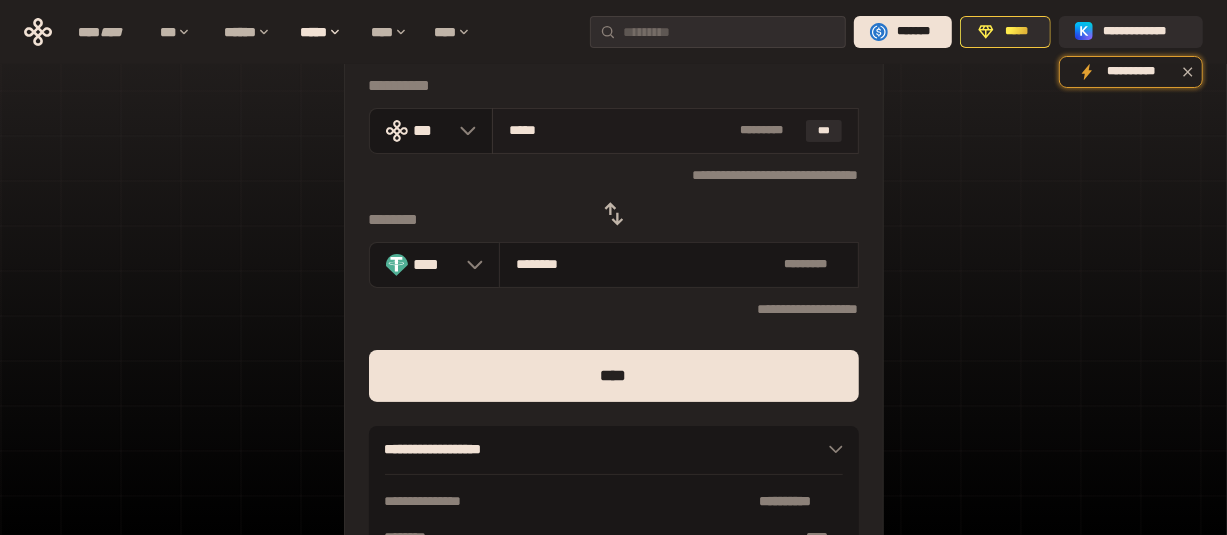 type on "********" 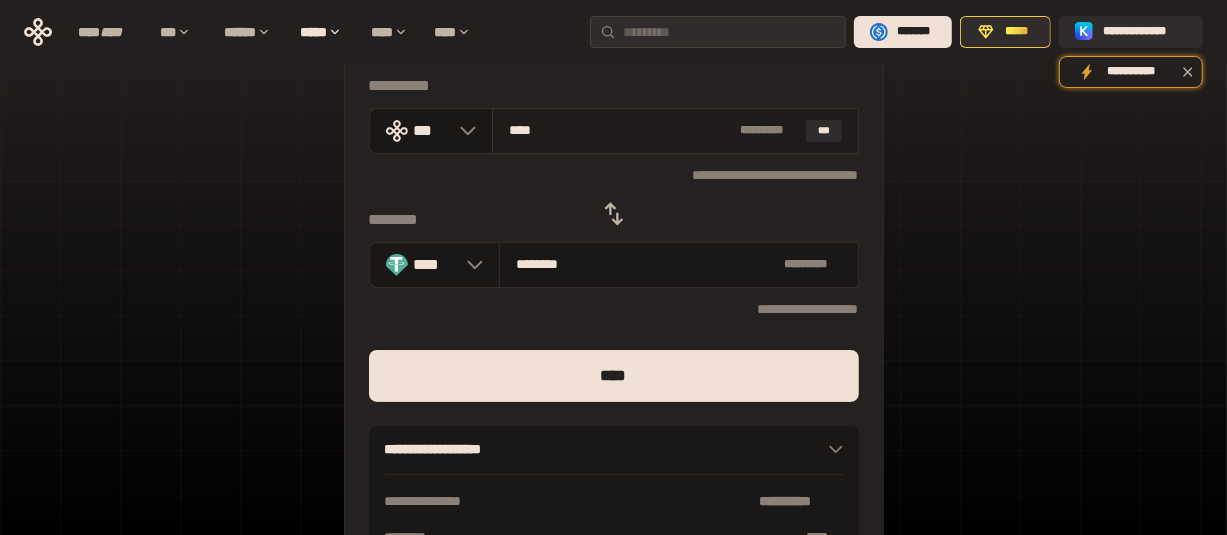 type on "********" 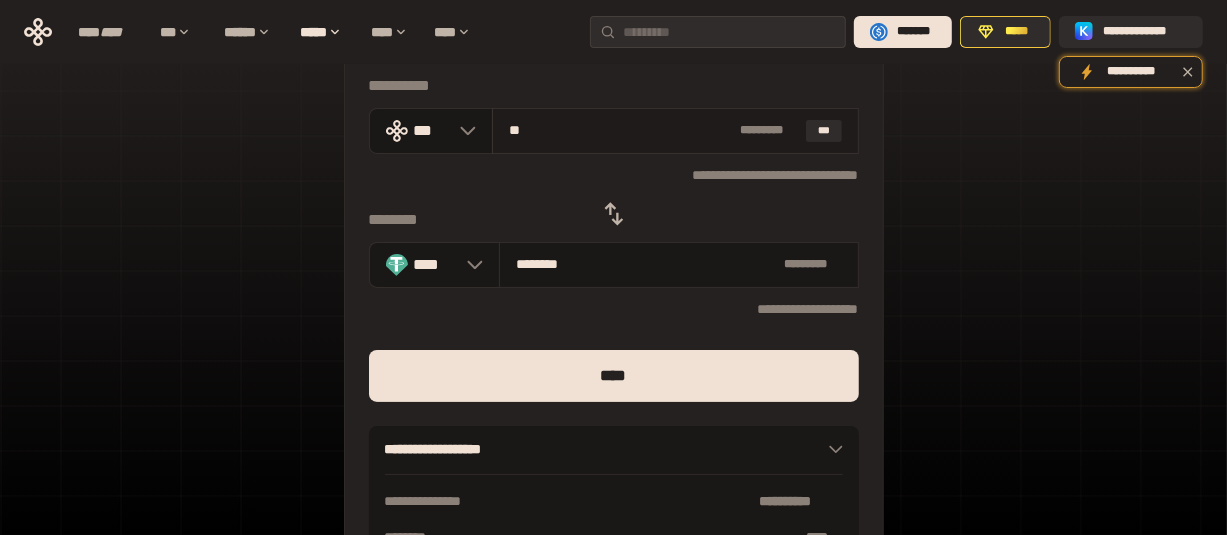 type on "*" 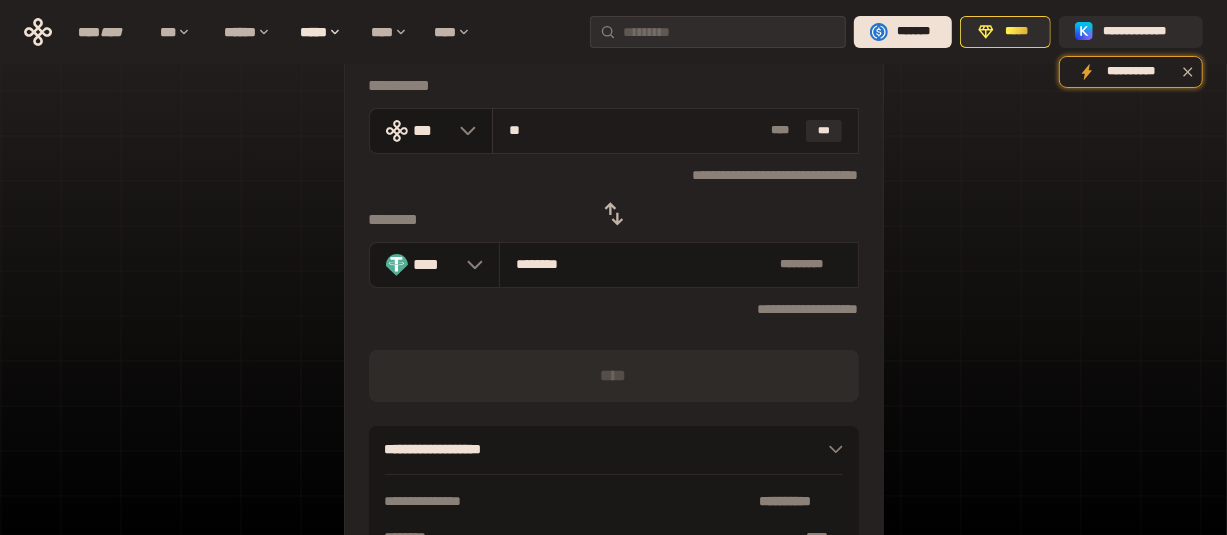 type on "***" 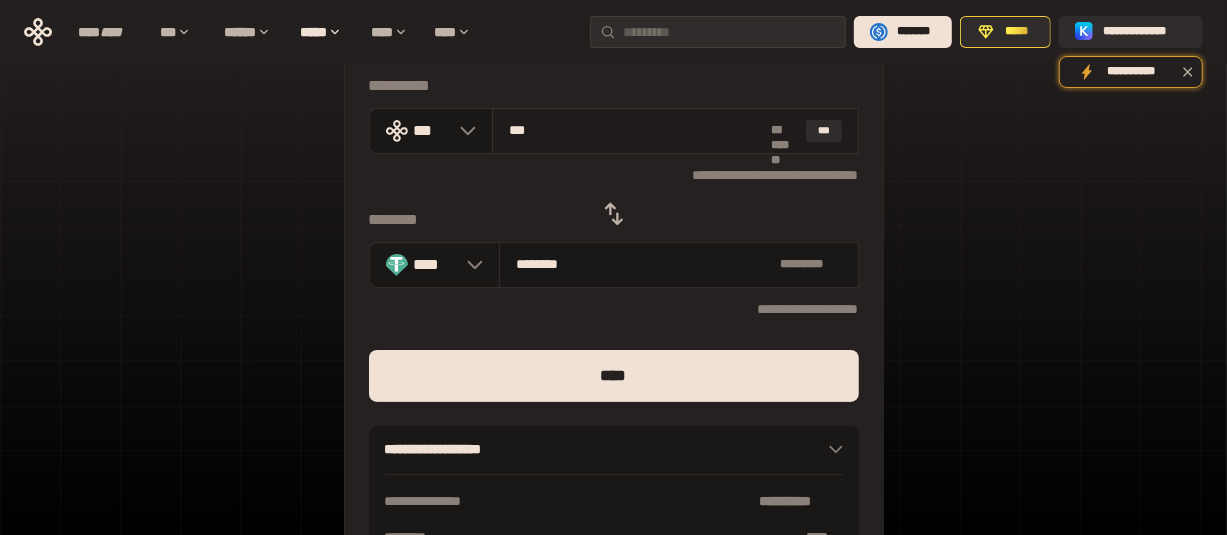 type on "********" 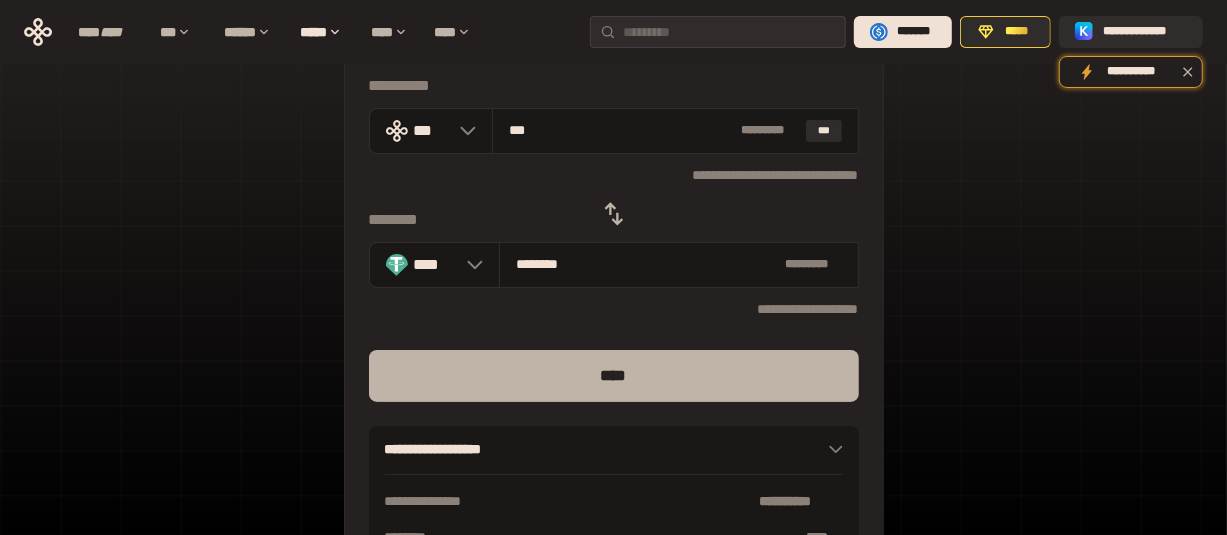 type on "***" 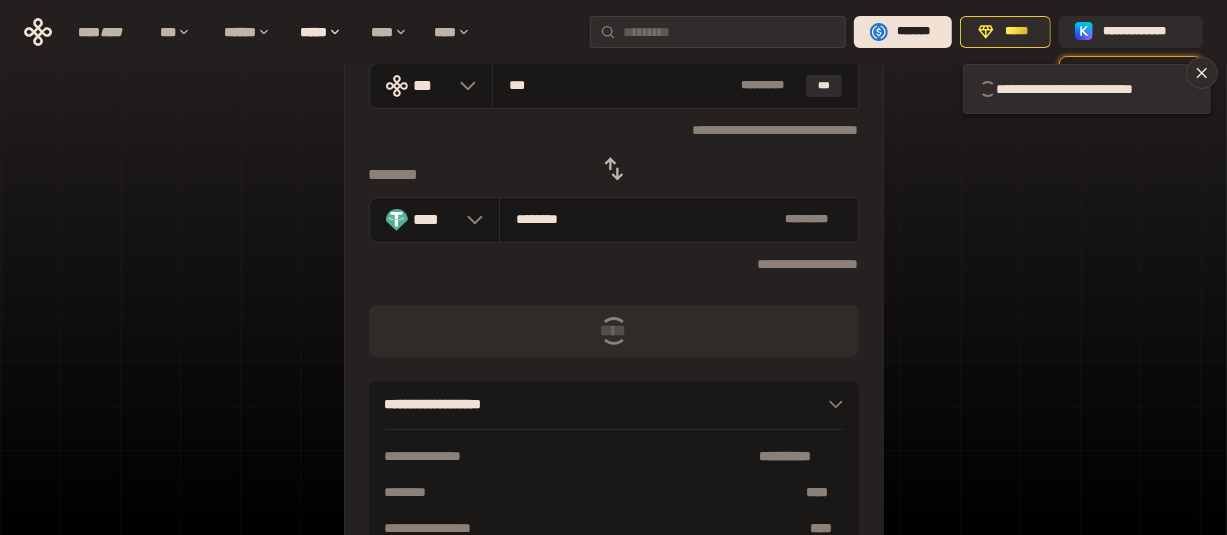 scroll, scrollTop: 103, scrollLeft: 0, axis: vertical 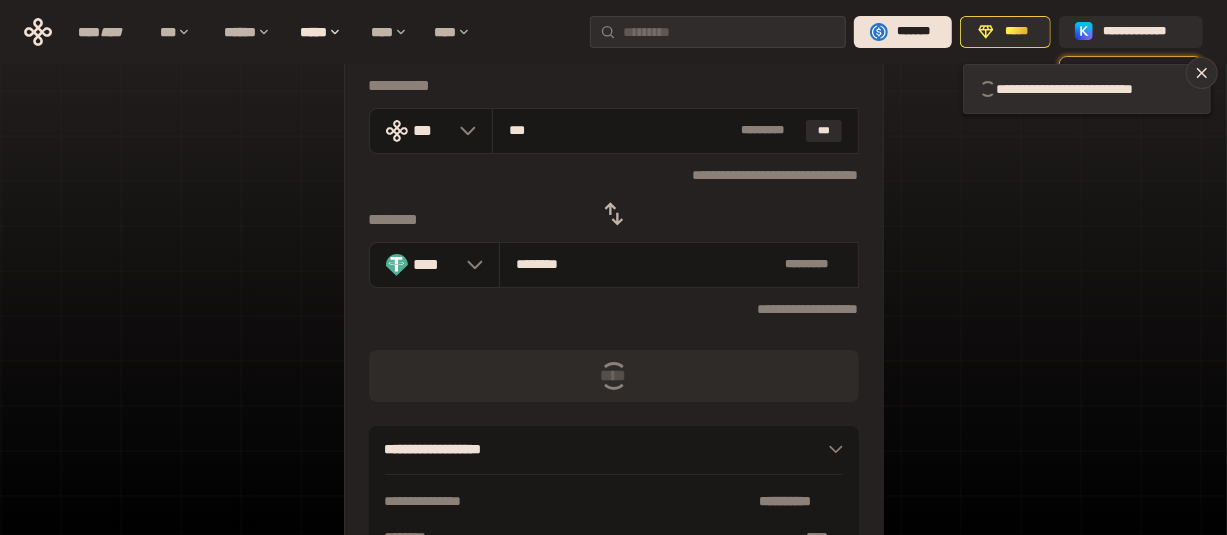type 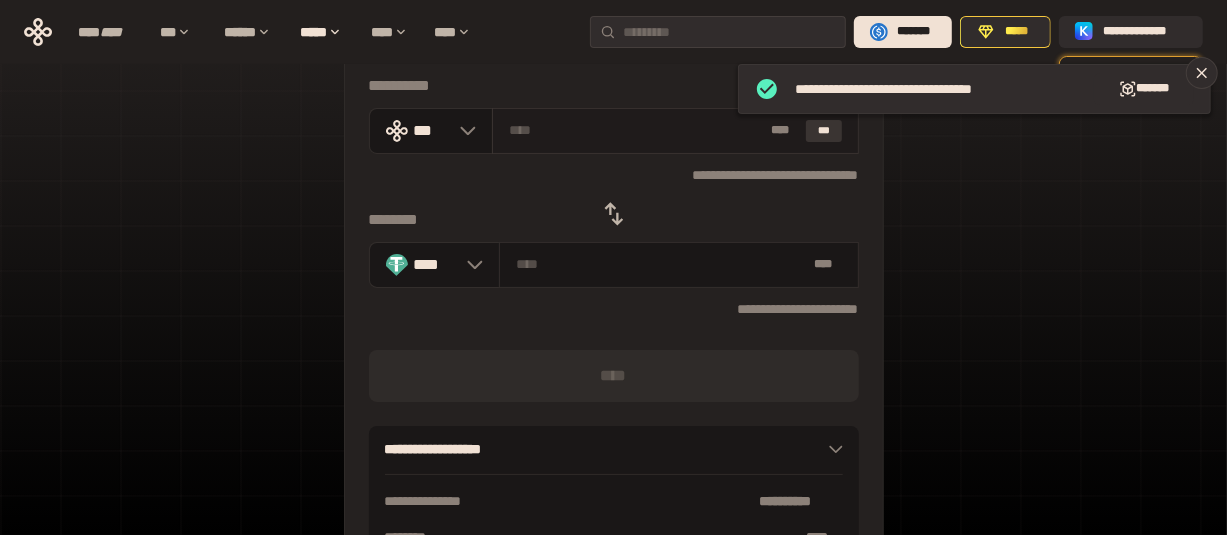 click on "***" at bounding box center [824, 131] 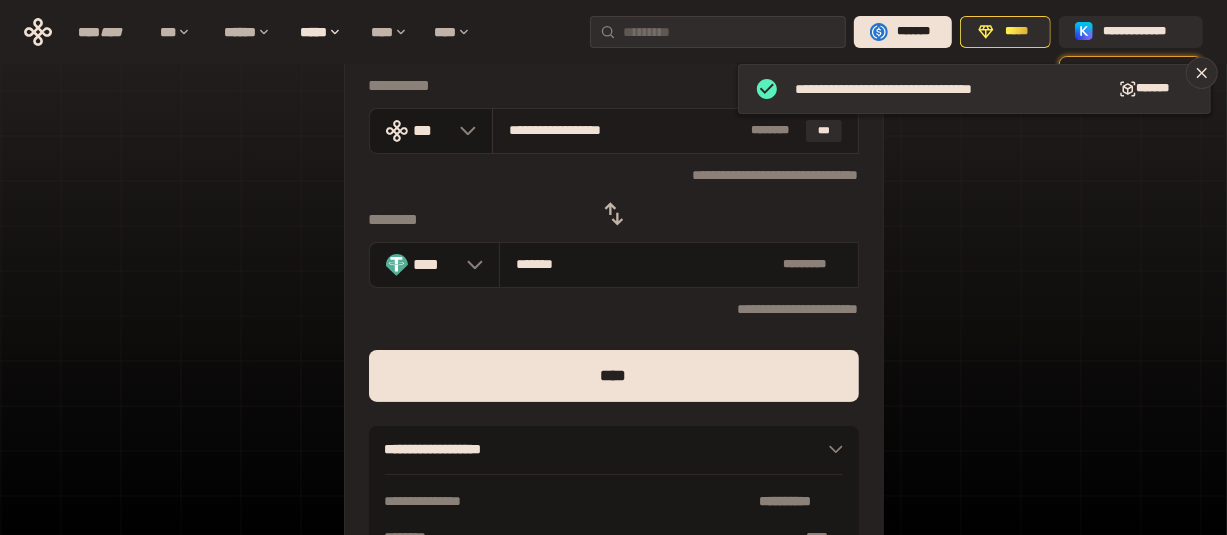 click on "**********" at bounding box center [626, 130] 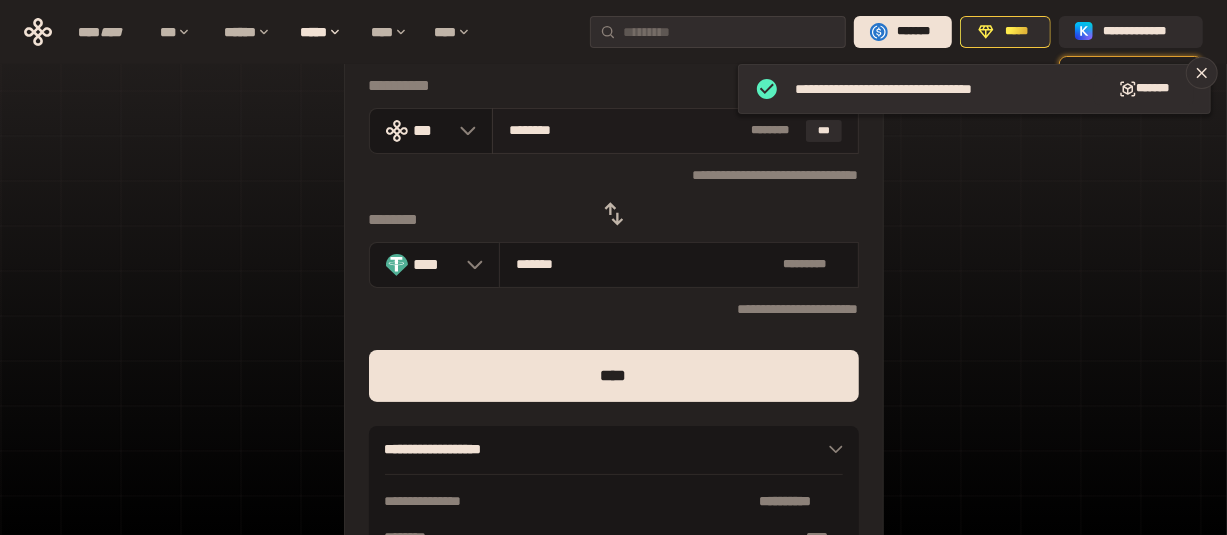 type on "*******" 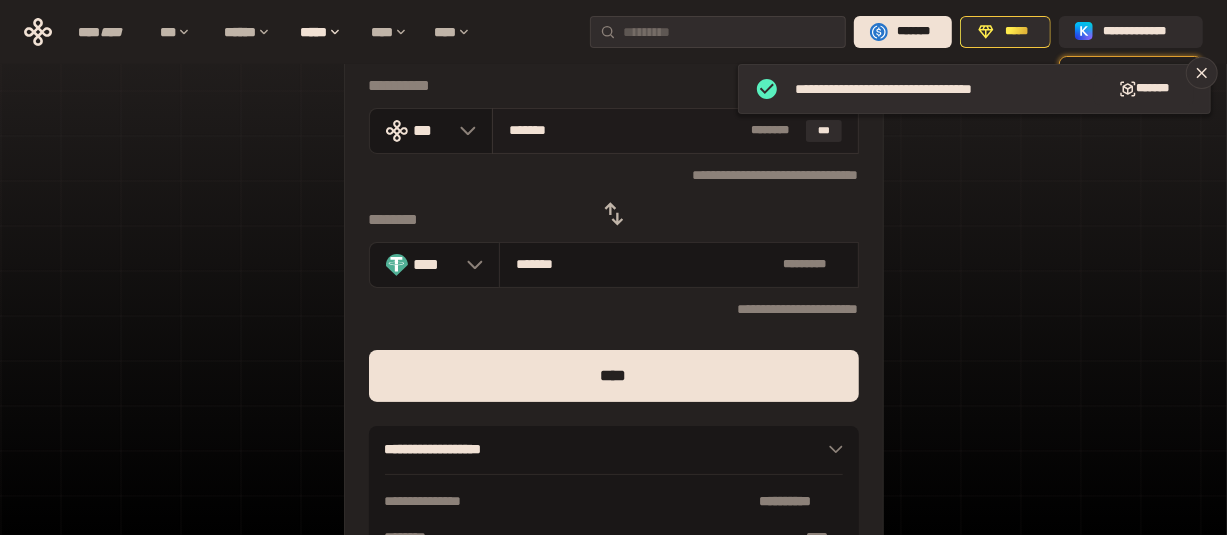 type on "********" 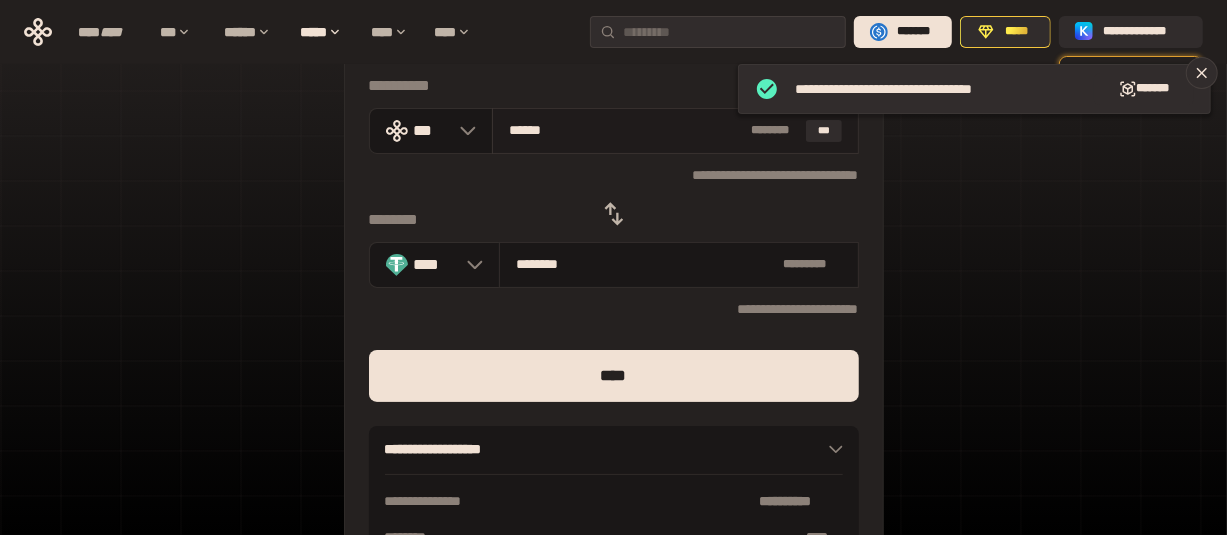 type on "*****" 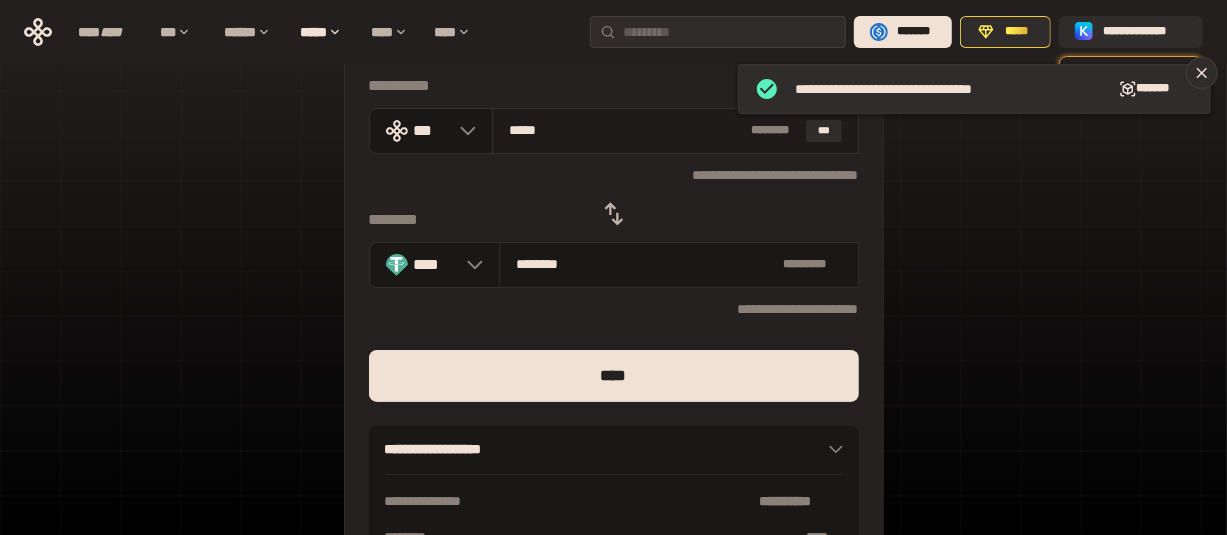 type on "****" 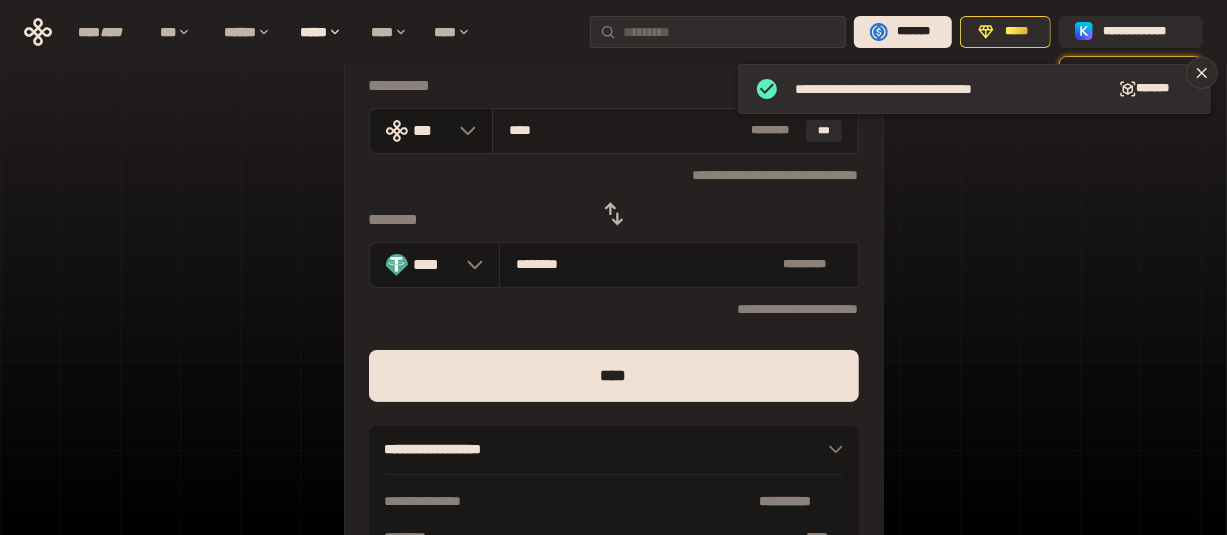 type on "********" 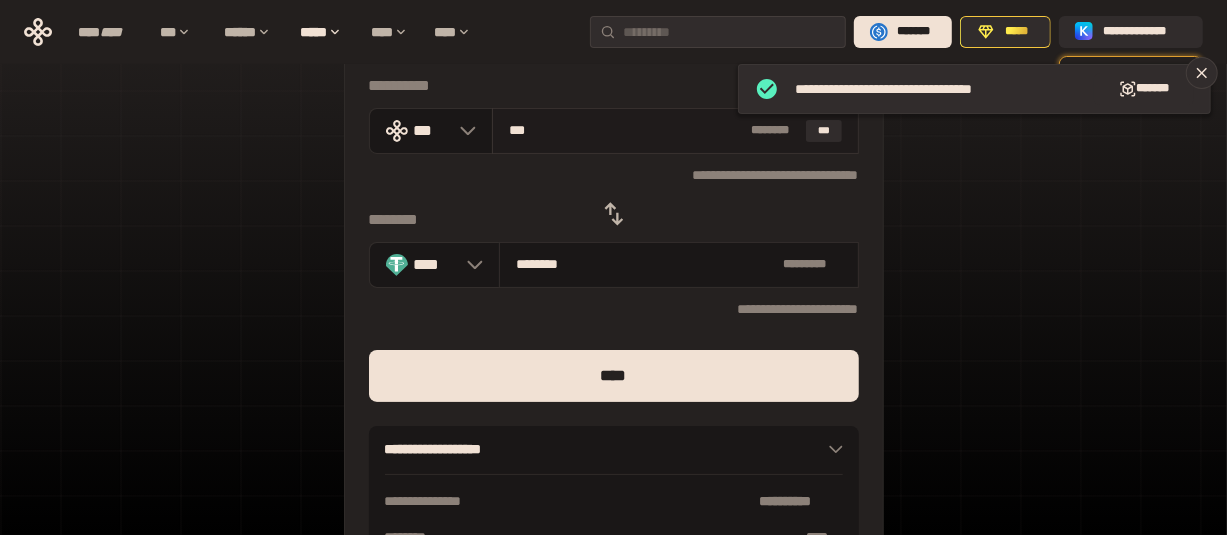 type on "********" 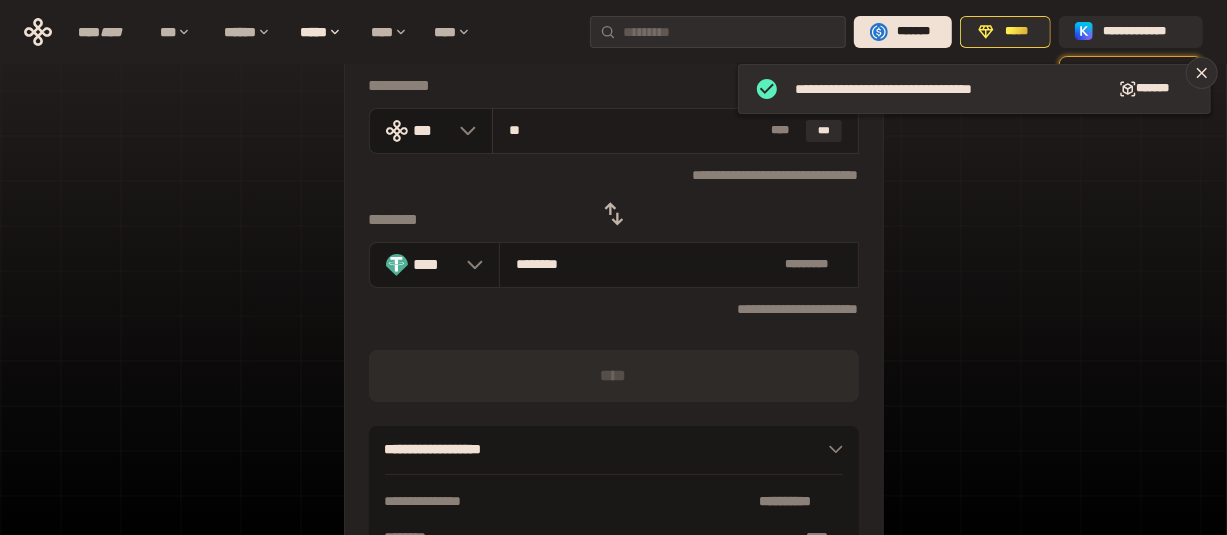 type on "***" 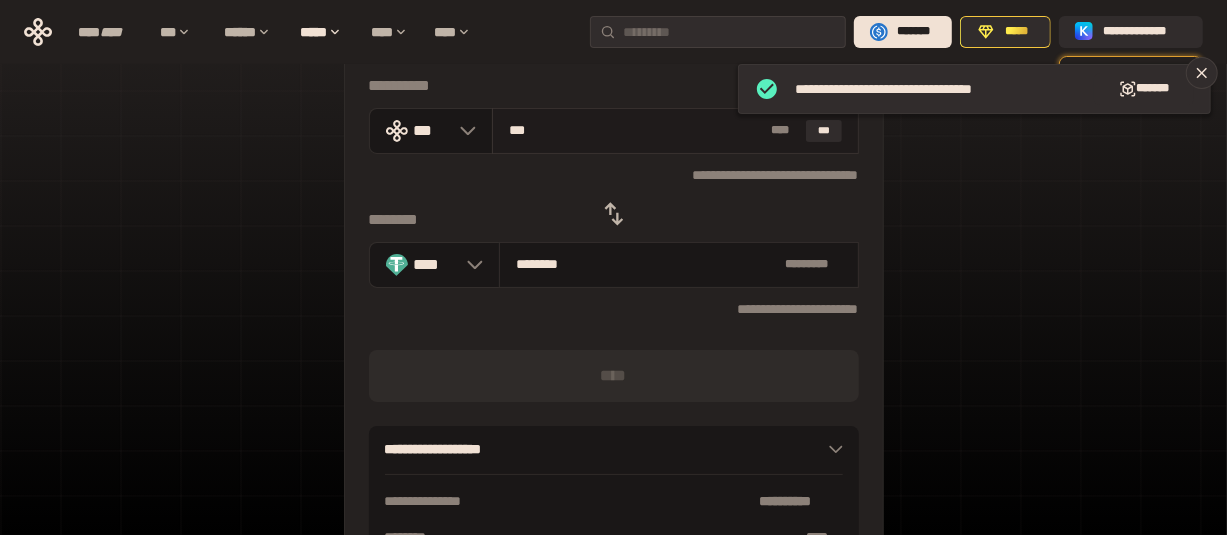 type on "********" 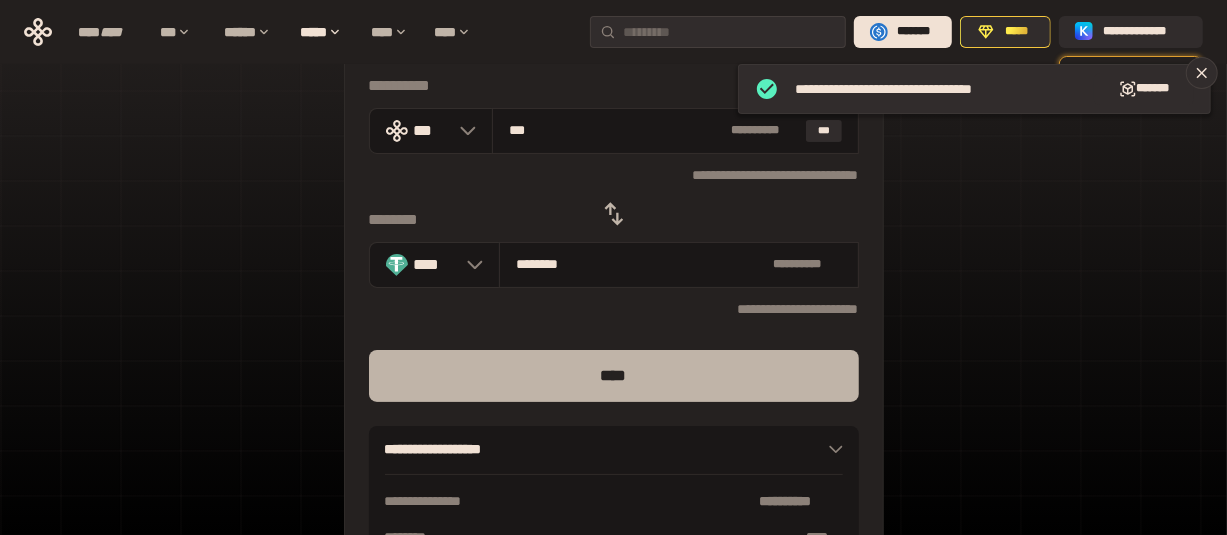 type on "***" 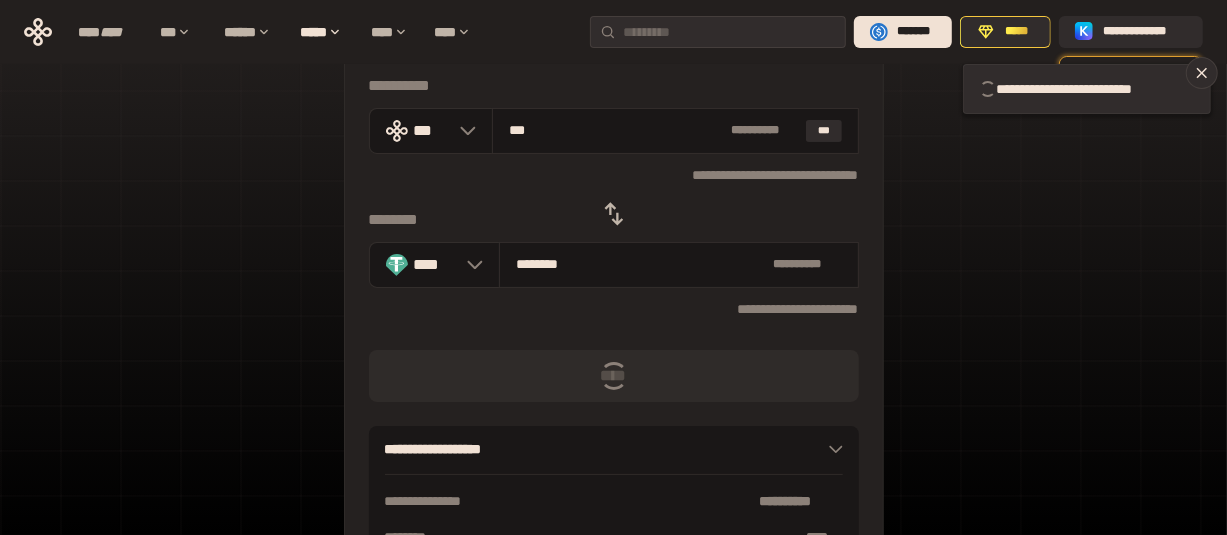 type 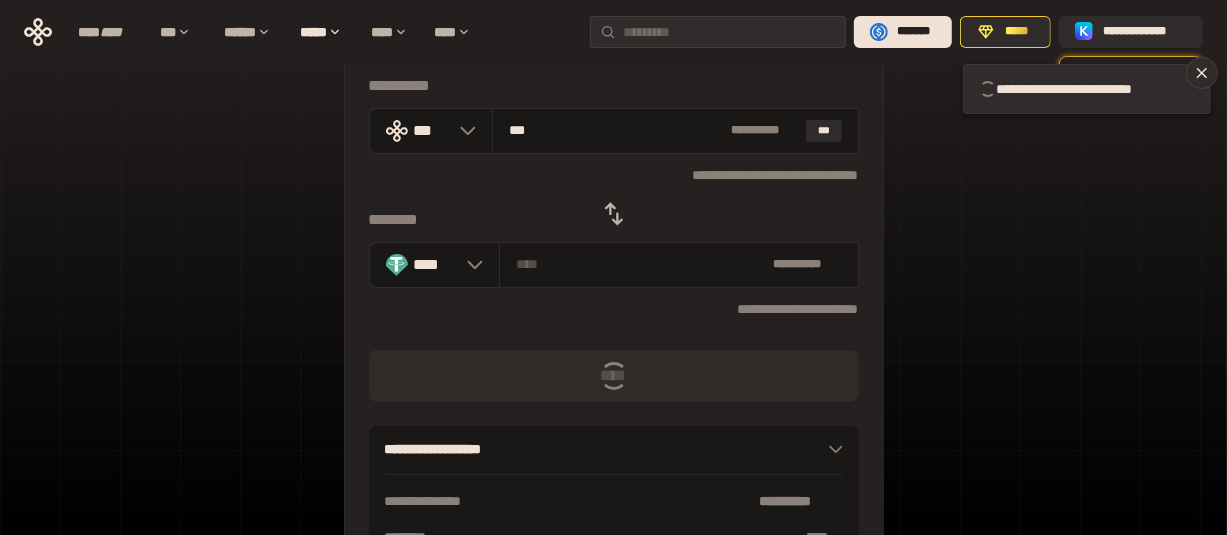 type 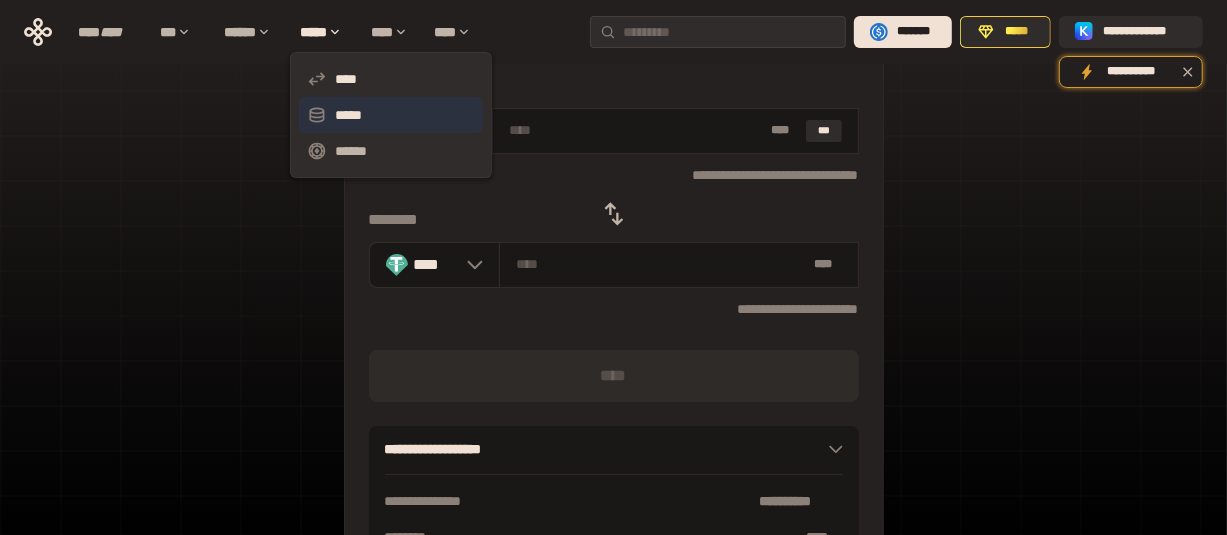 click on "*****" at bounding box center [391, 115] 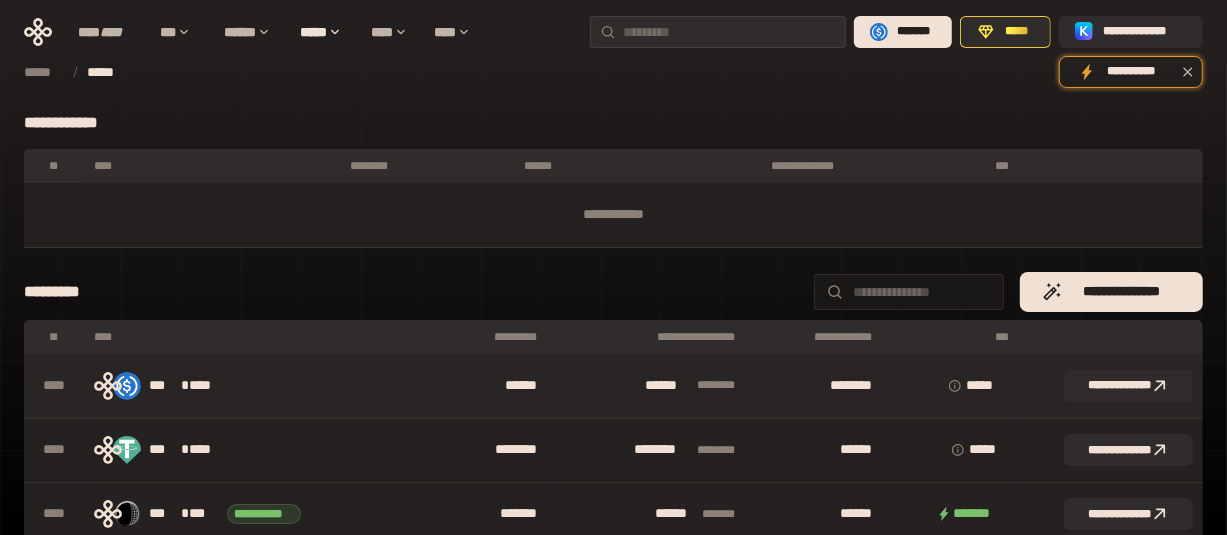 scroll, scrollTop: 166, scrollLeft: 0, axis: vertical 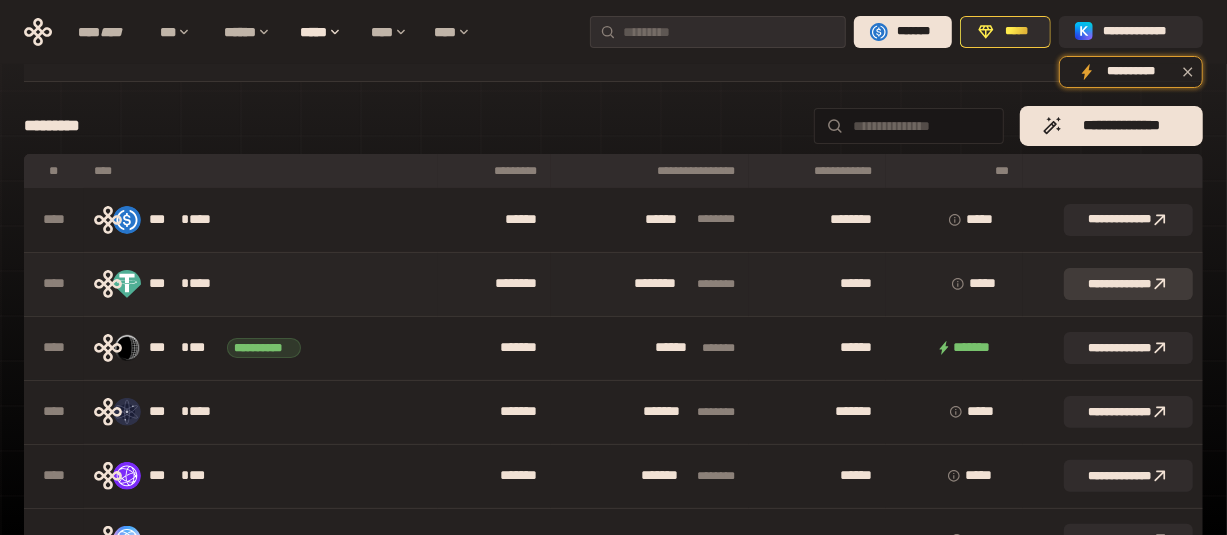 click on "**********" at bounding box center [1128, 284] 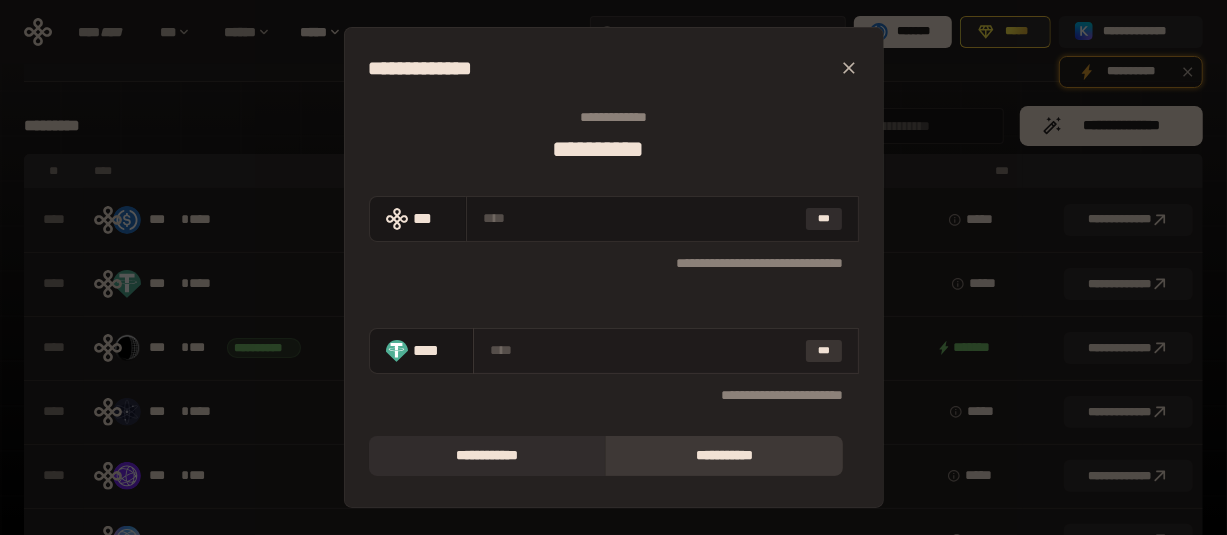 click on "***" at bounding box center (824, 351) 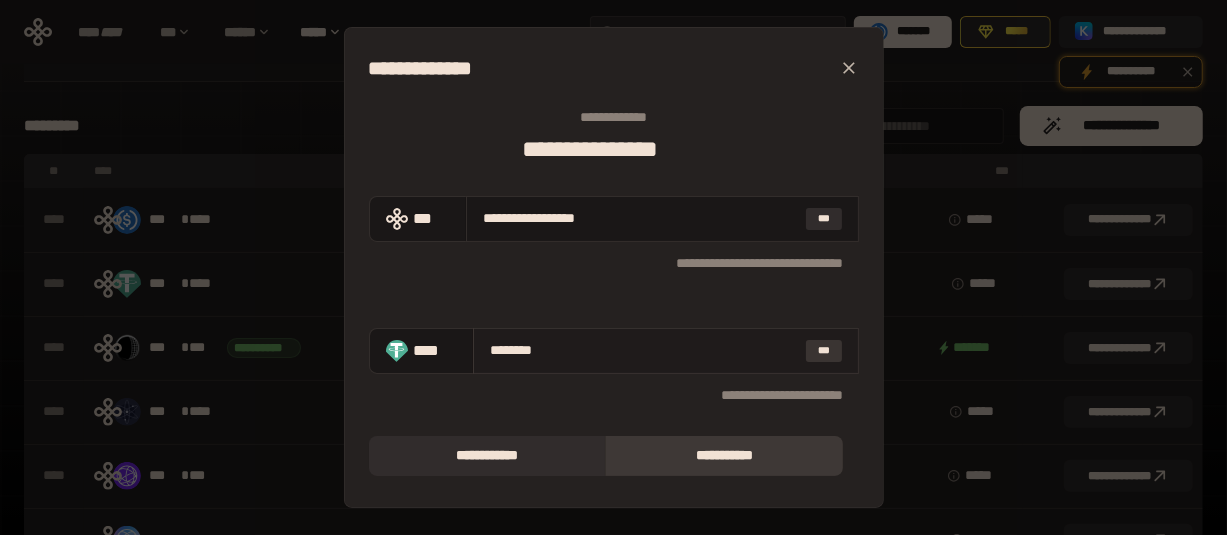 click on "***" at bounding box center [824, 351] 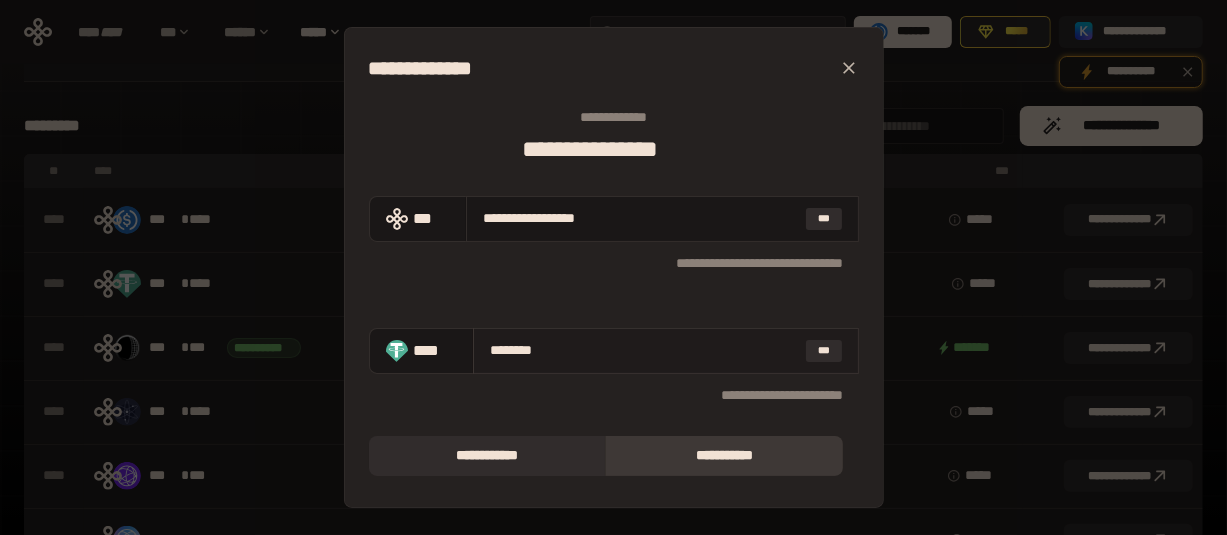 click on "********" at bounding box center (644, 350) 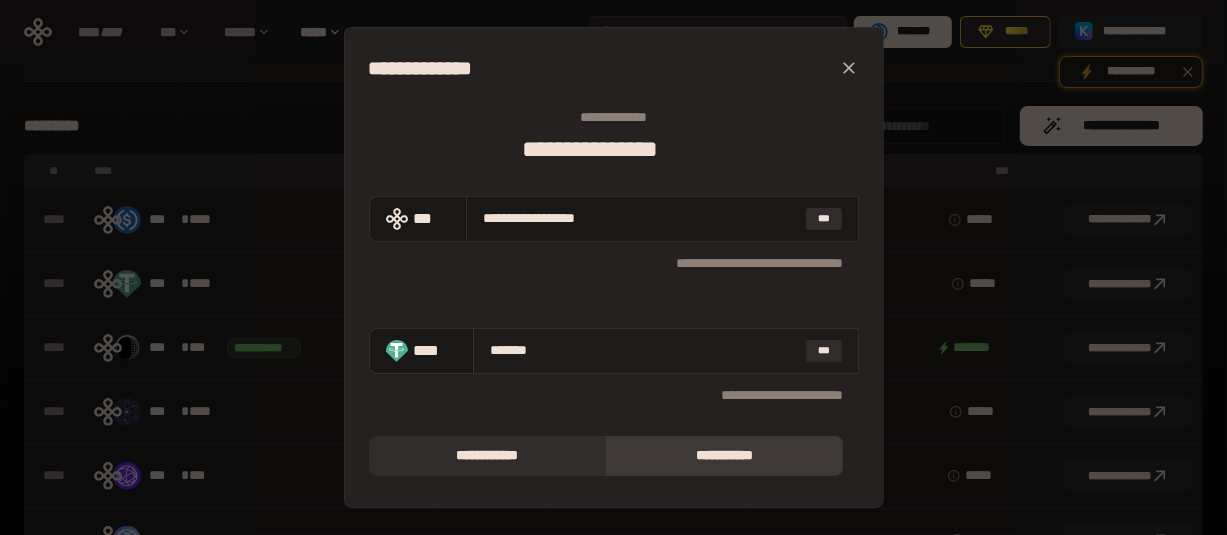 type on "**********" 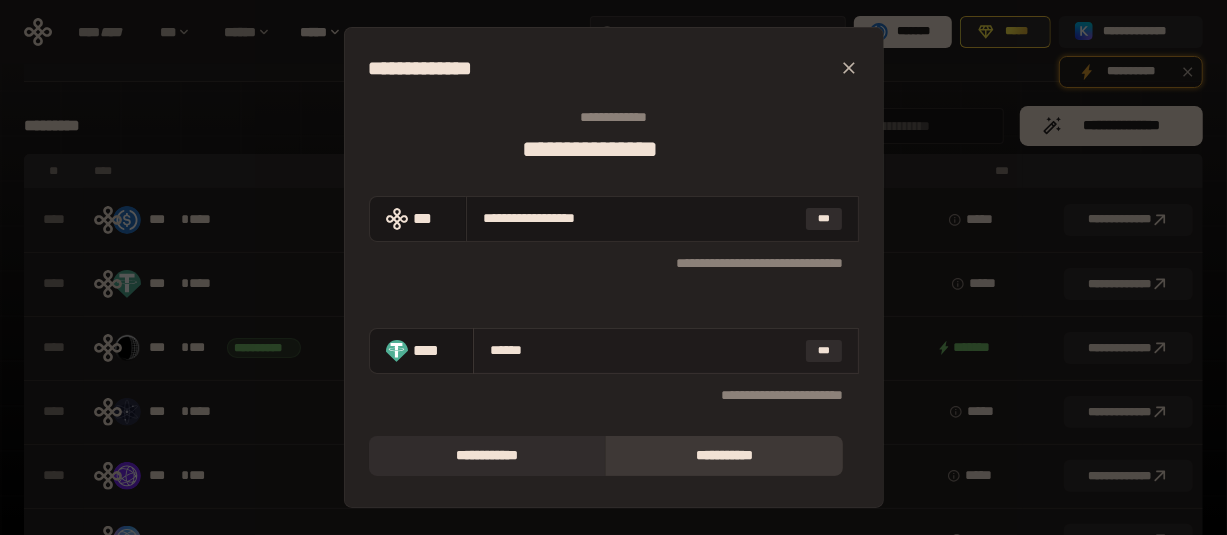 type on "*****" 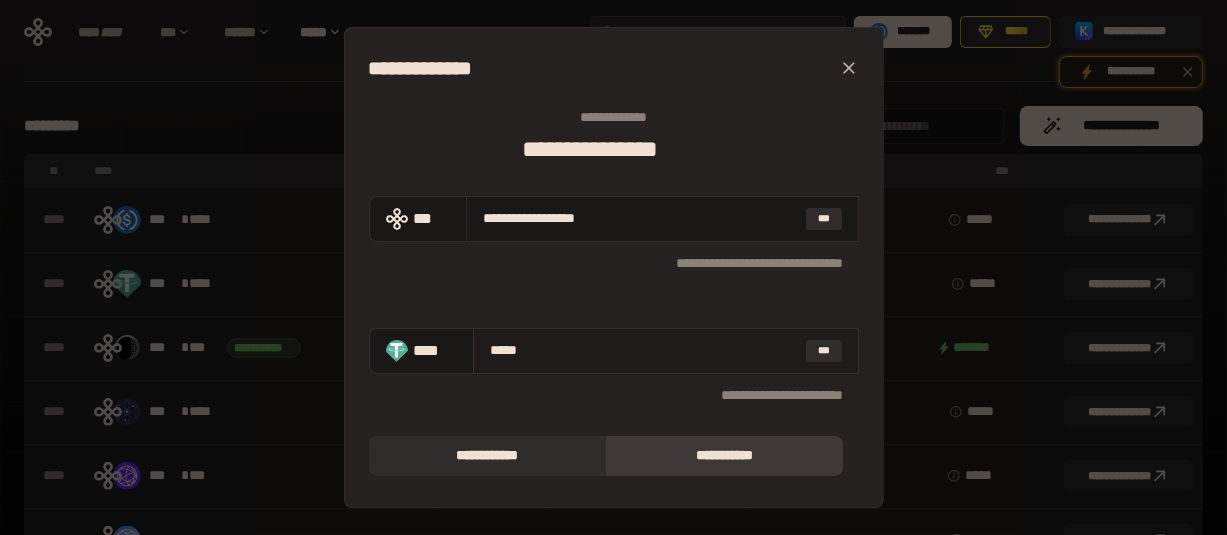 type on "**********" 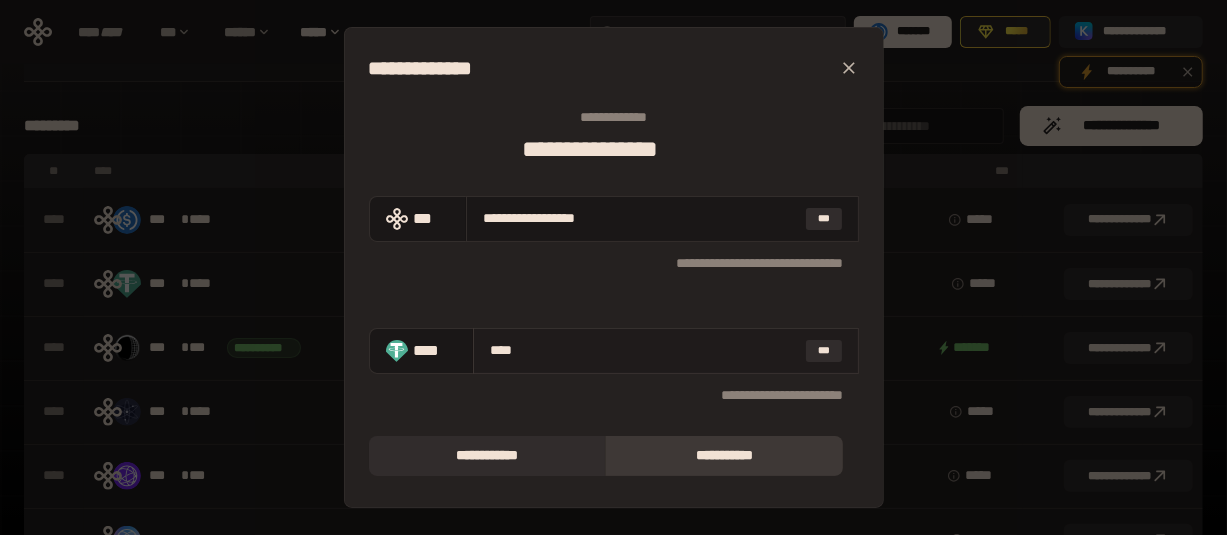 type on "**********" 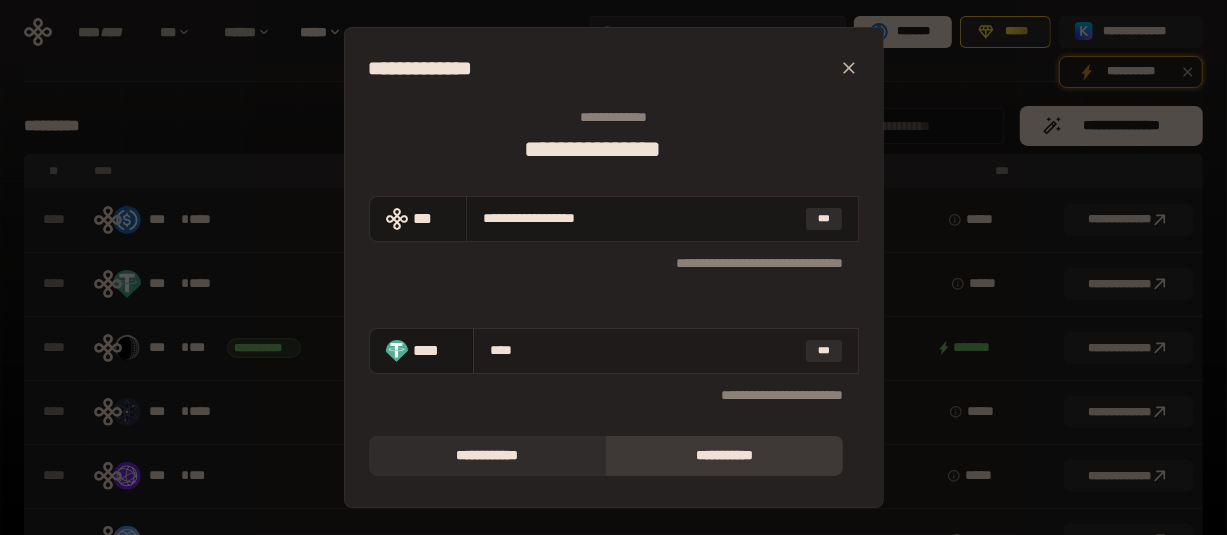 type on "***" 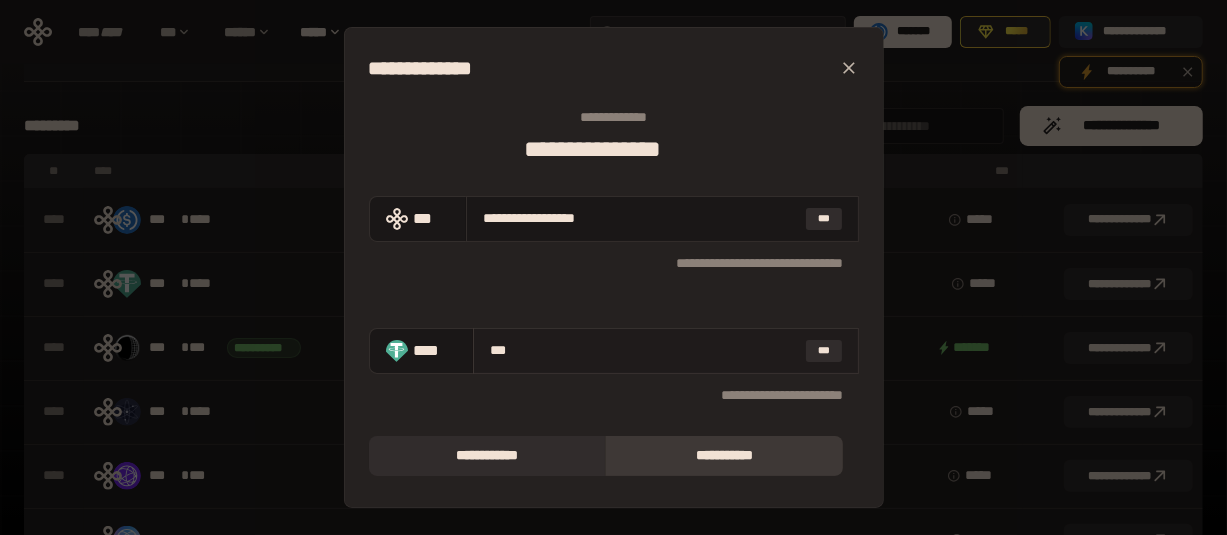type on "**********" 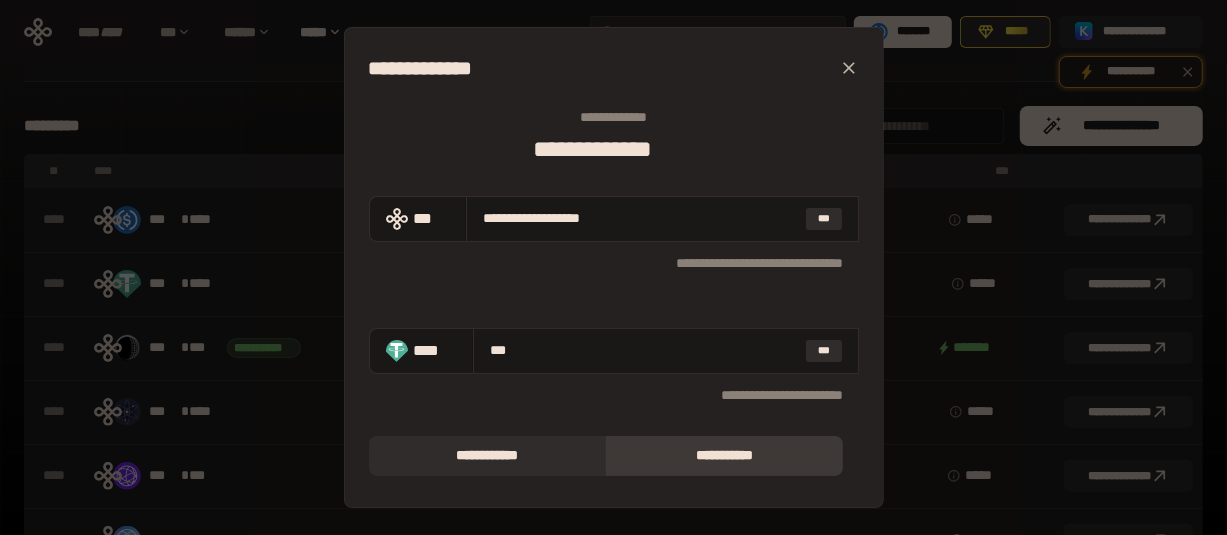 type on "***" 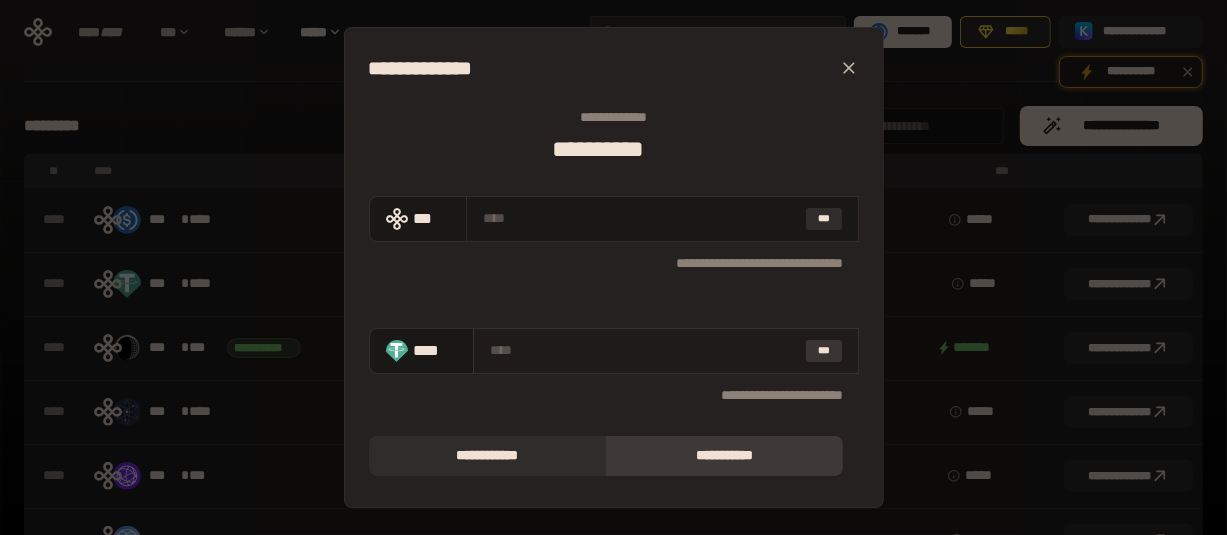 click on "***" at bounding box center (824, 351) 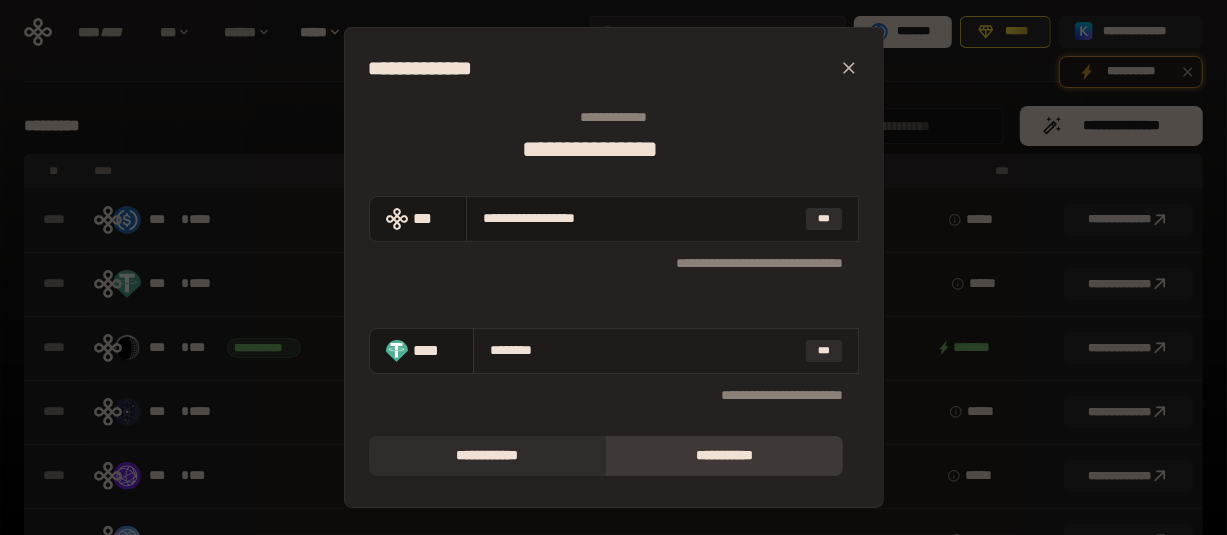 type on "*******" 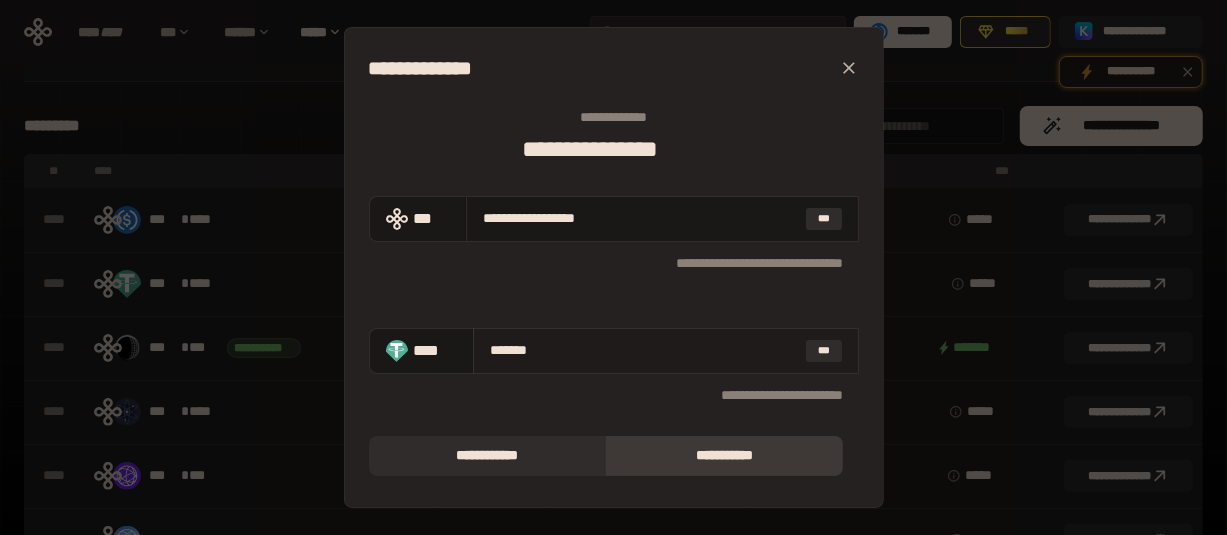 type on "**********" 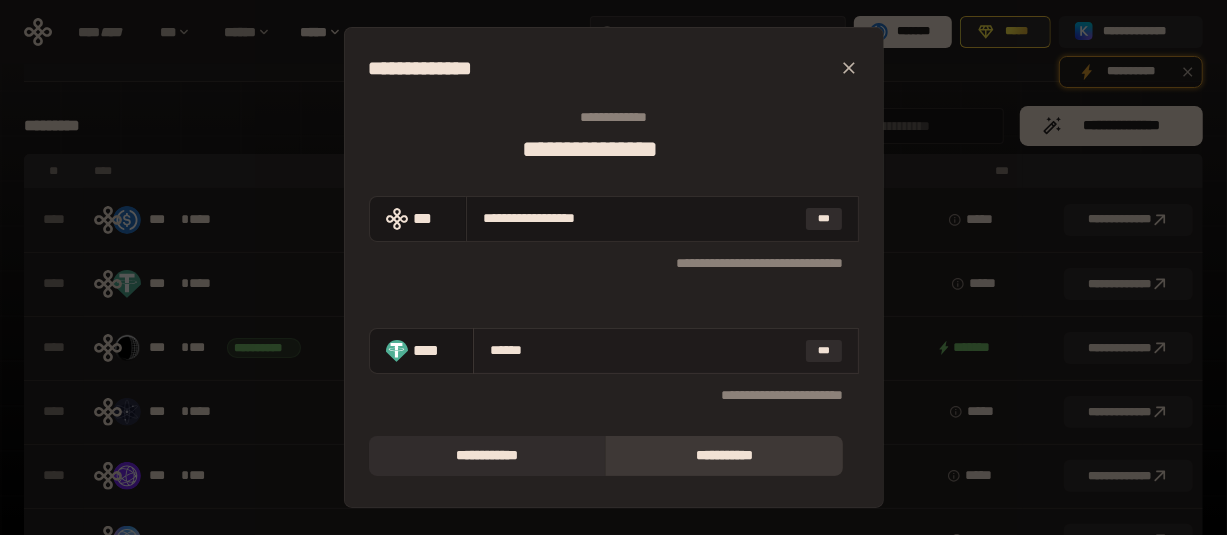 type on "**********" 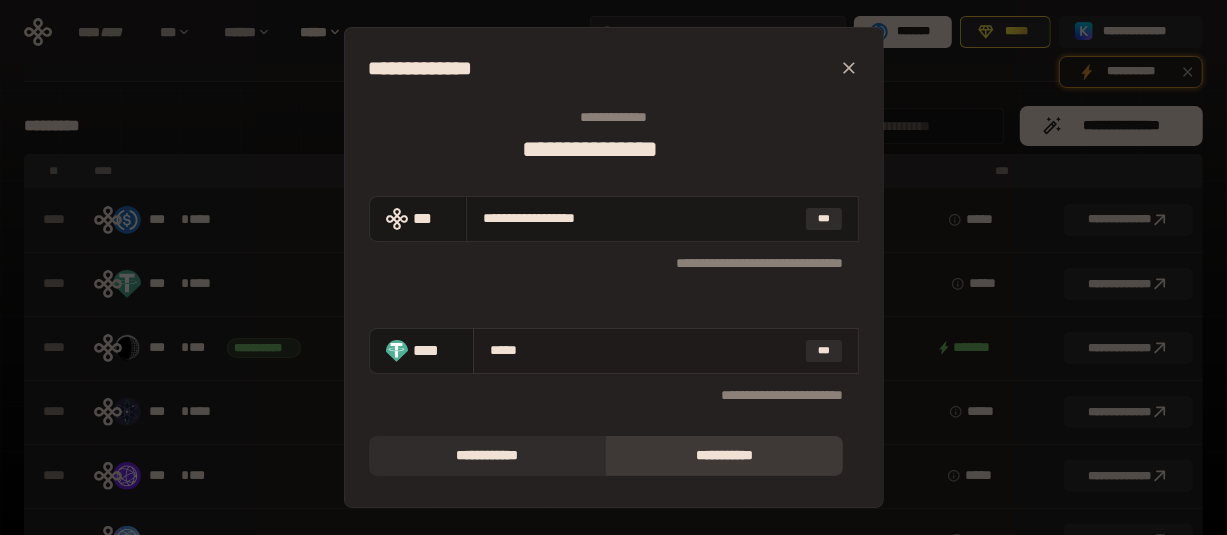 type on "****" 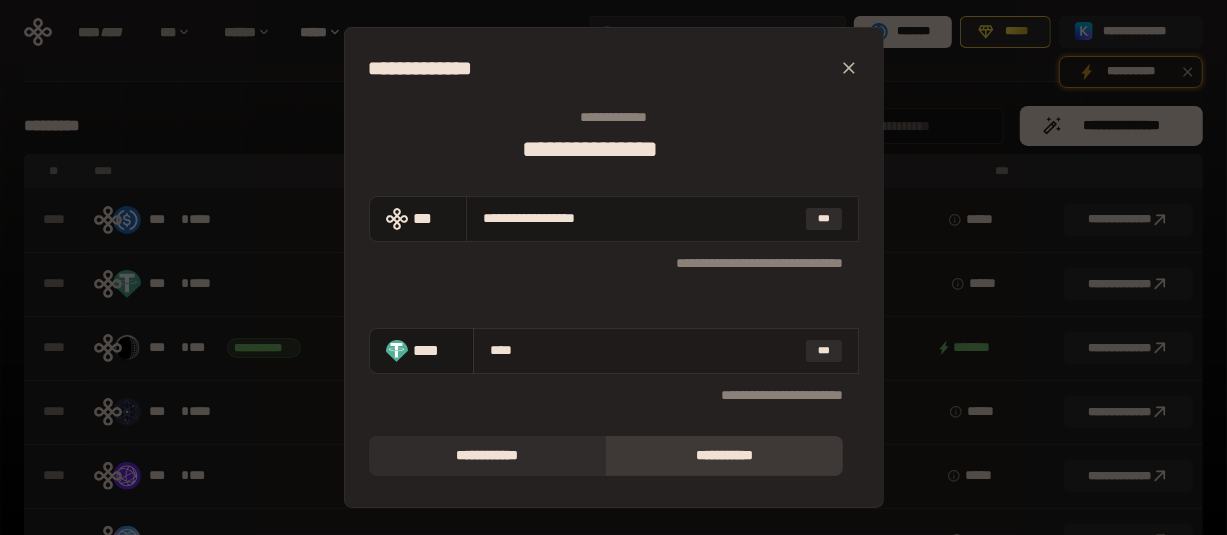 type on "**********" 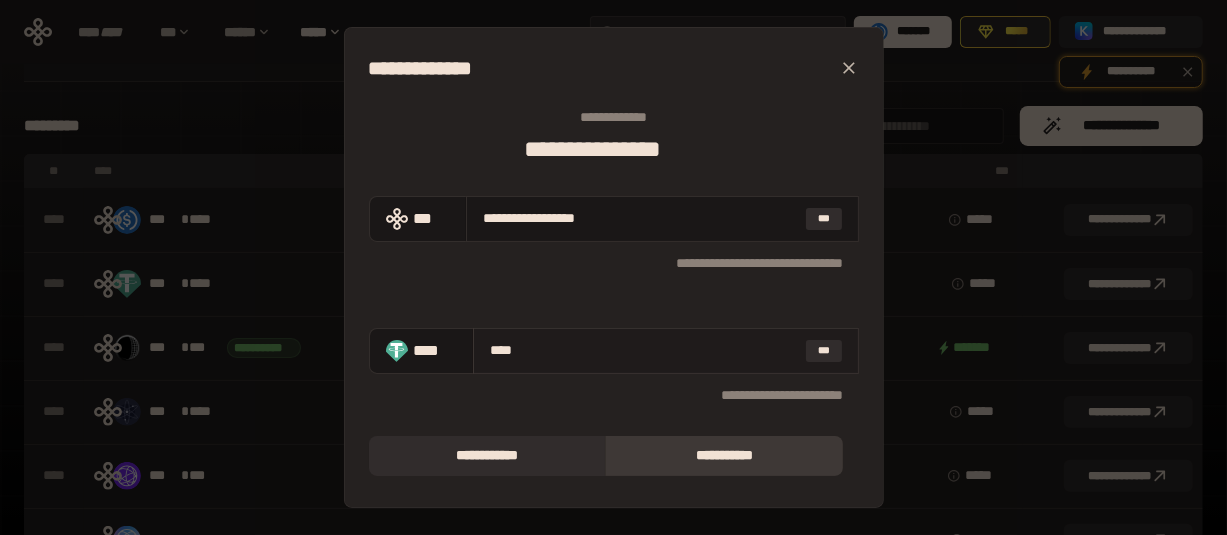 type on "***" 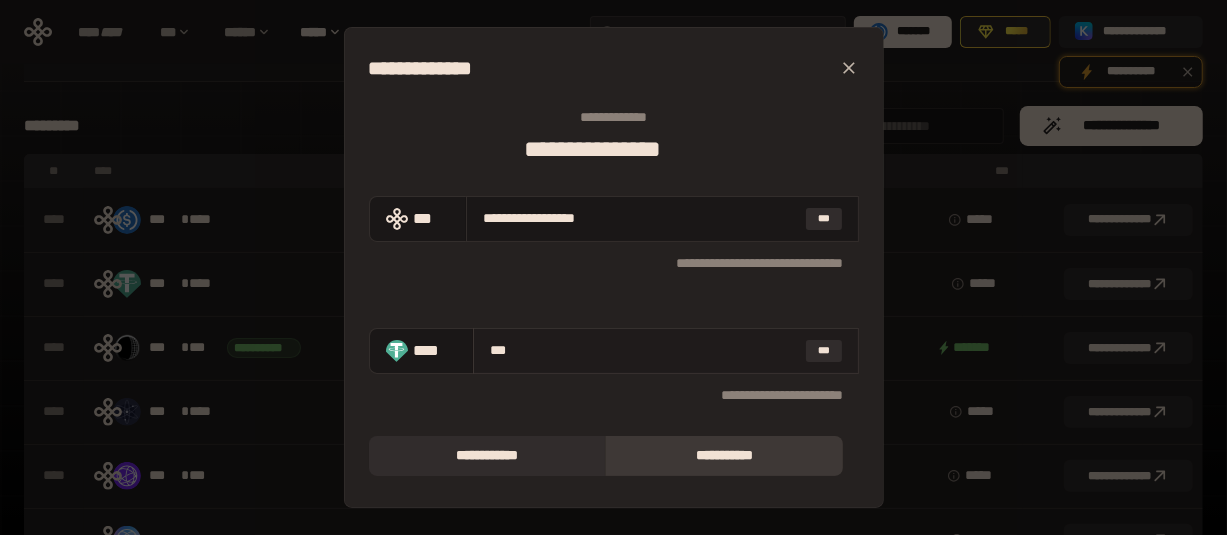 type on "**********" 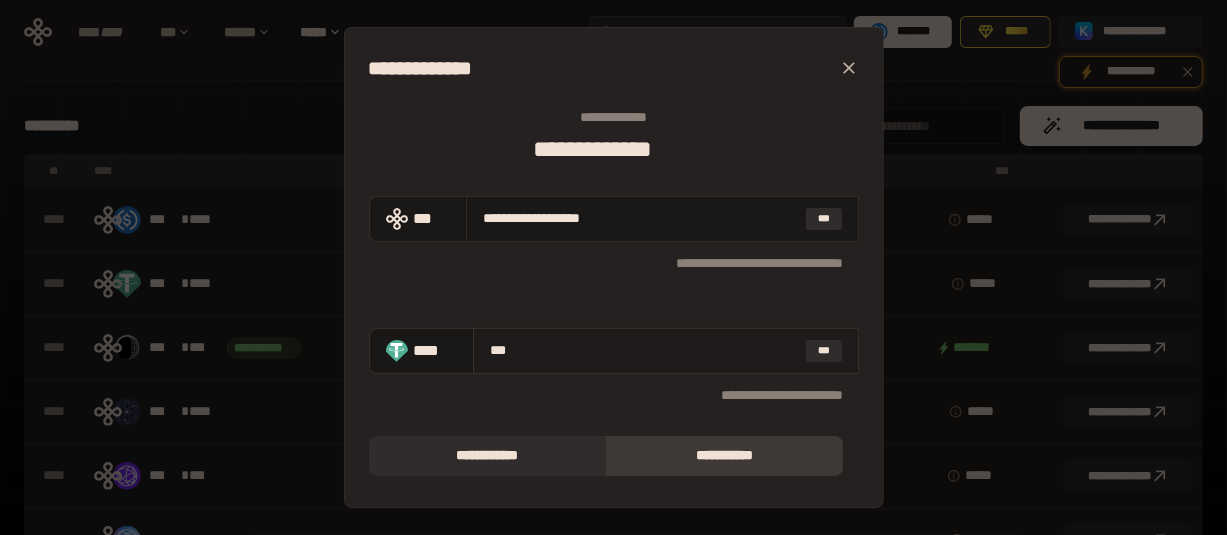 type on "**" 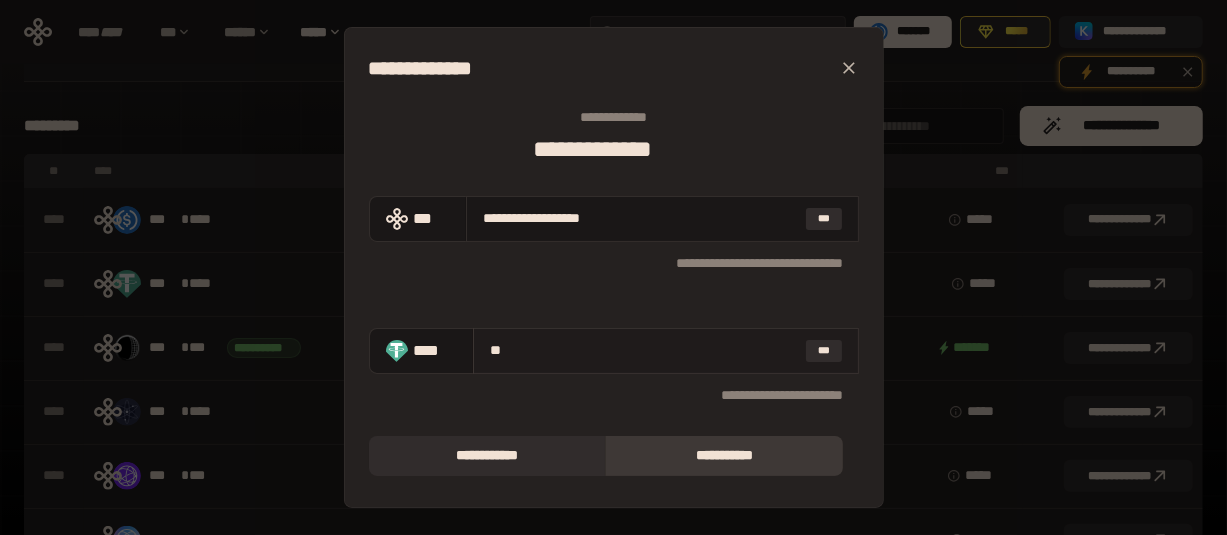 type 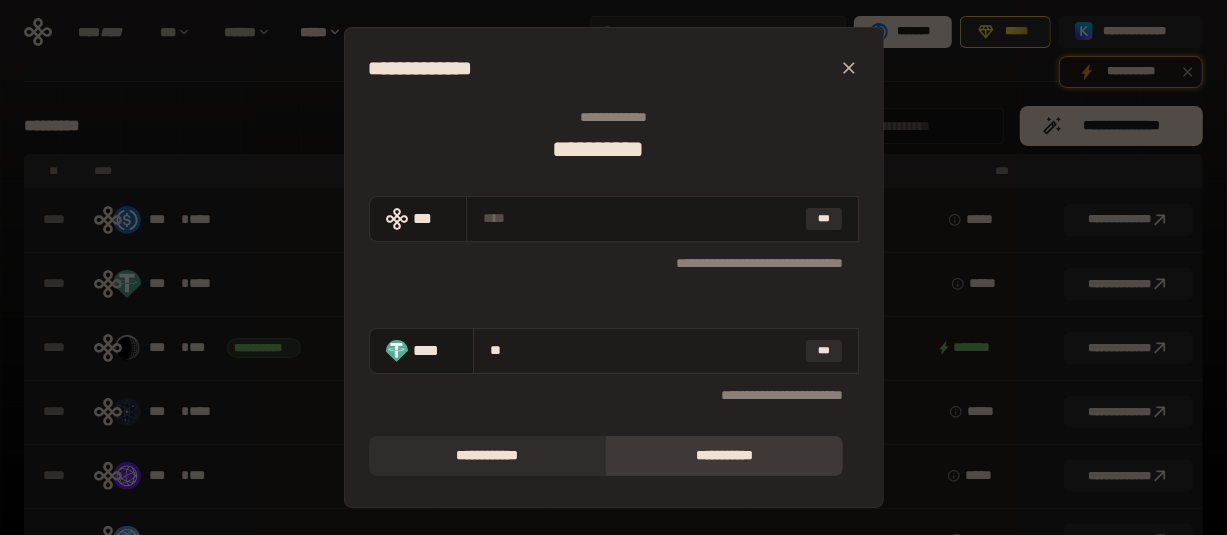 type on "***" 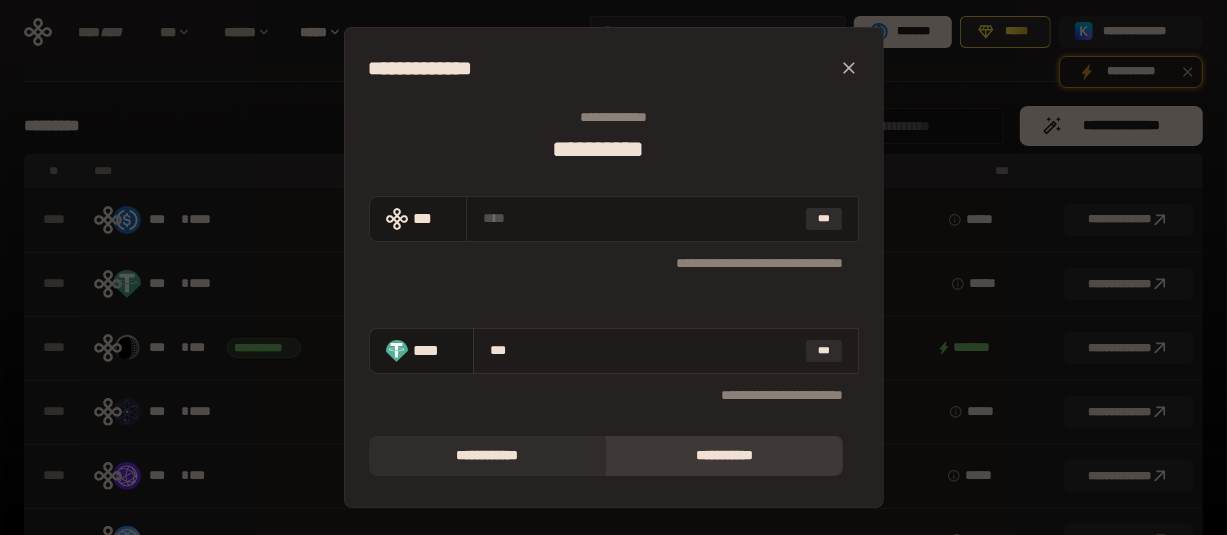 type on "**********" 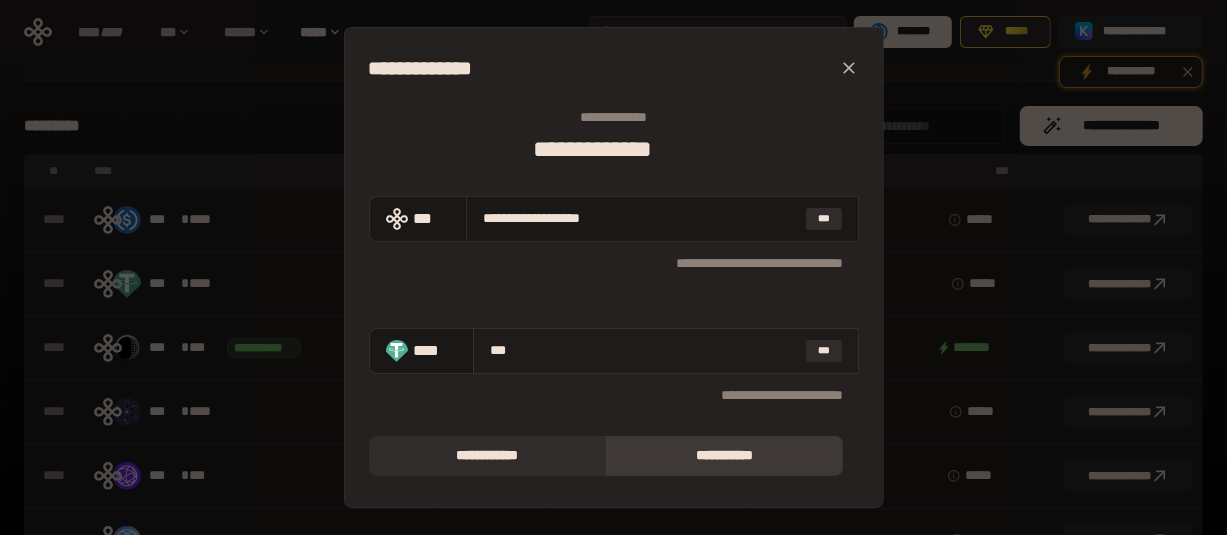 scroll, scrollTop: 143, scrollLeft: 0, axis: vertical 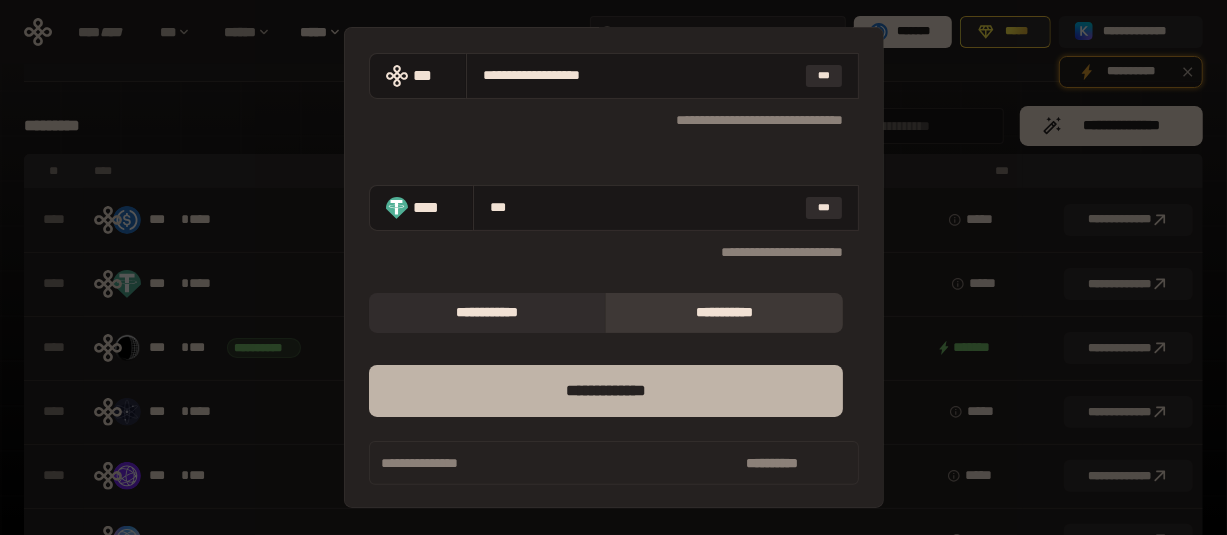 type on "***" 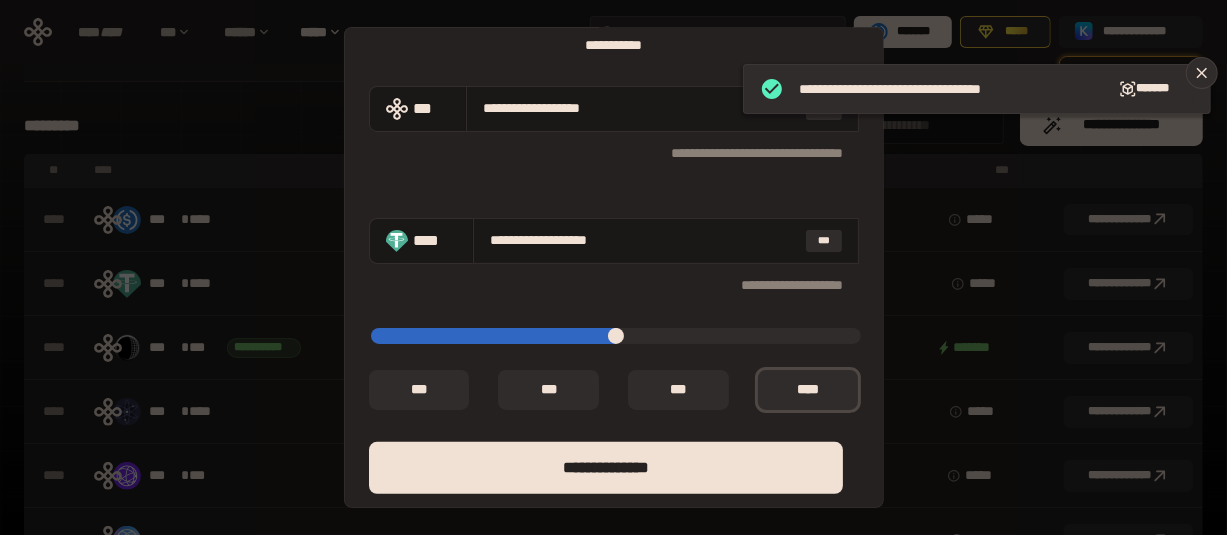 scroll, scrollTop: 260, scrollLeft: 0, axis: vertical 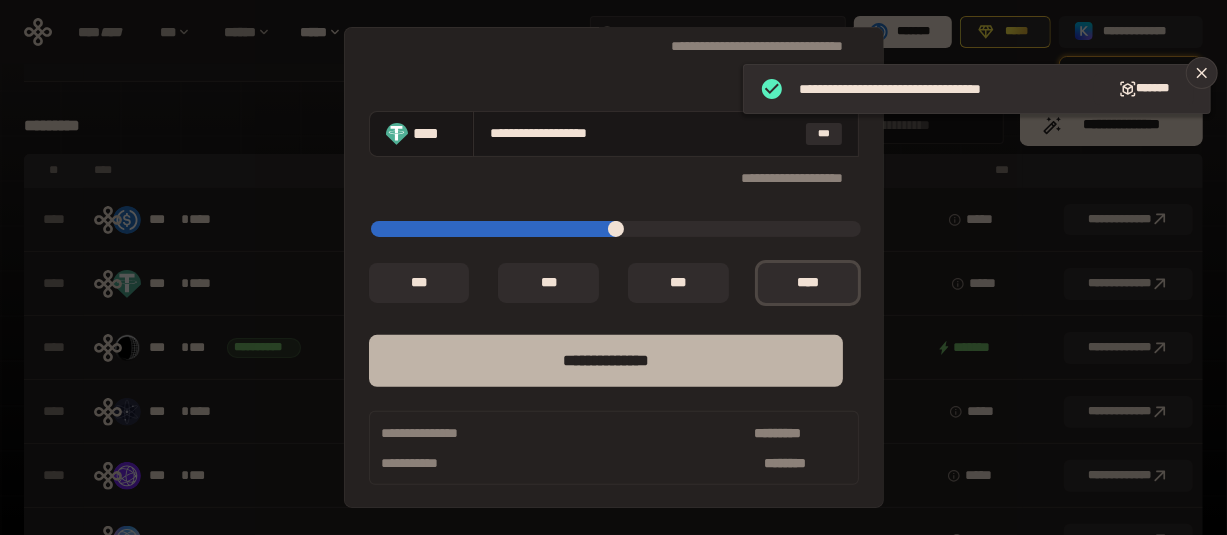 click on "**** *********" at bounding box center (606, 361) 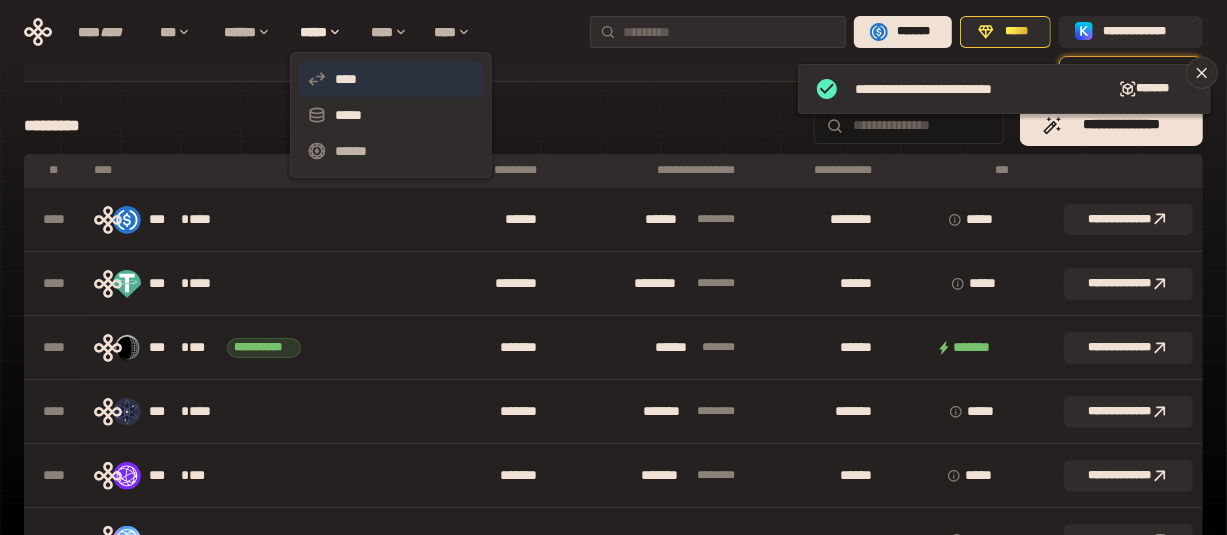 click on "****" at bounding box center (391, 79) 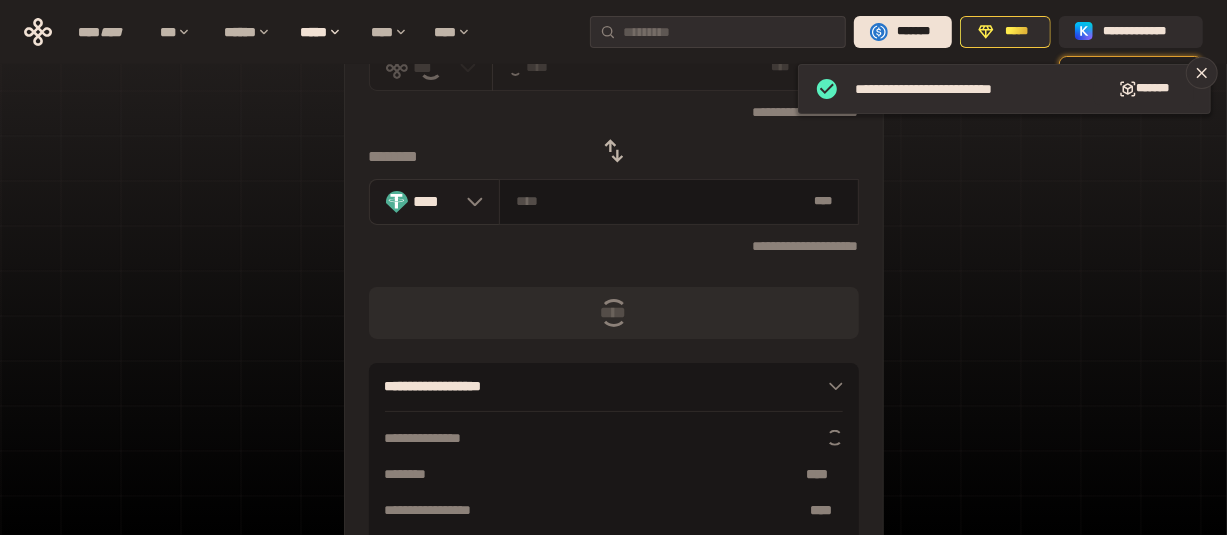 click on "****" at bounding box center [435, 202] 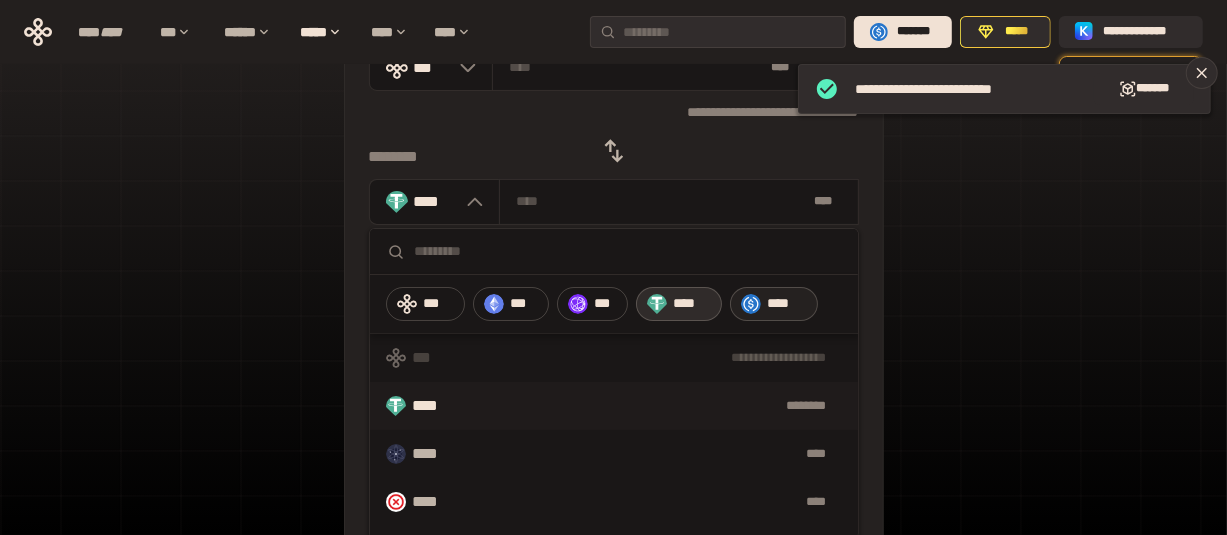 click at bounding box center [751, 304] 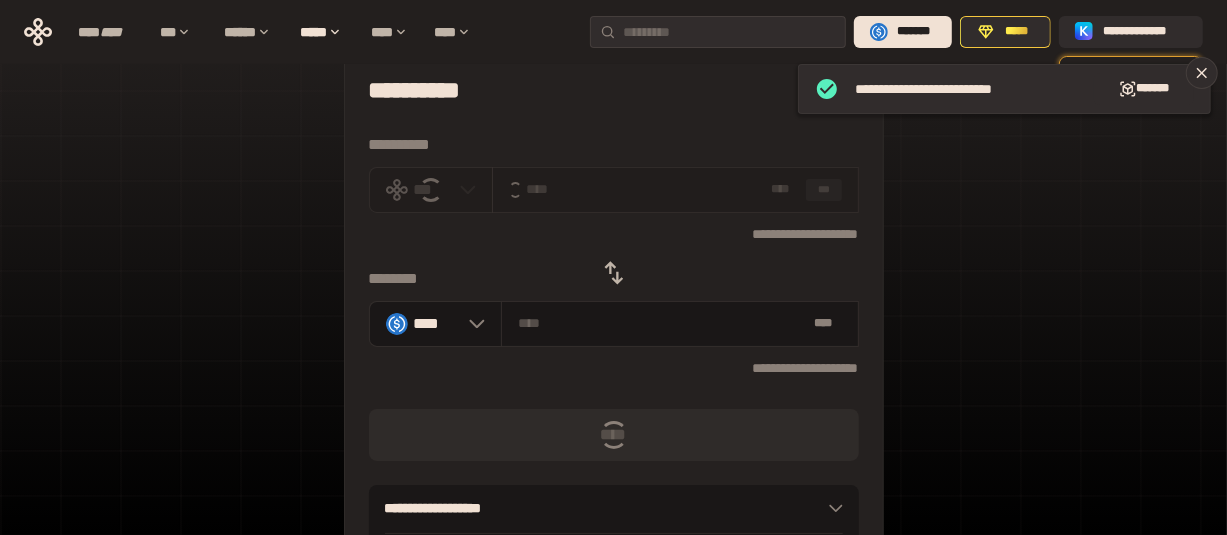 scroll, scrollTop: 0, scrollLeft: 0, axis: both 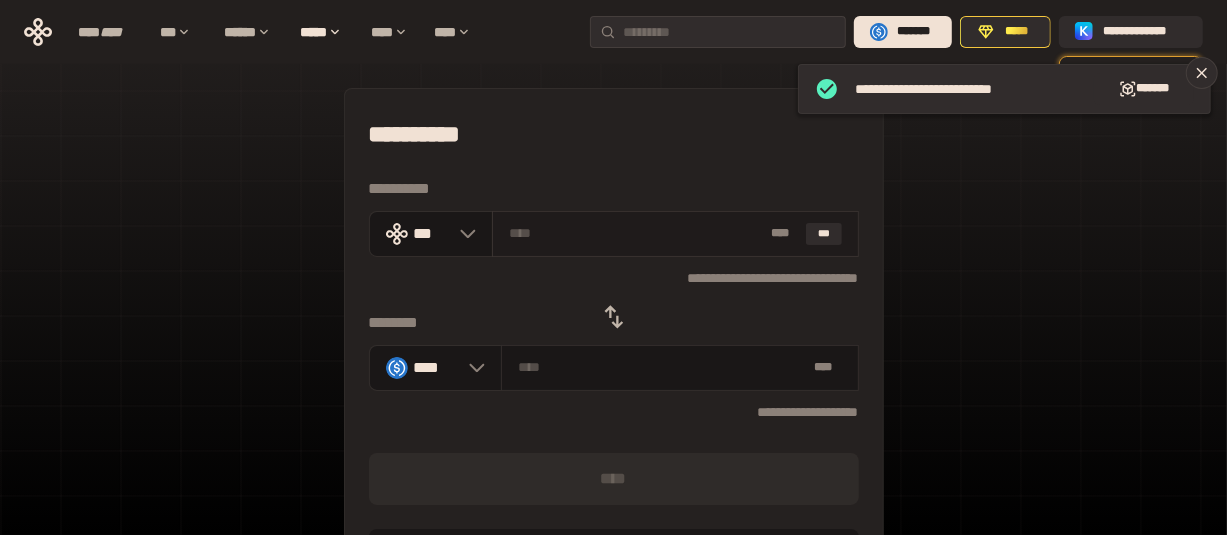 click at bounding box center [636, 233] 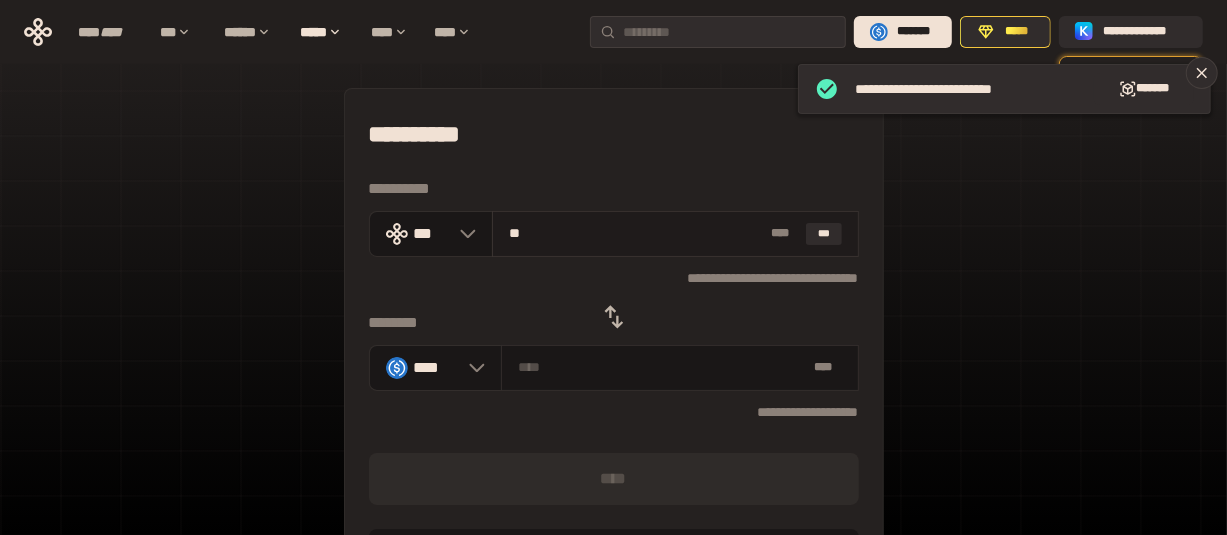 type on "***" 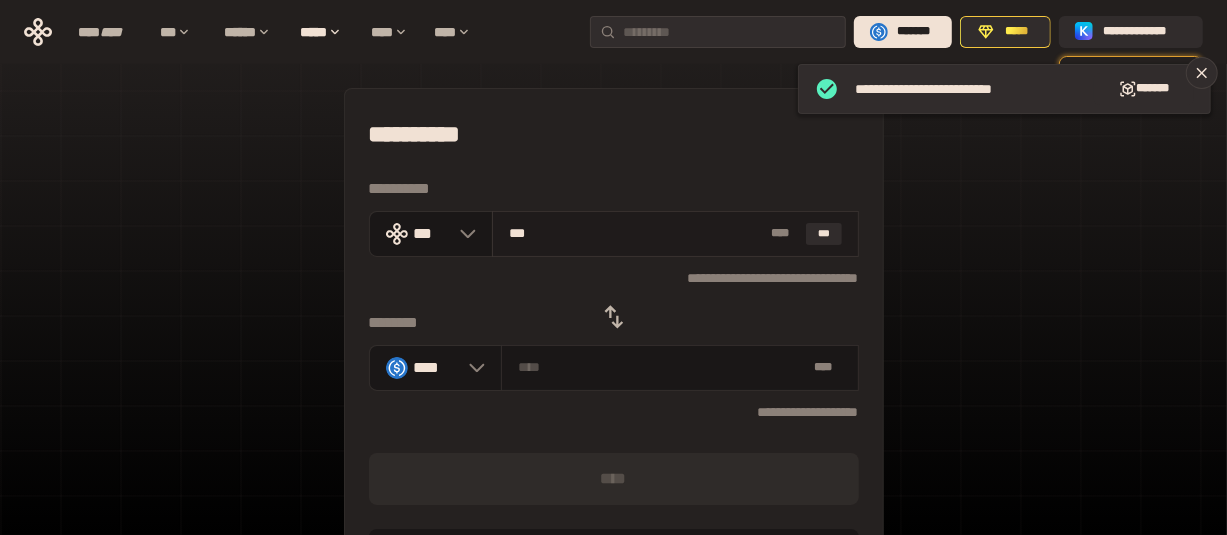 type on "********" 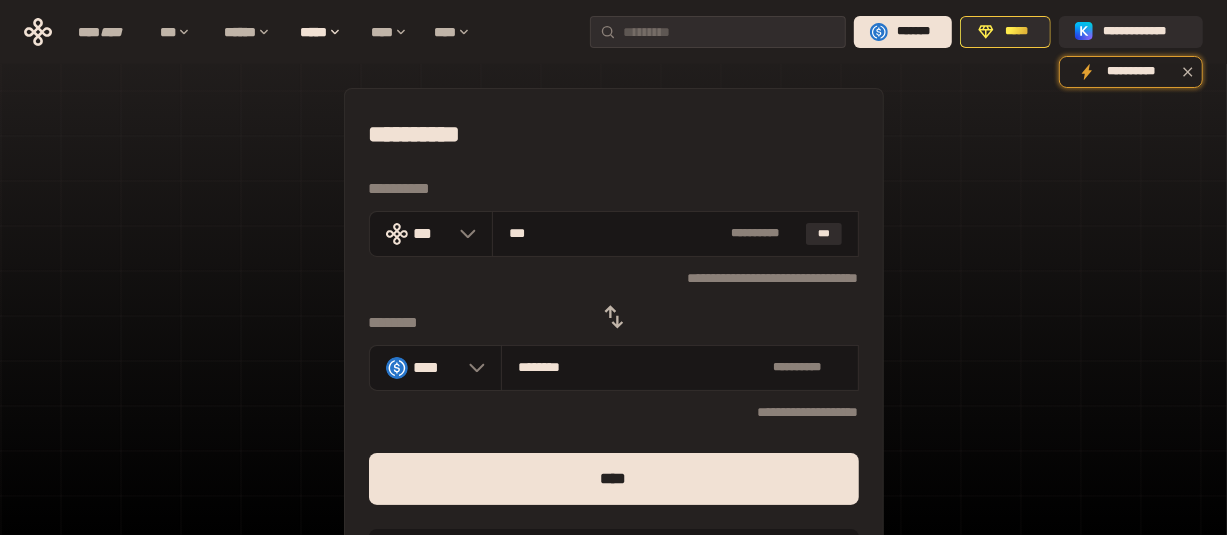 scroll, scrollTop: 166, scrollLeft: 0, axis: vertical 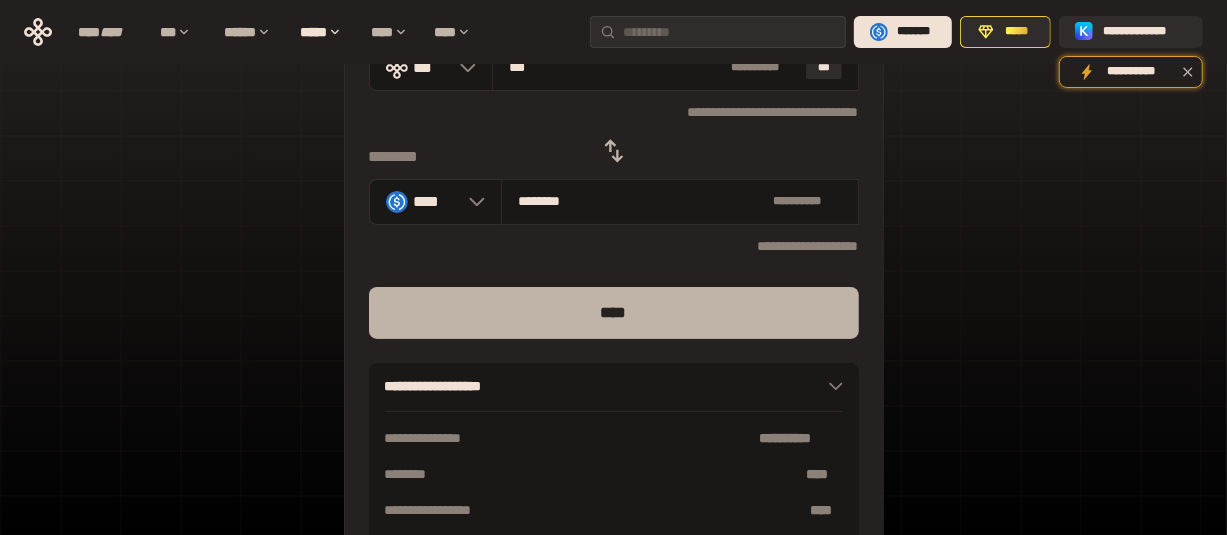 type on "***" 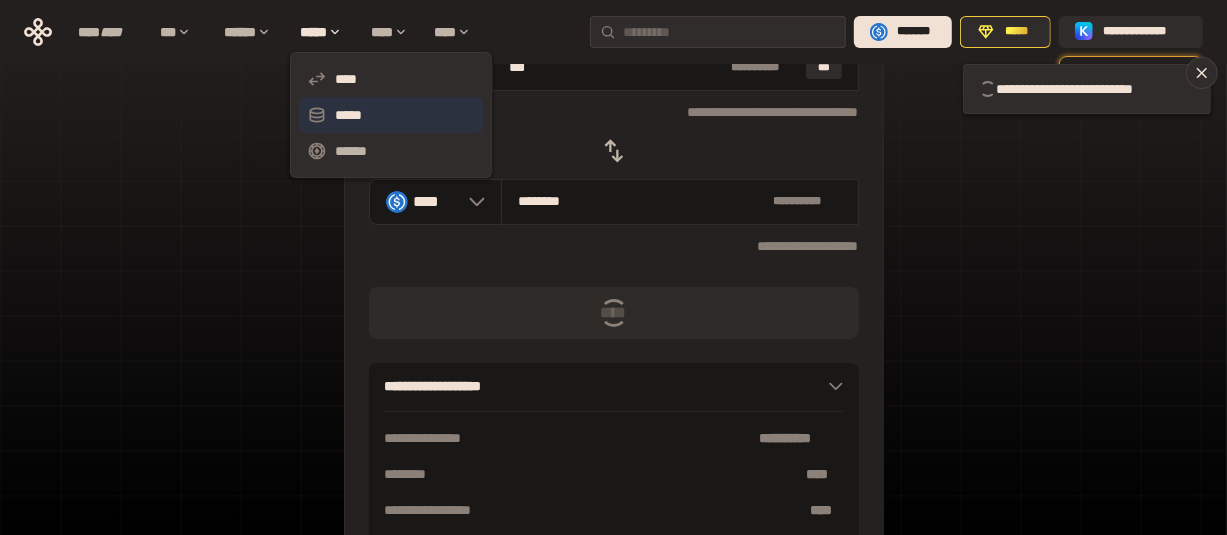 type 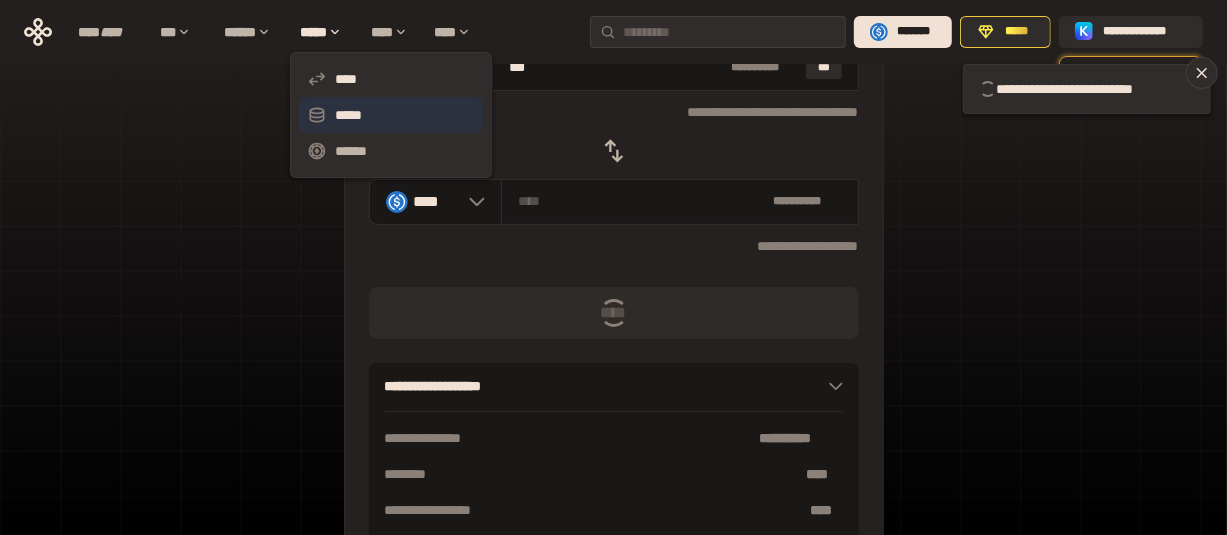 type 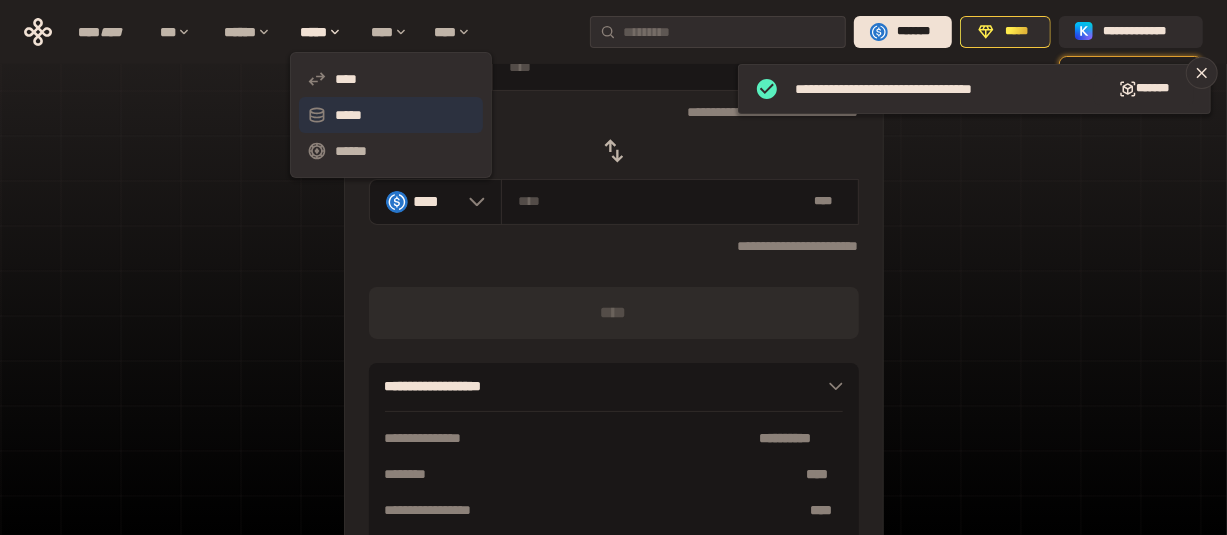 click on "*****" at bounding box center (391, 115) 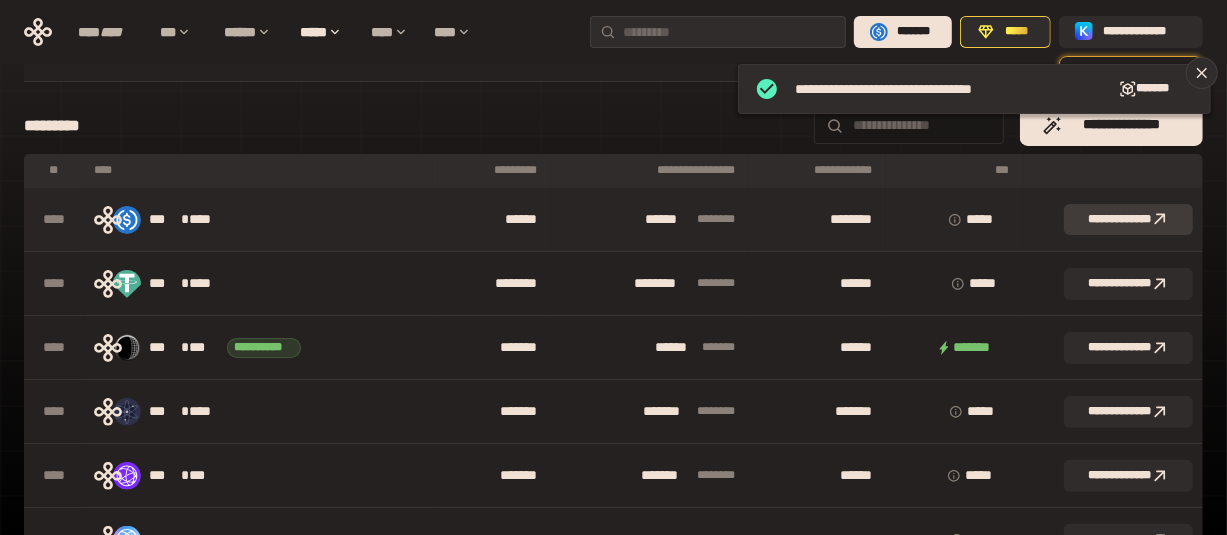 click on "**********" at bounding box center (1128, 220) 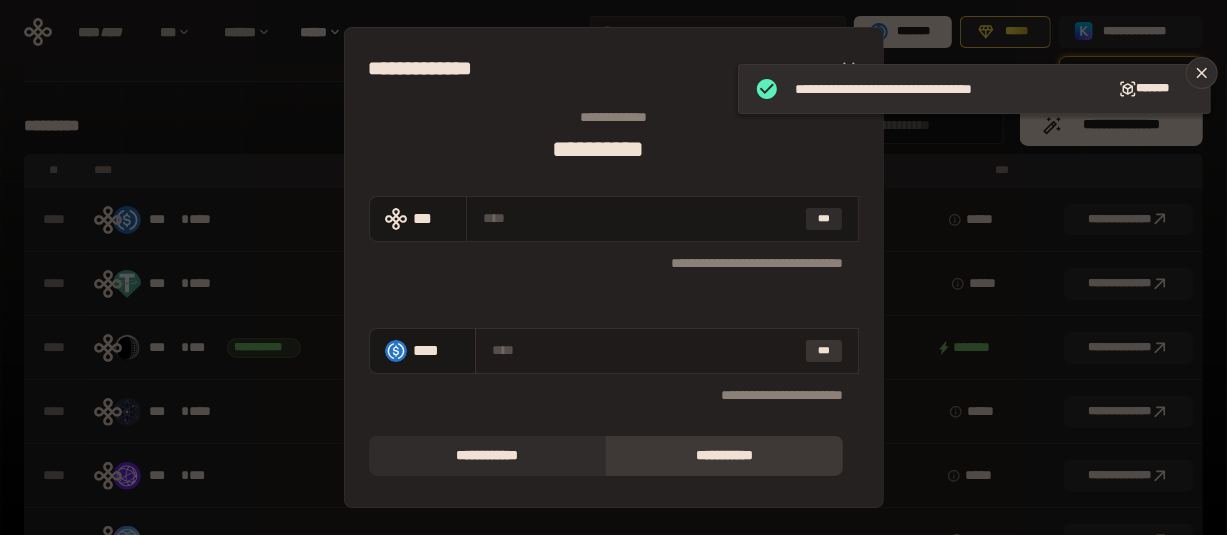 click on "***" at bounding box center [824, 351] 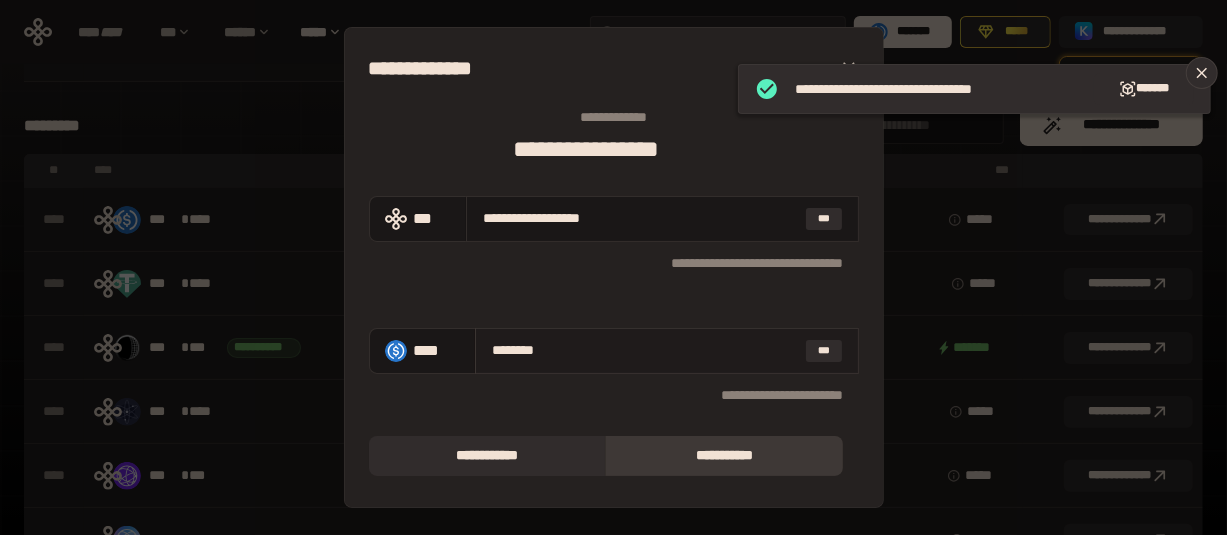 scroll, scrollTop: 143, scrollLeft: 0, axis: vertical 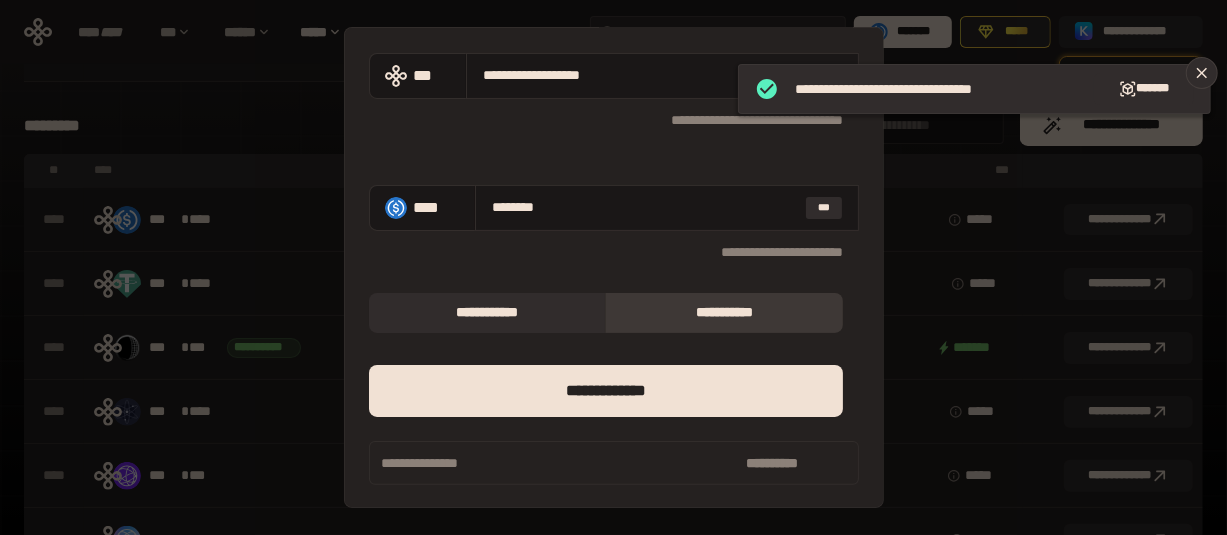 click on "**********" at bounding box center [724, 313] 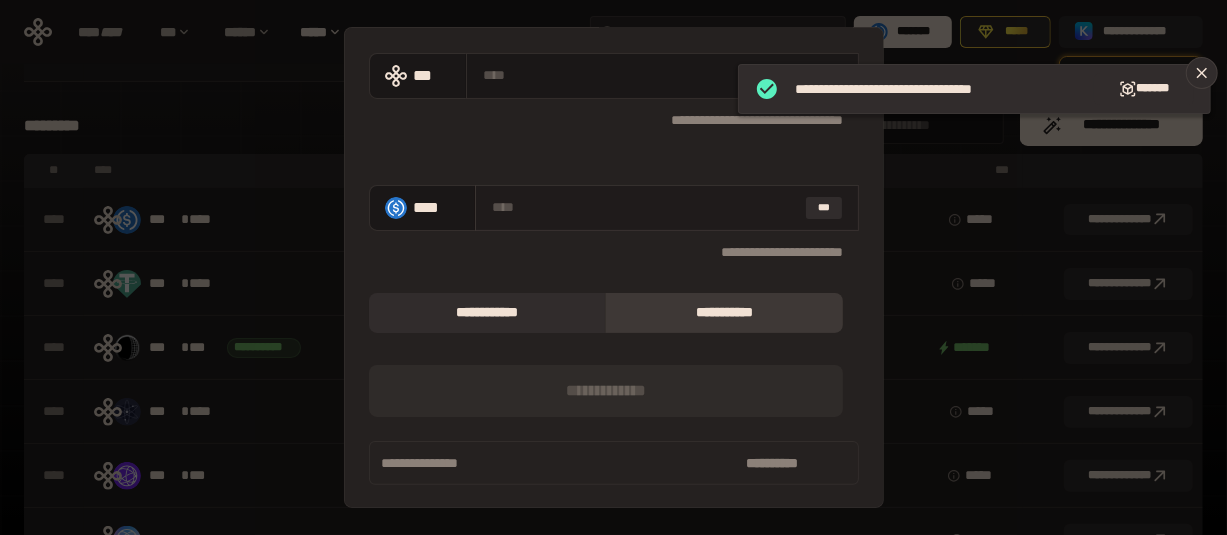 click on "***" at bounding box center [667, 208] 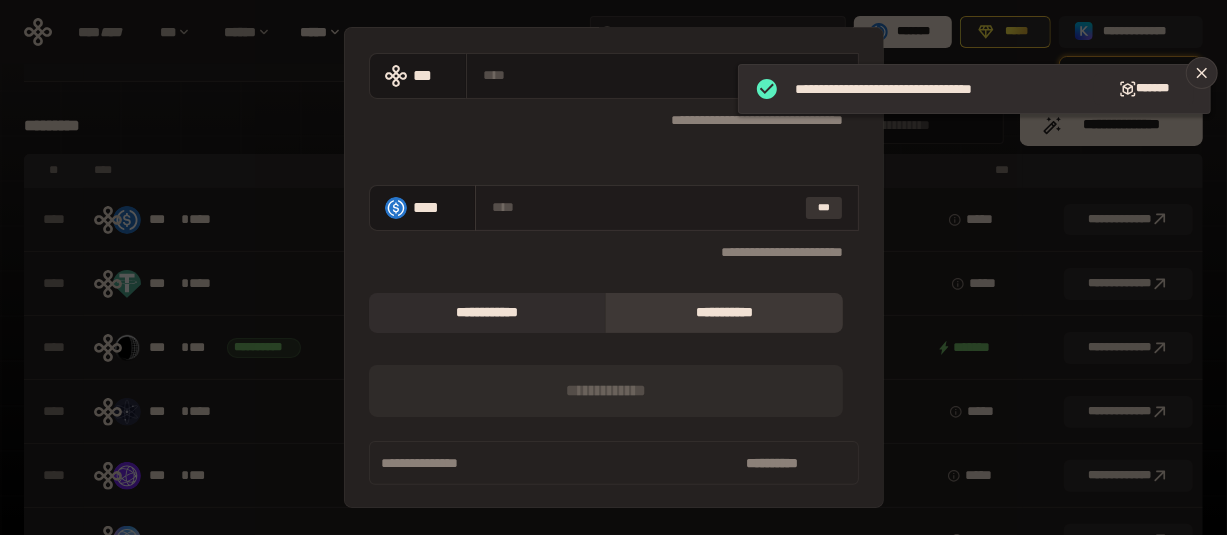 click on "***" at bounding box center (824, 208) 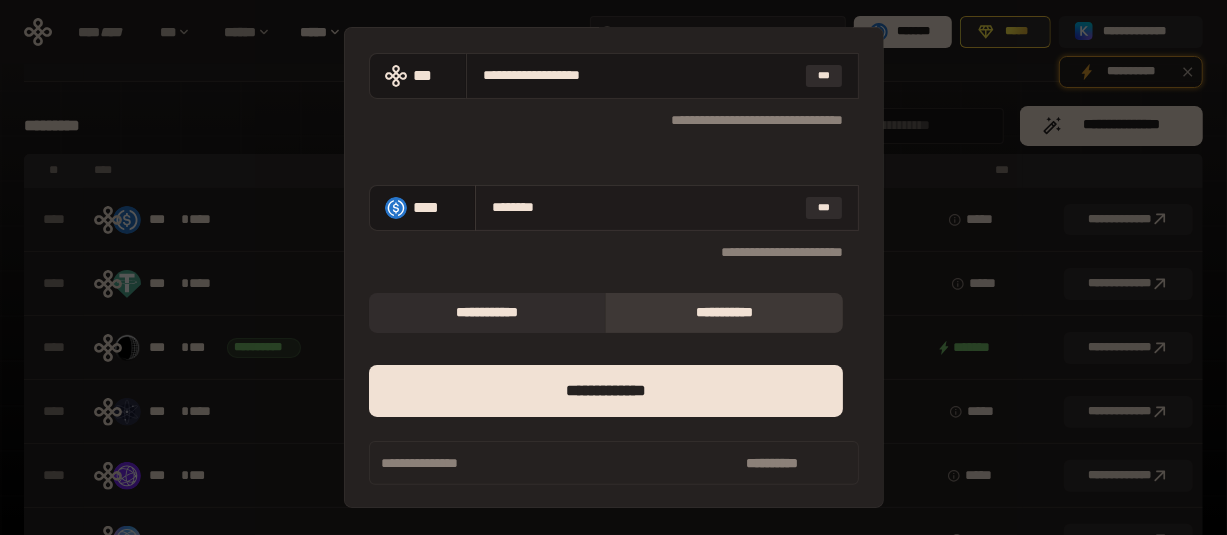 type on "*******" 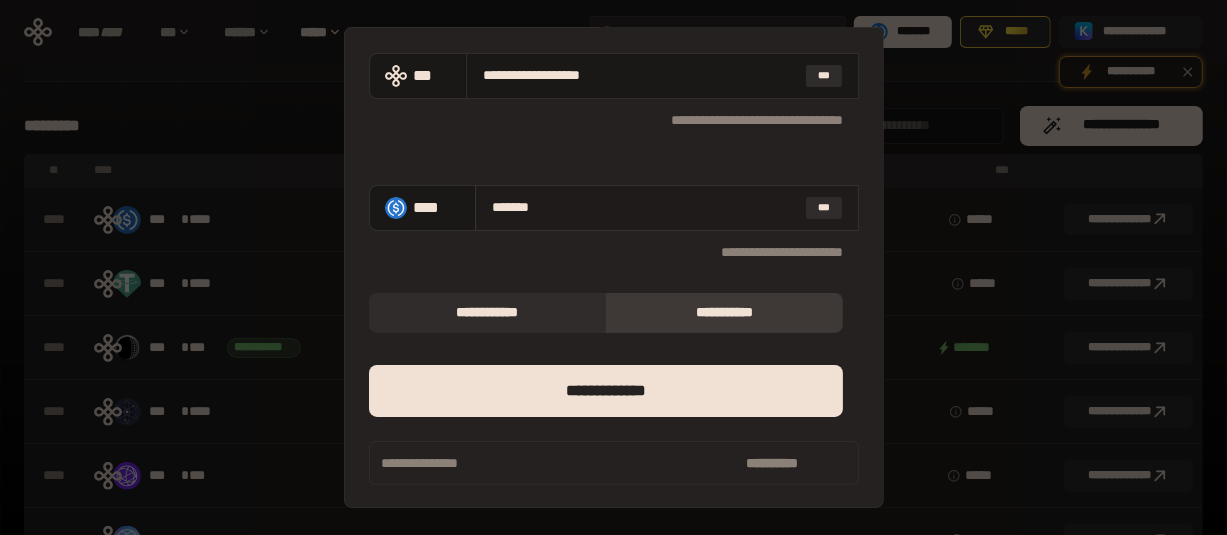type on "**********" 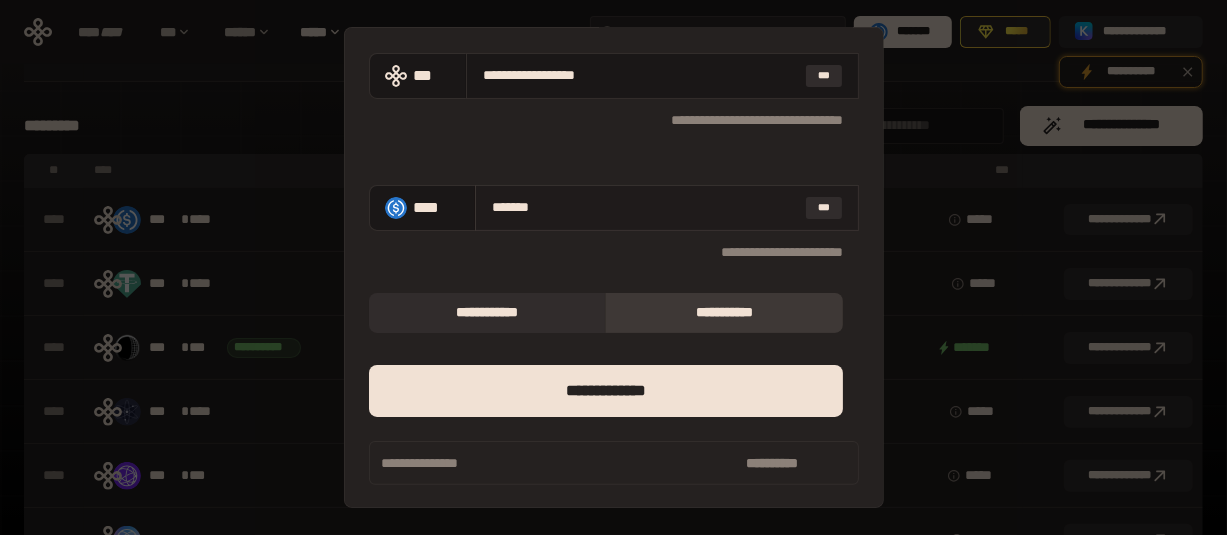 type on "******" 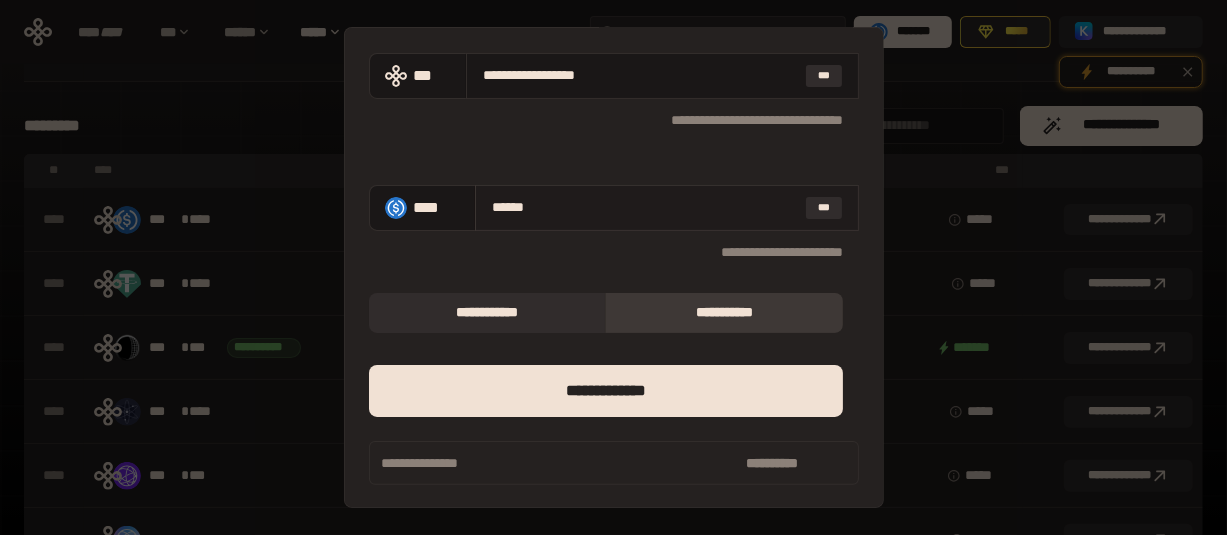type on "**********" 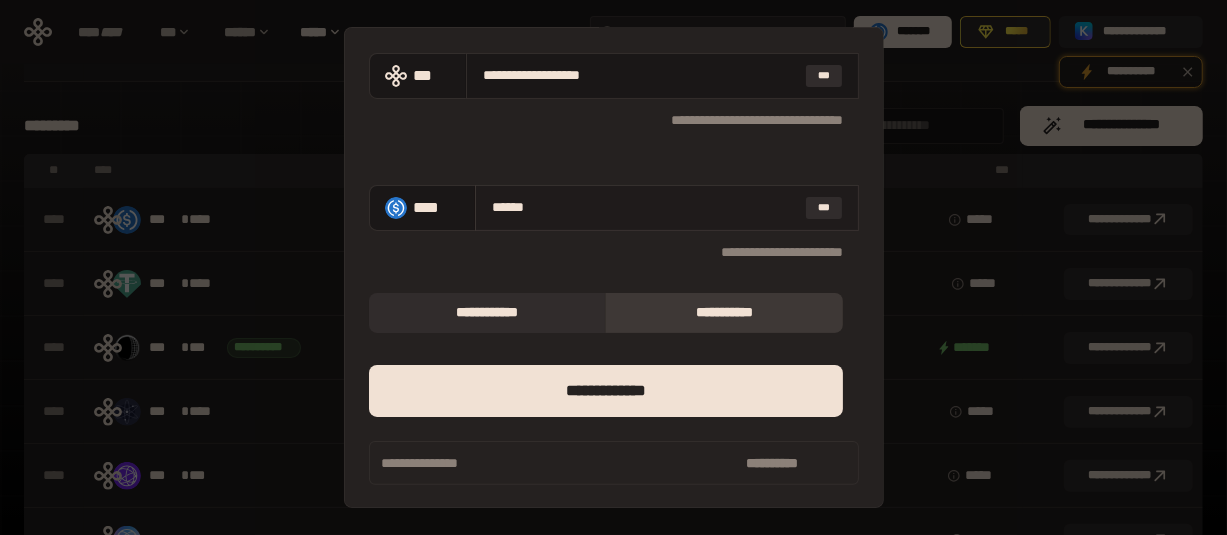 type on "*****" 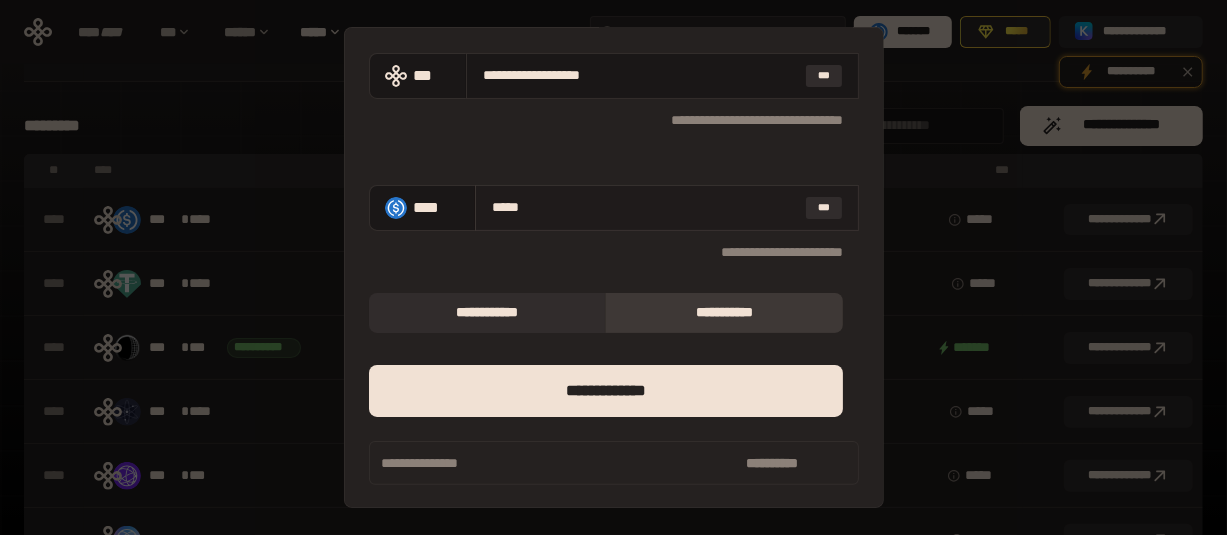 type on "**********" 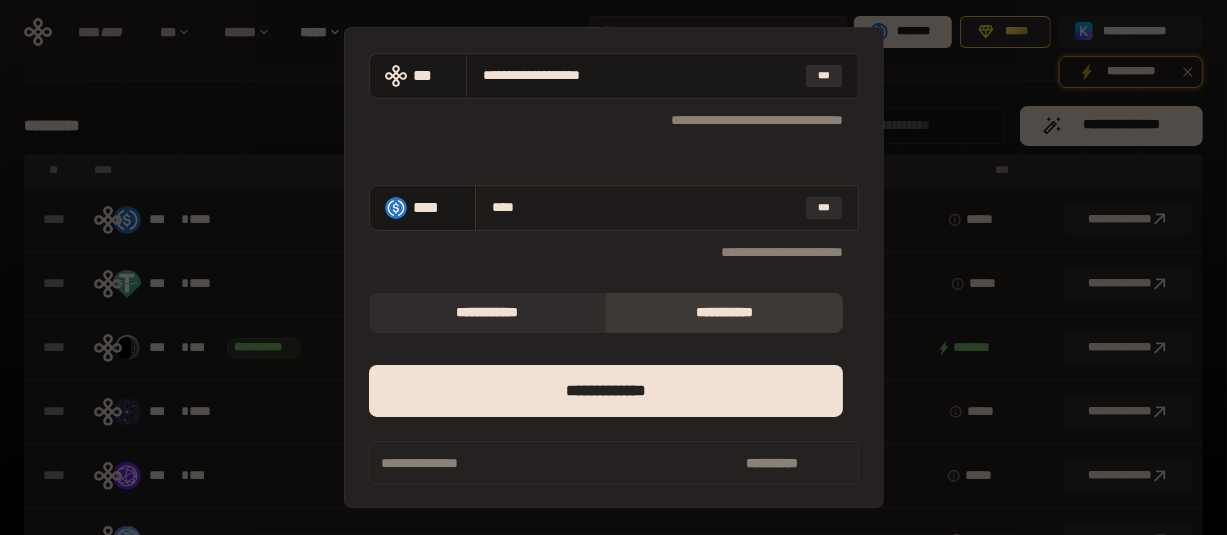 type on "**********" 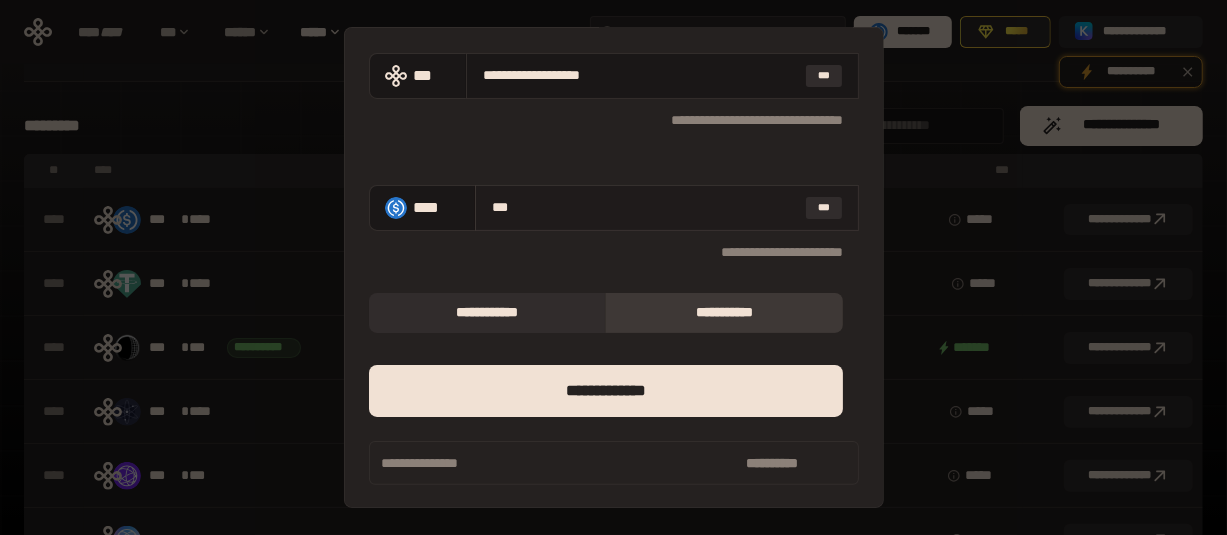 type 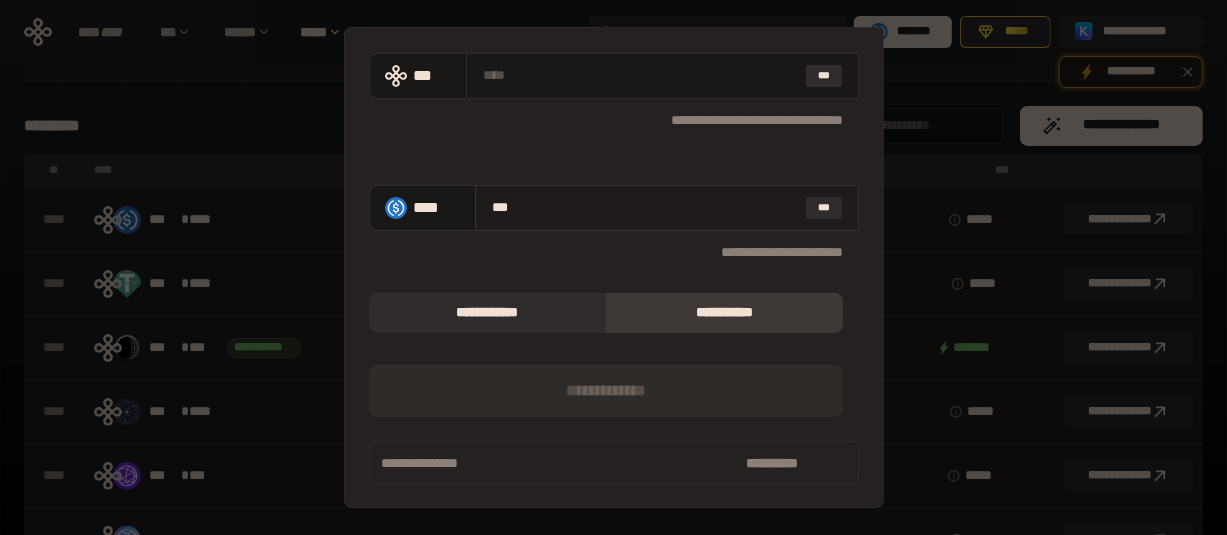 type on "****" 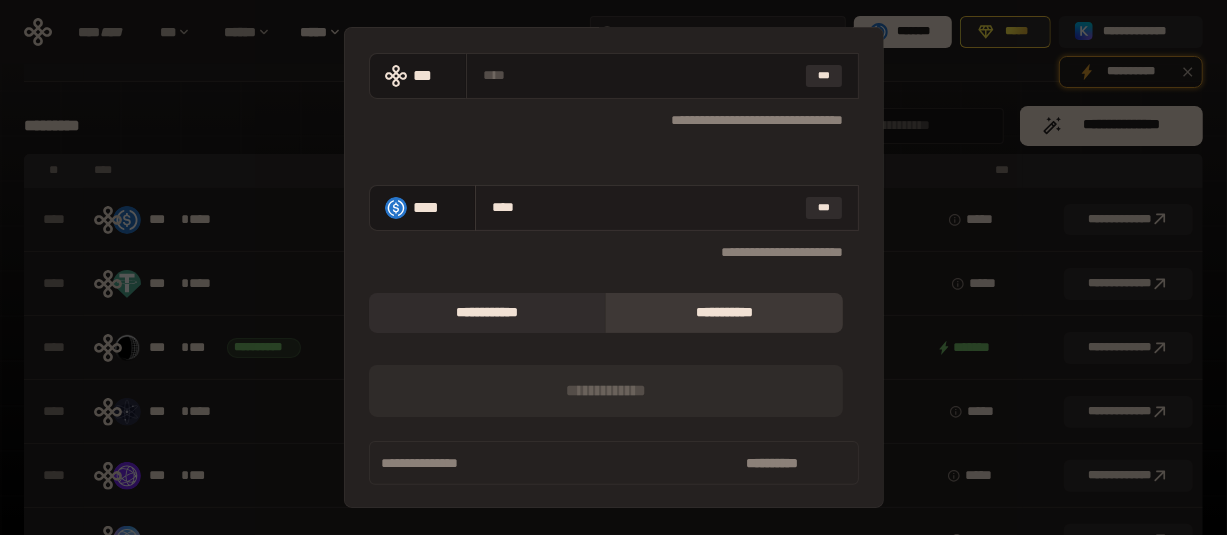 type on "**********" 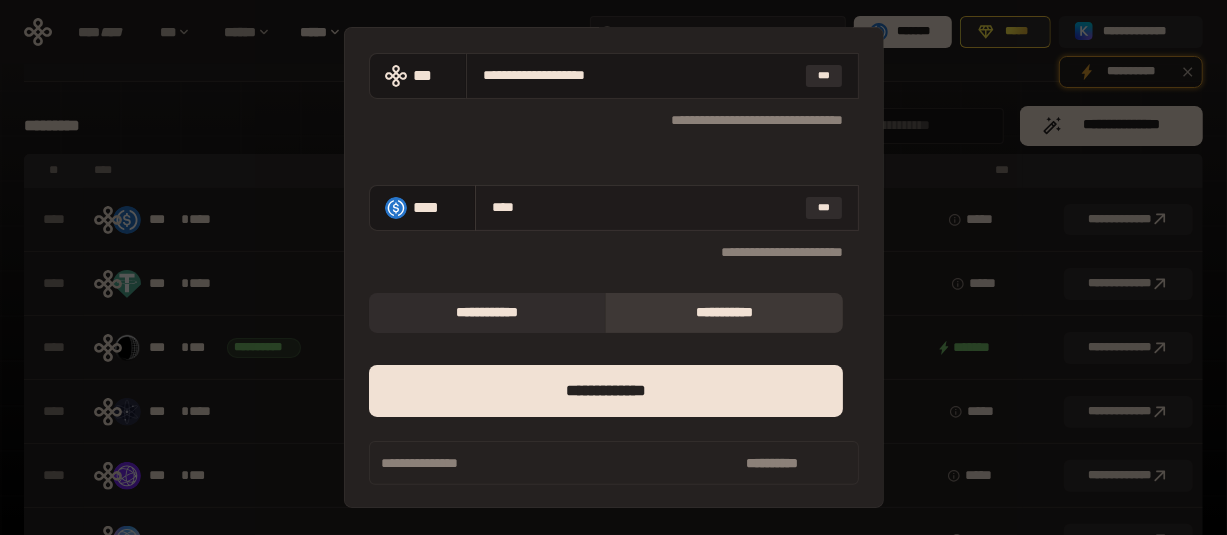 type on "*****" 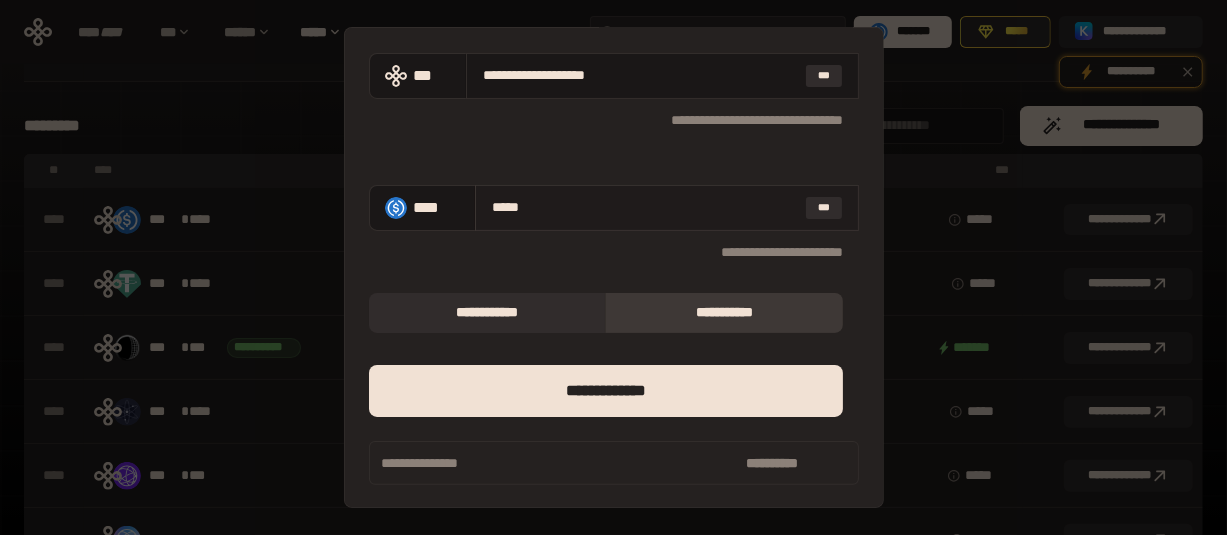 type on "**********" 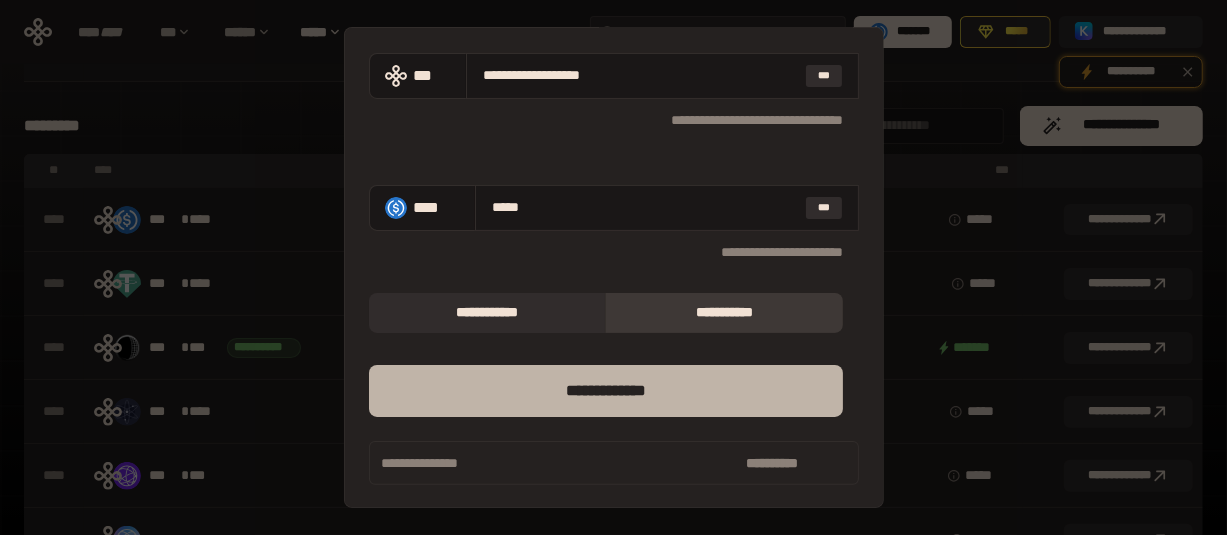 type on "*****" 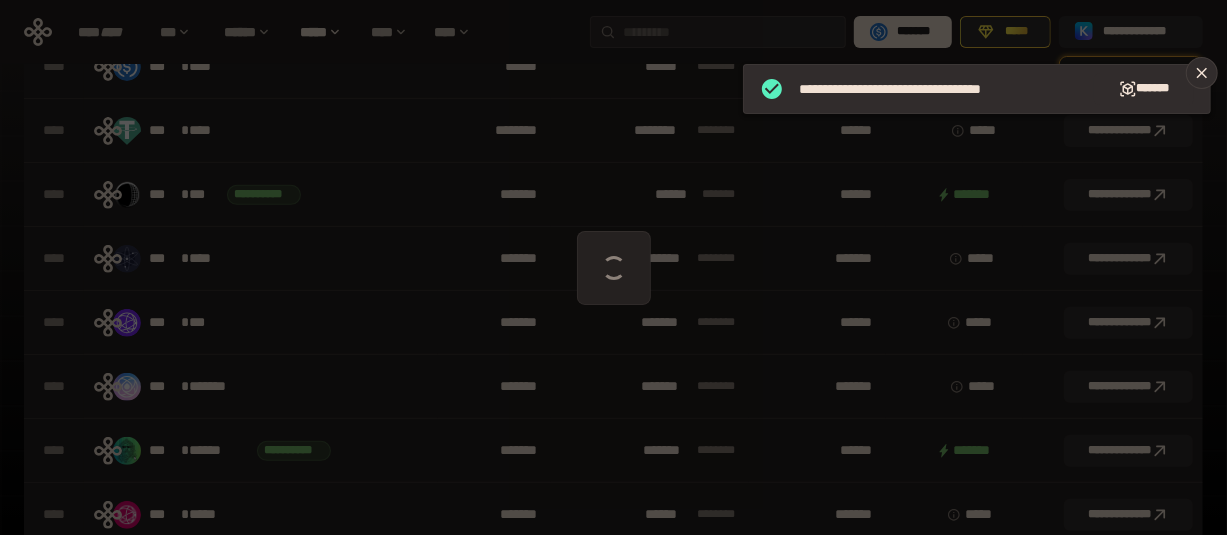 scroll, scrollTop: 230, scrollLeft: 0, axis: vertical 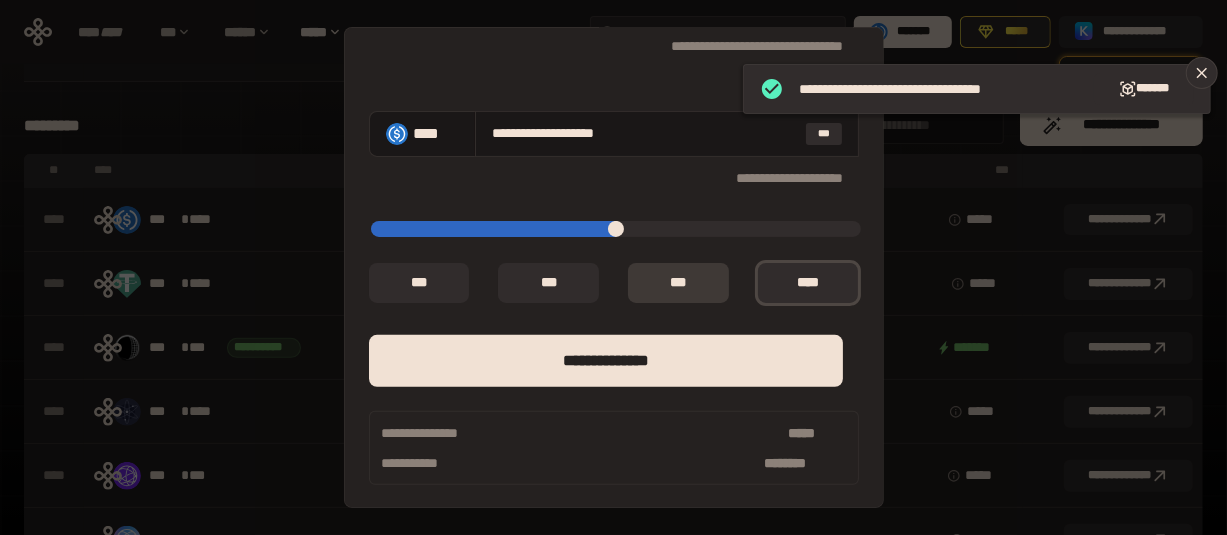click on "** *" at bounding box center [678, 283] 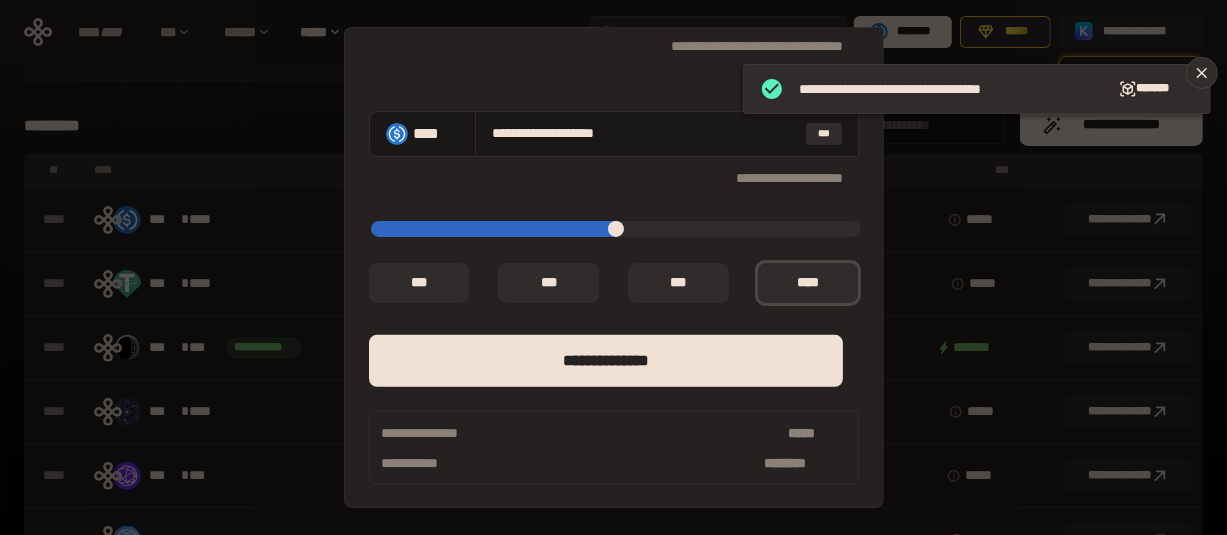 type on "**********" 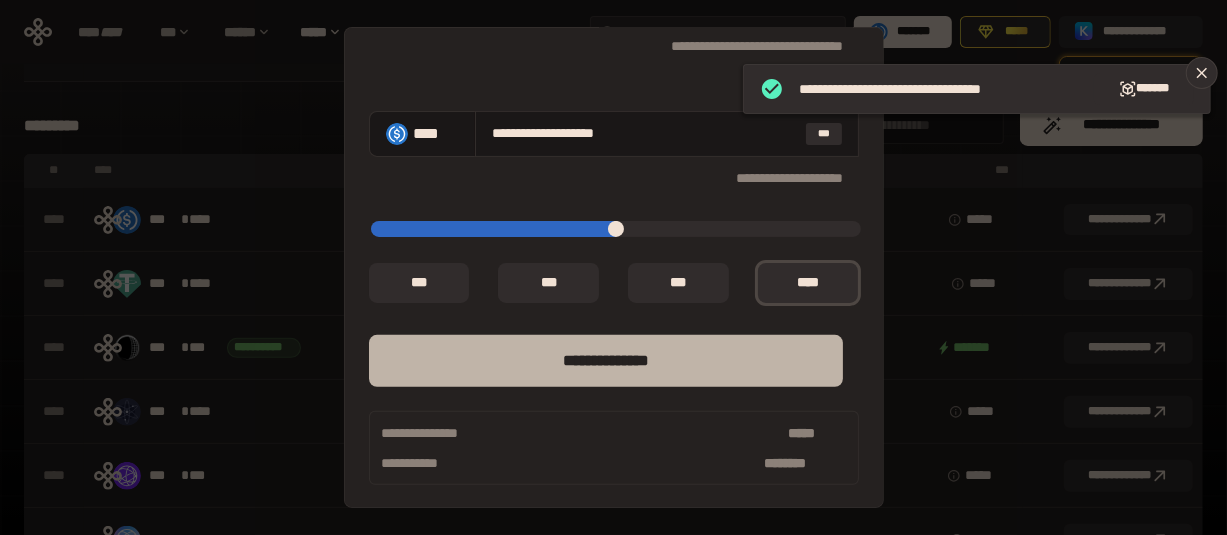 click on "**** *********" at bounding box center [606, 361] 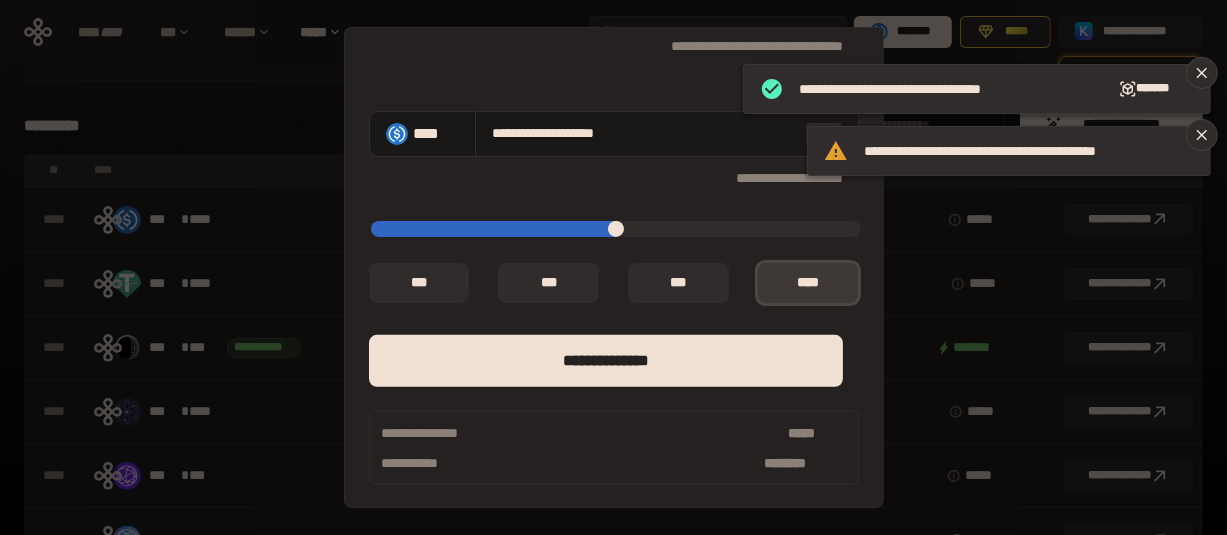 click on "*** *" at bounding box center [808, 283] 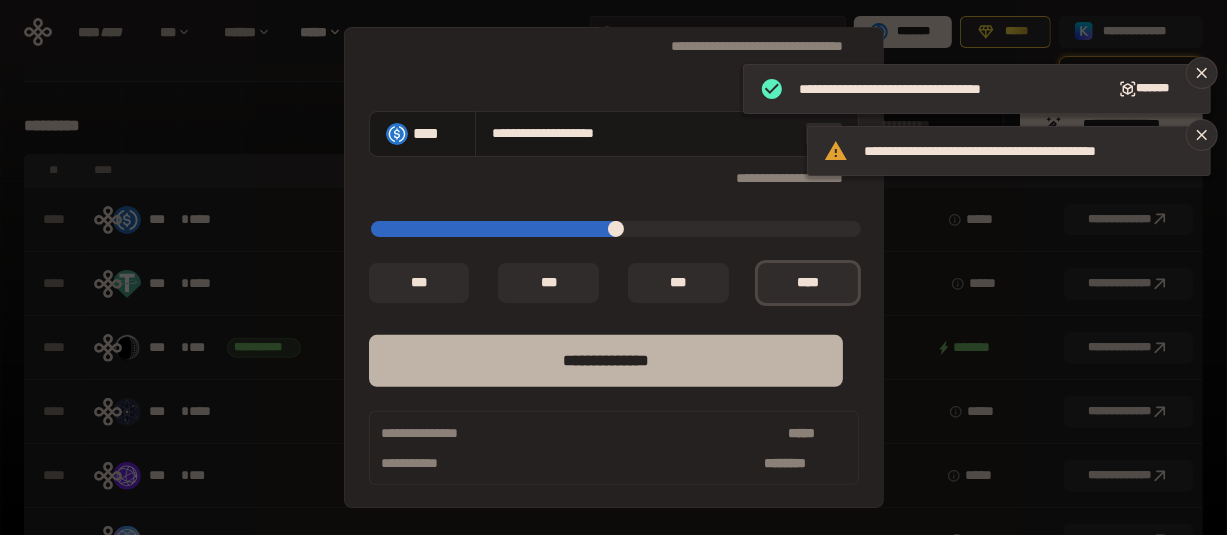click on "**** *********" at bounding box center (606, 361) 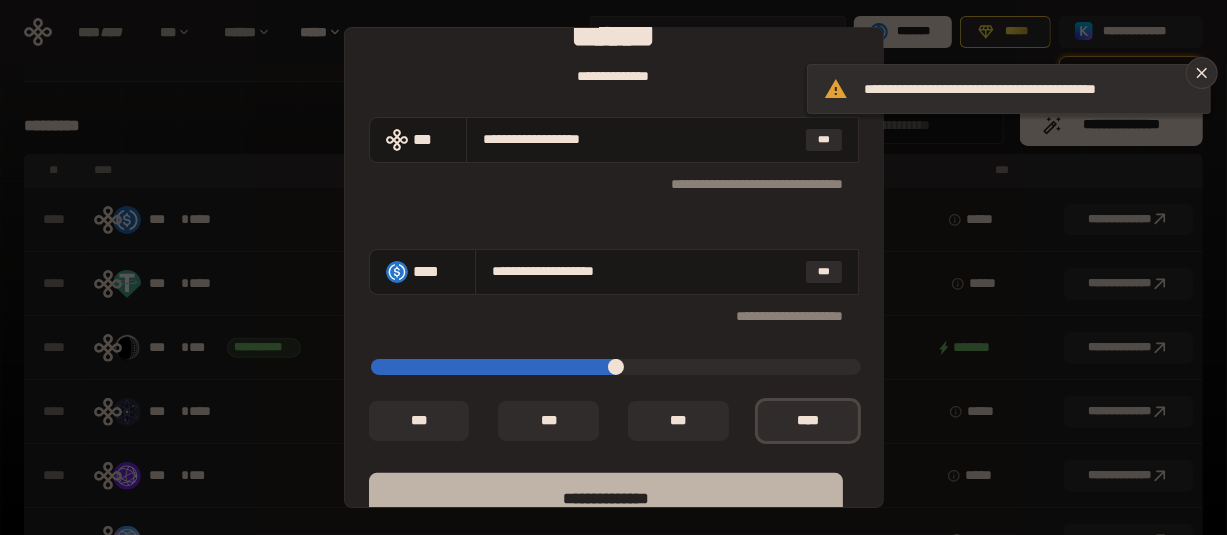 scroll, scrollTop: 166, scrollLeft: 0, axis: vertical 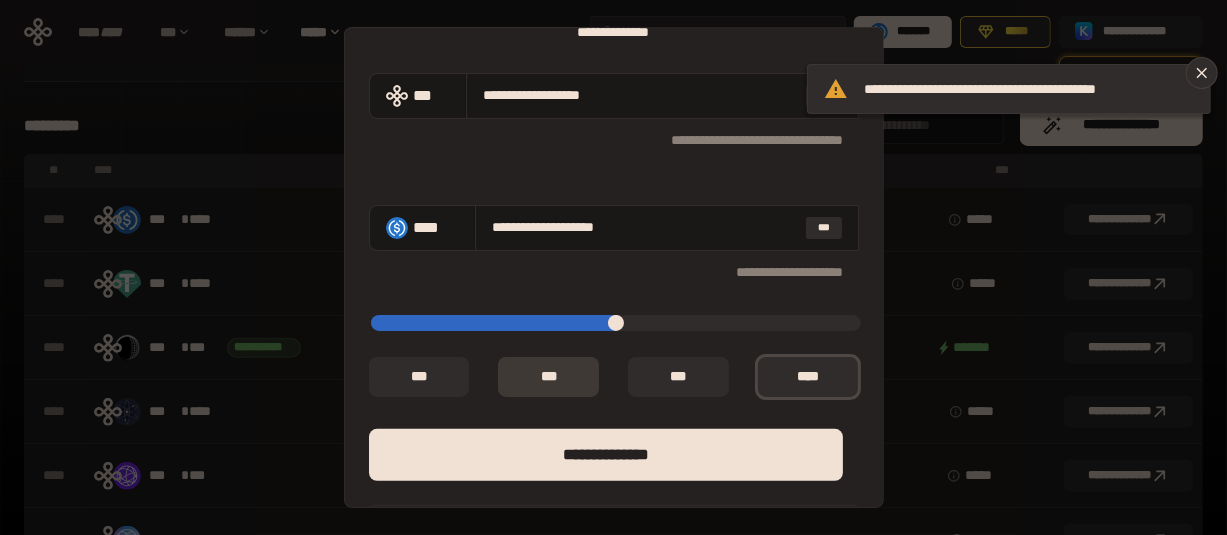 click on "** *" at bounding box center (548, 377) 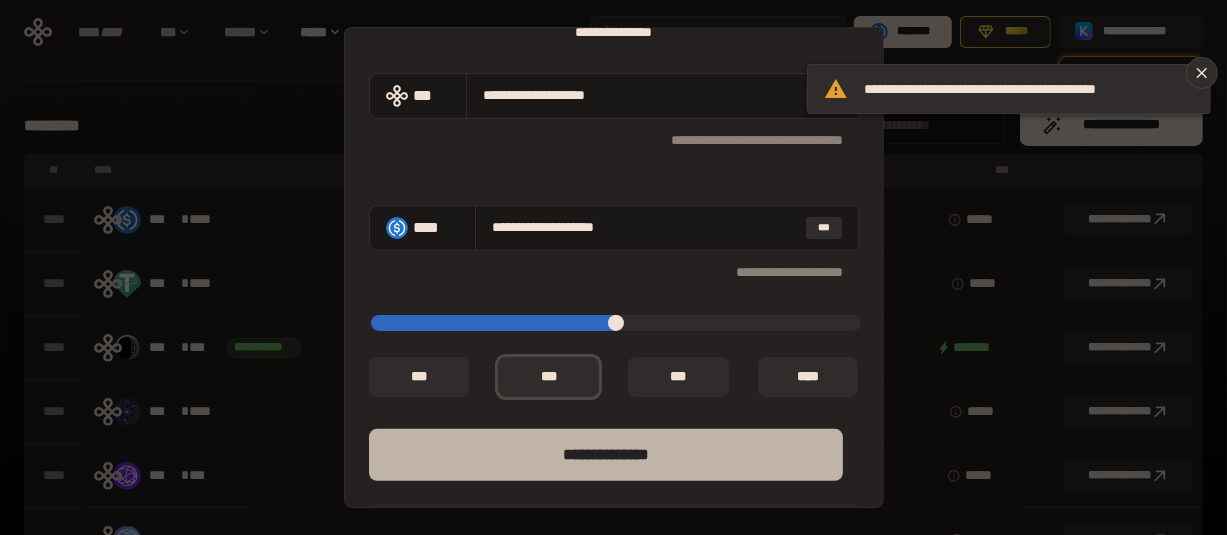 click on "**** *********" at bounding box center [606, 455] 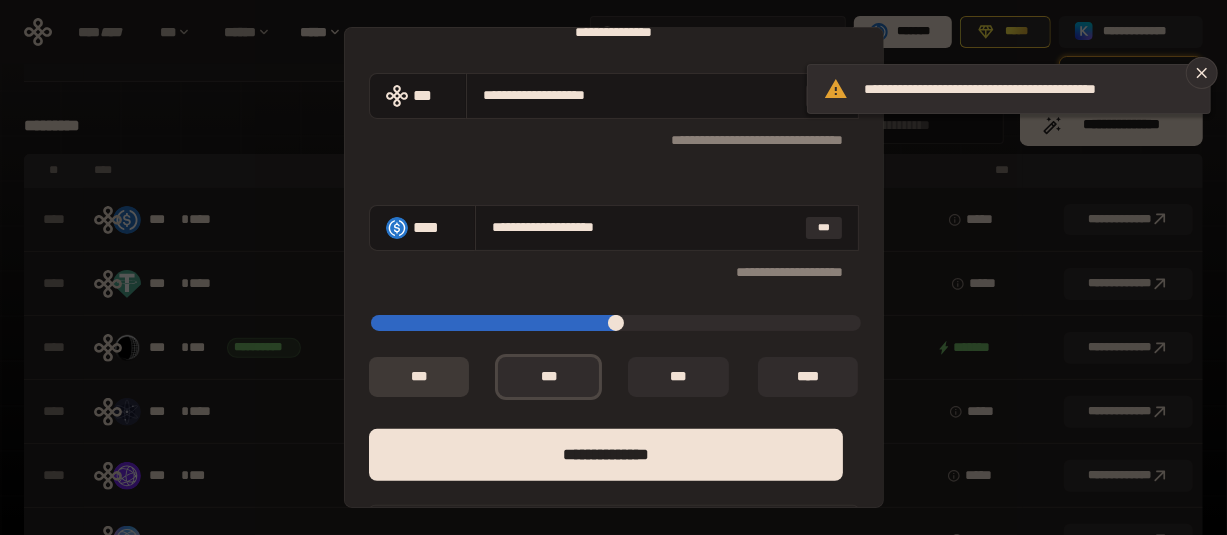 click on "** *" at bounding box center (419, 377) 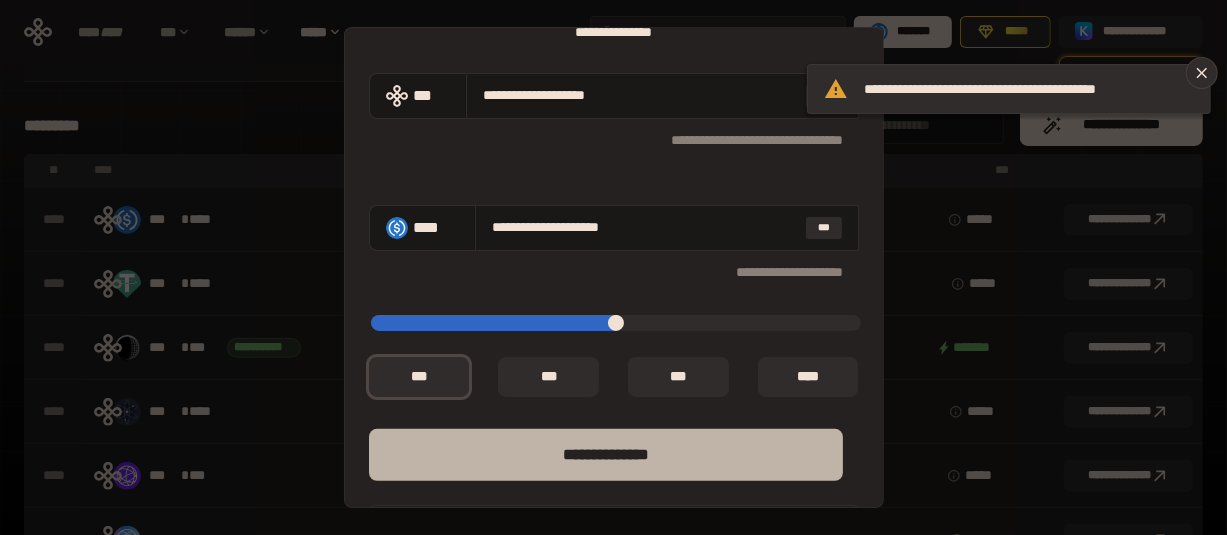 click on "**** *********" at bounding box center [606, 455] 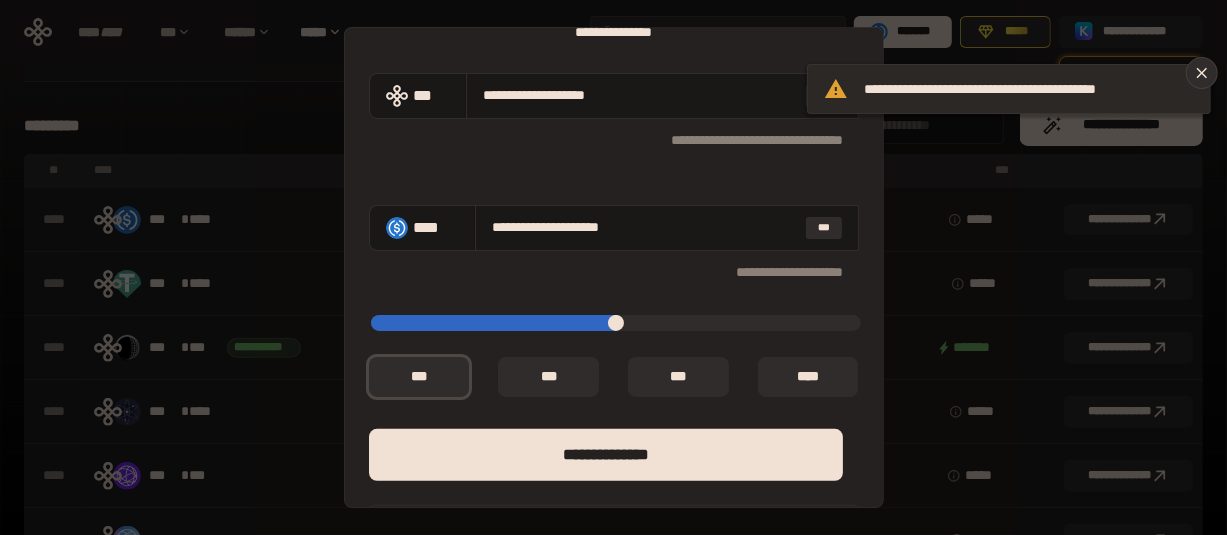 click on "**********" at bounding box center (1029, 89) 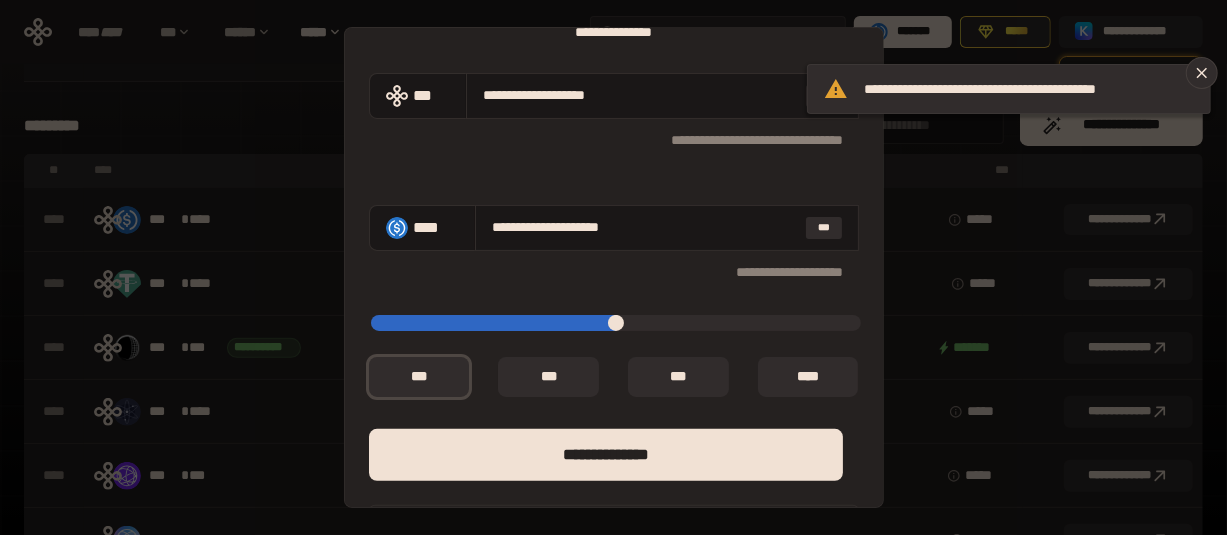 click on "**********" at bounding box center [613, 267] 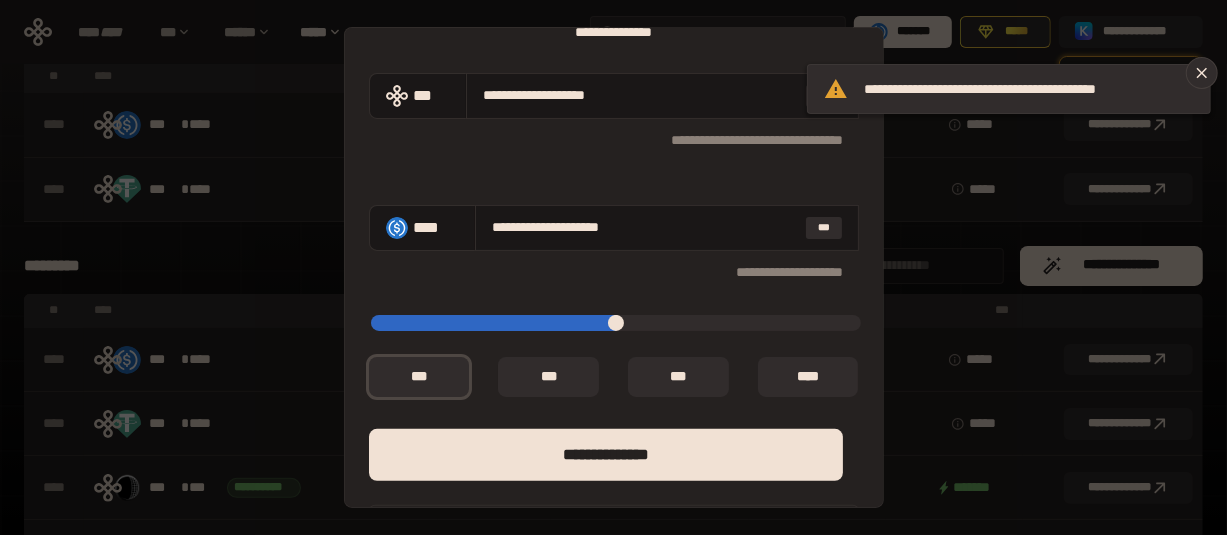 scroll, scrollTop: 0, scrollLeft: 0, axis: both 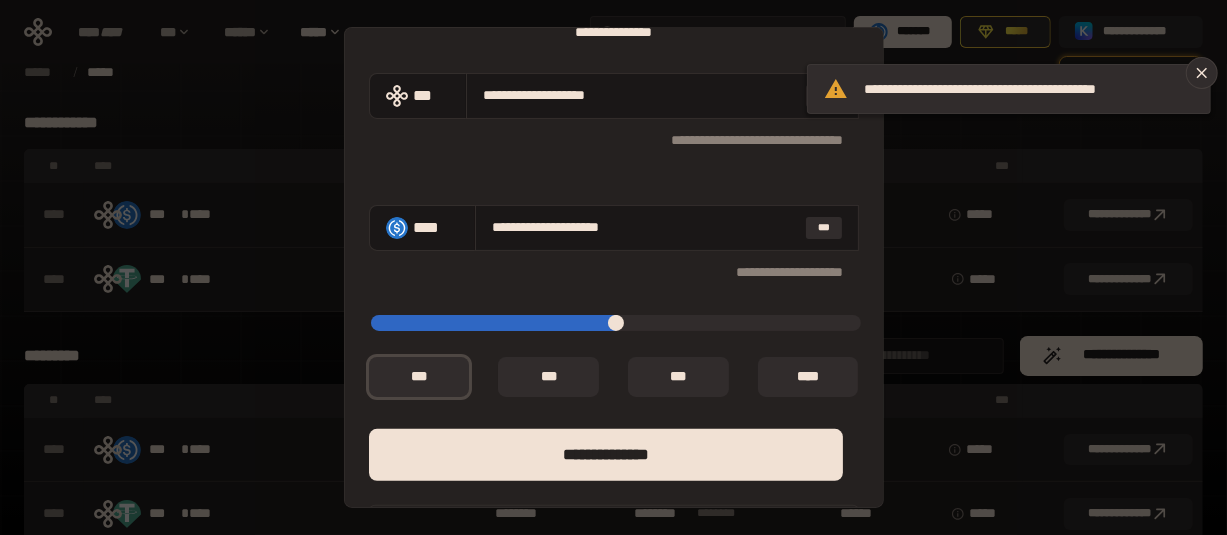 click on "**********" at bounding box center (613, 267) 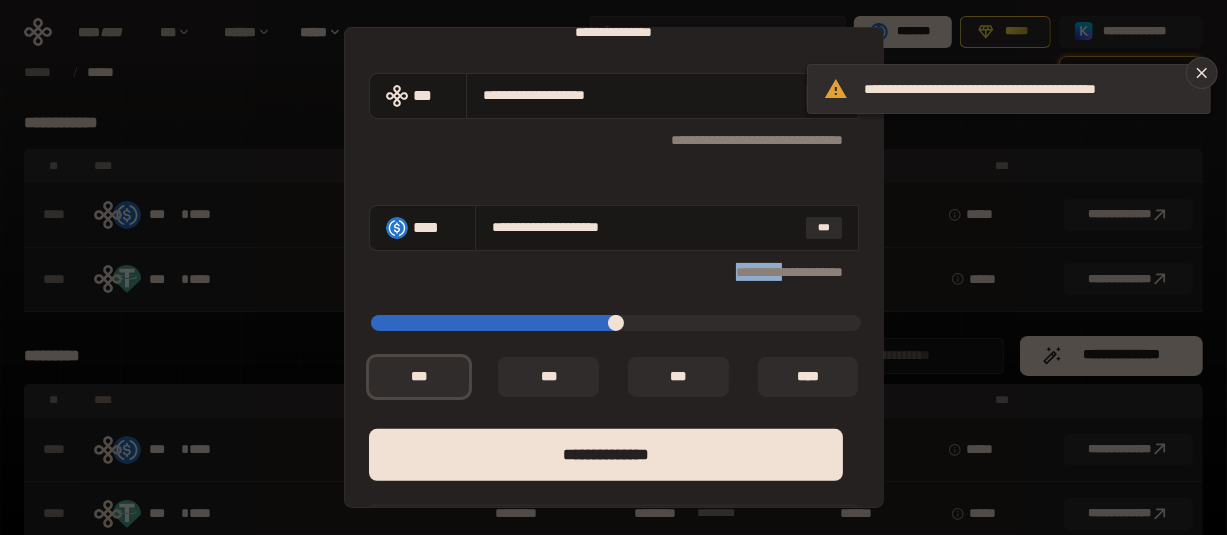 click on "**********" at bounding box center (613, 267) 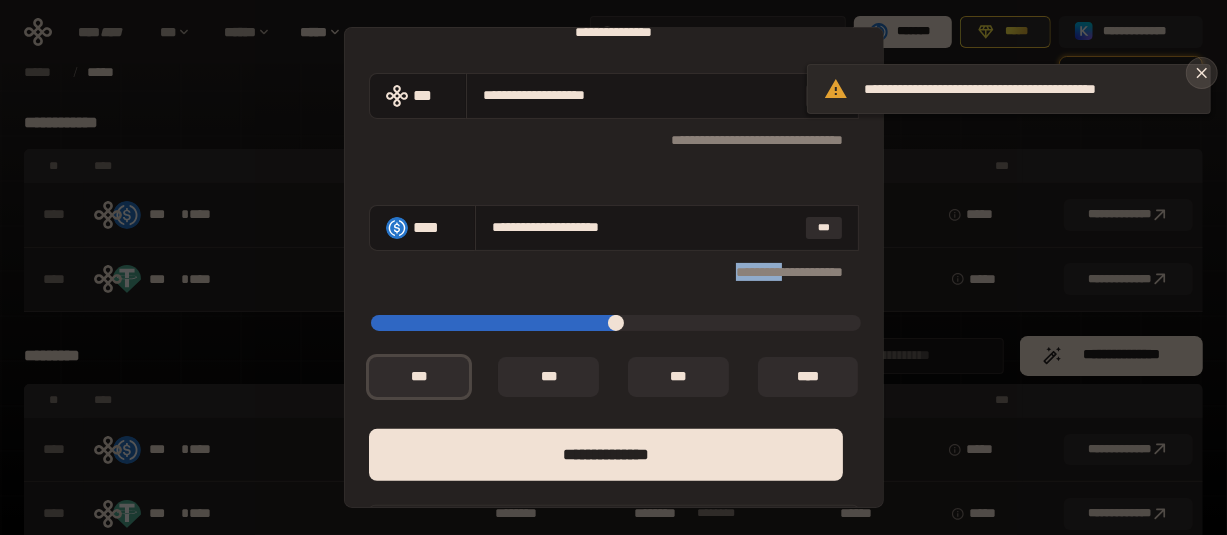 click 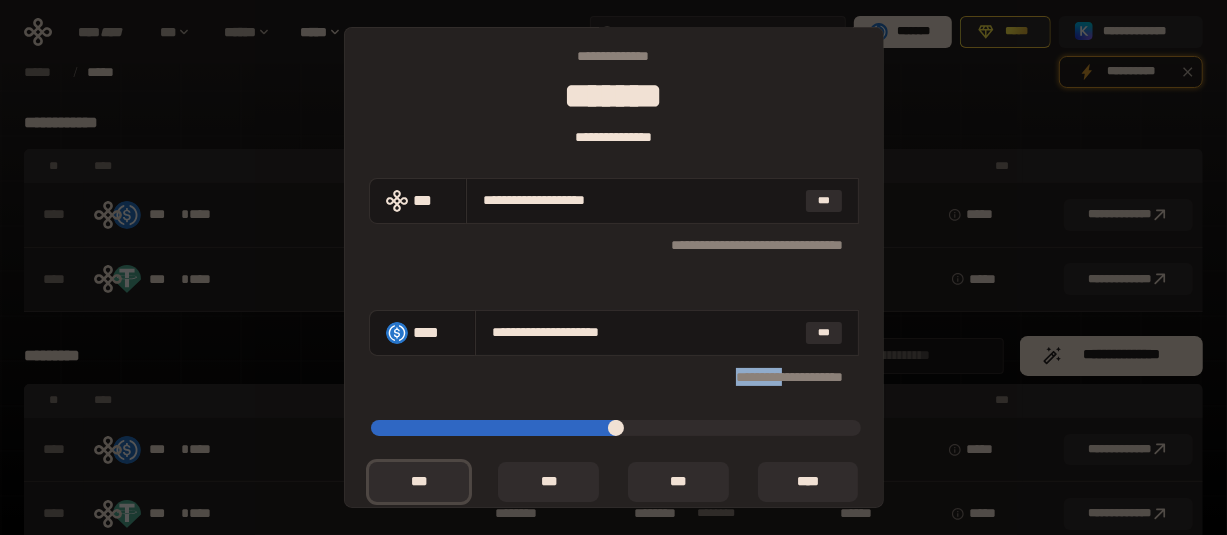 scroll, scrollTop: 0, scrollLeft: 0, axis: both 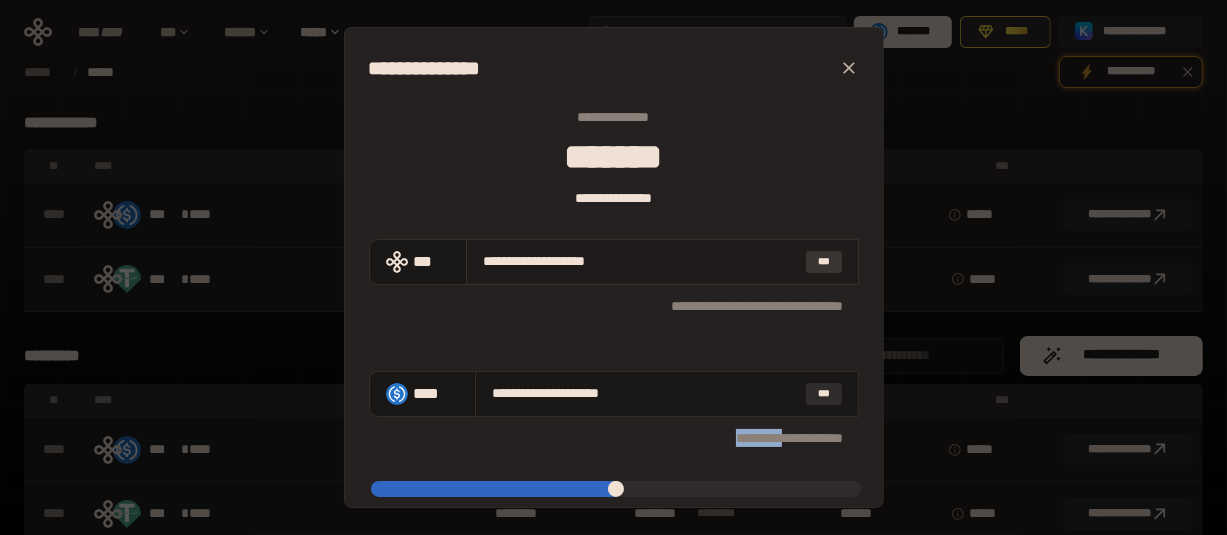 click on "***" at bounding box center (824, 262) 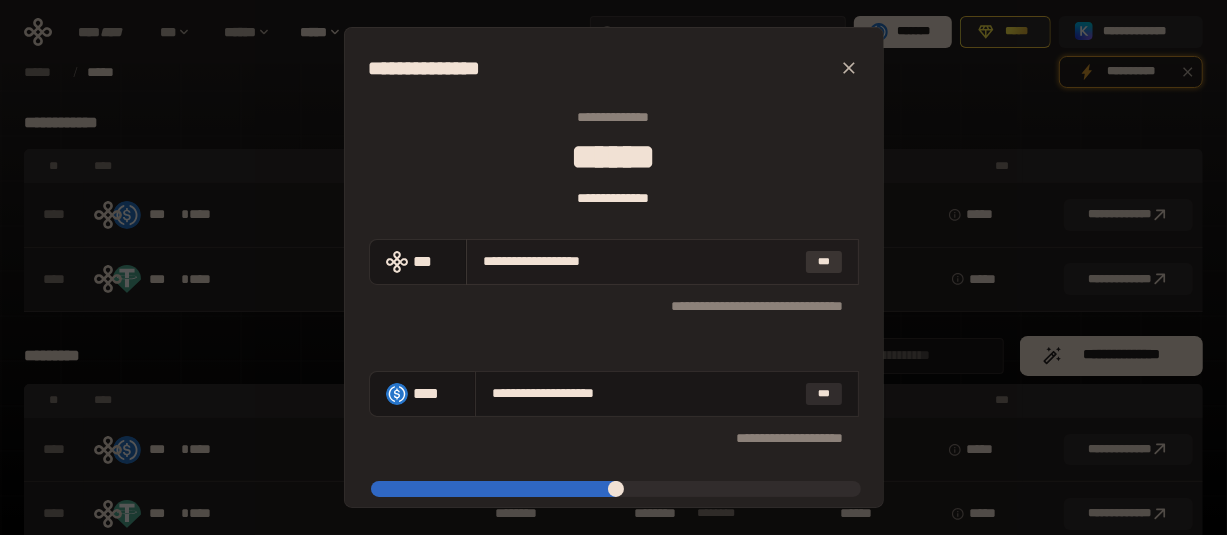 click on "***" at bounding box center (824, 262) 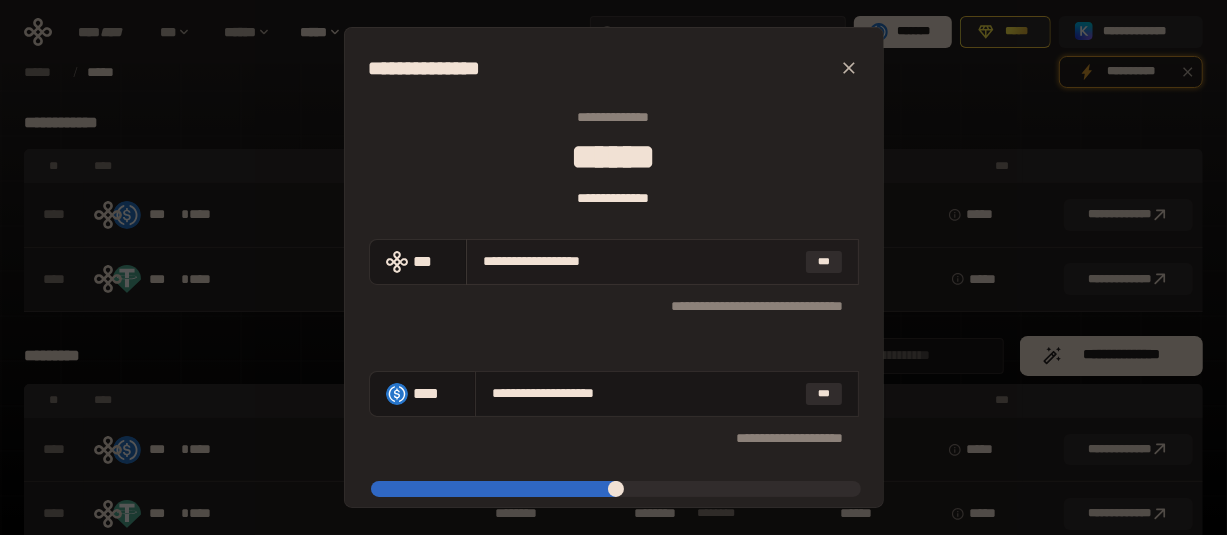 scroll, scrollTop: 166, scrollLeft: 0, axis: vertical 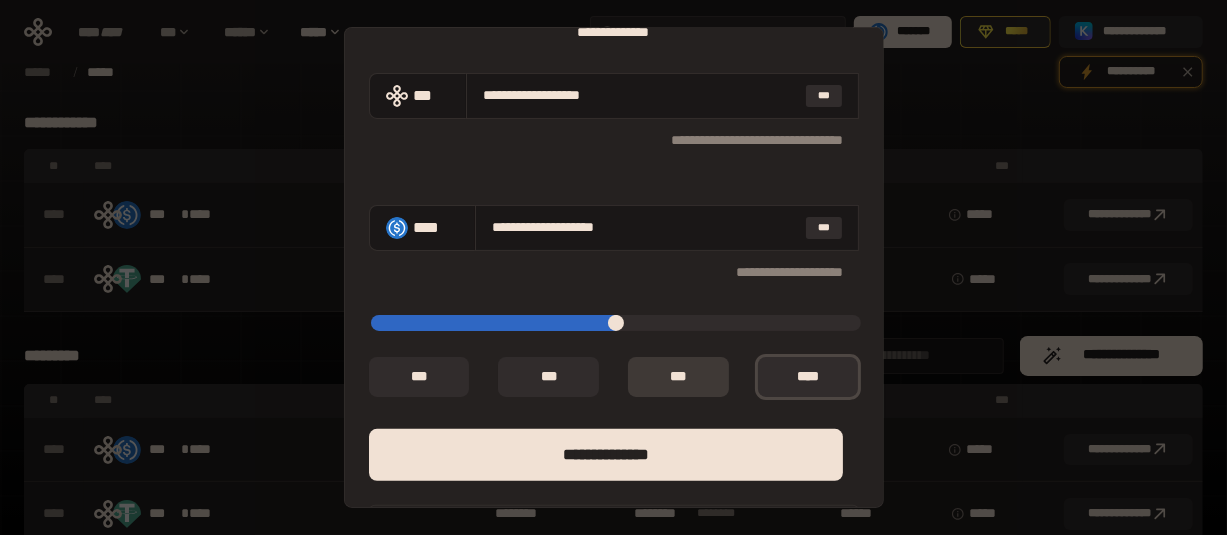 click on "** *" at bounding box center (678, 377) 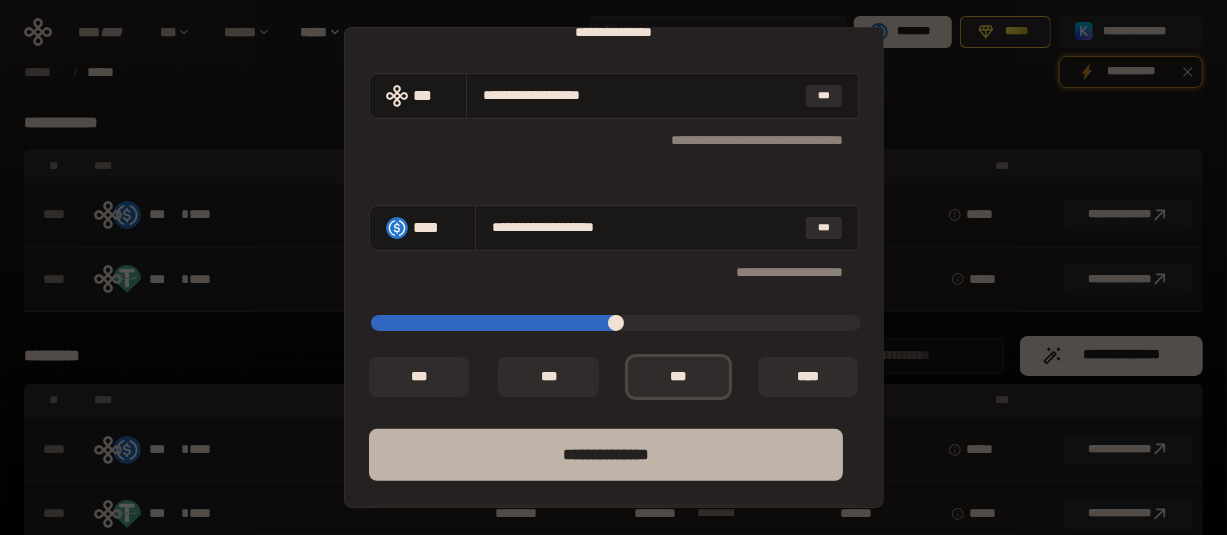 click on "**** *********" at bounding box center [606, 455] 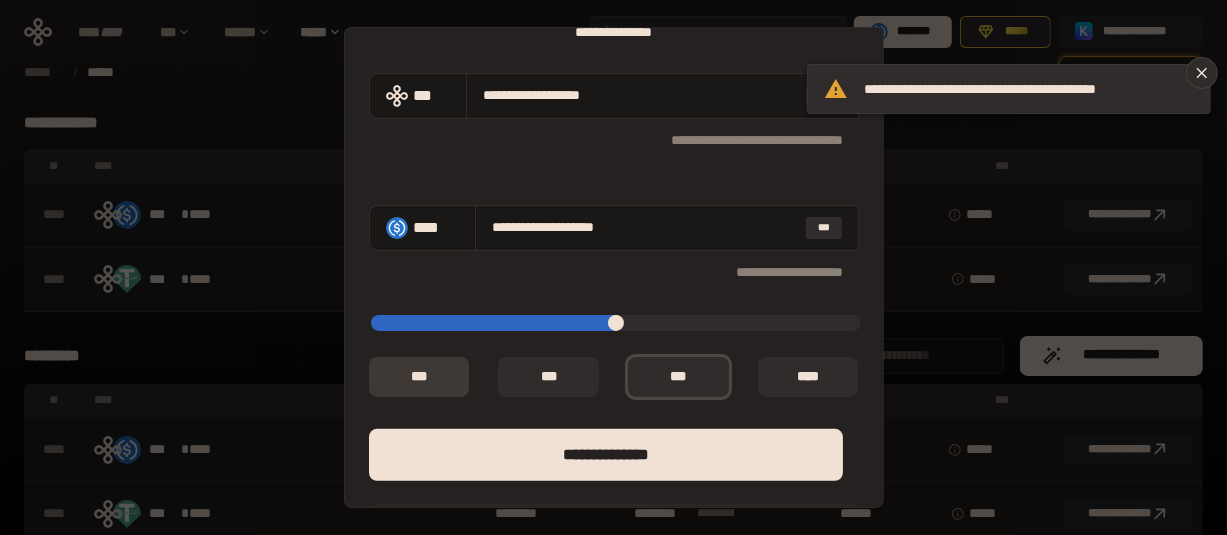 click on "** *" at bounding box center (419, 377) 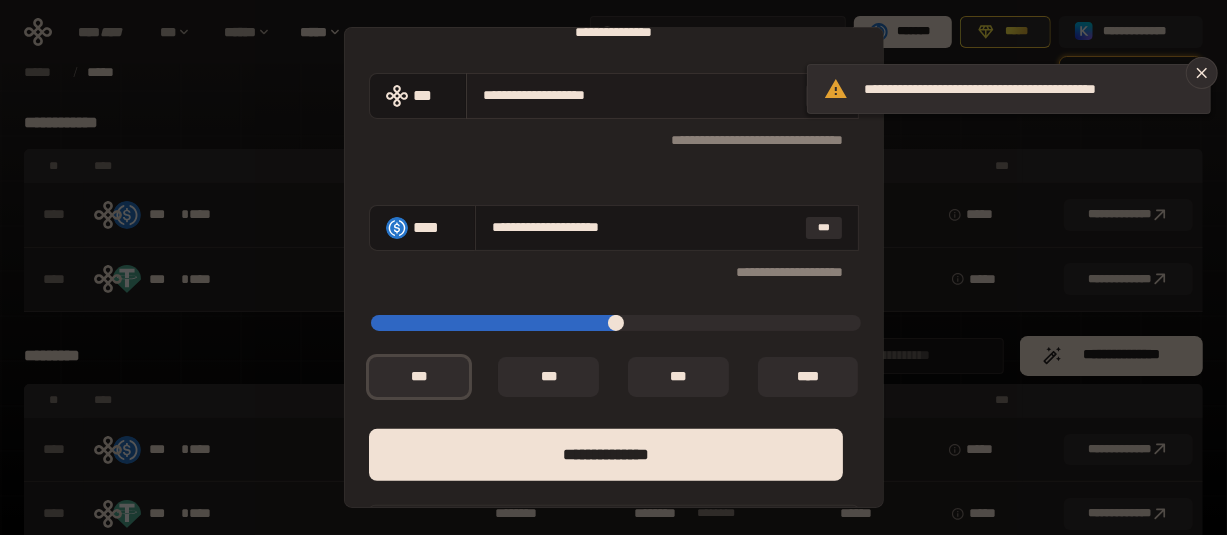 click on "**********" at bounding box center [640, 95] 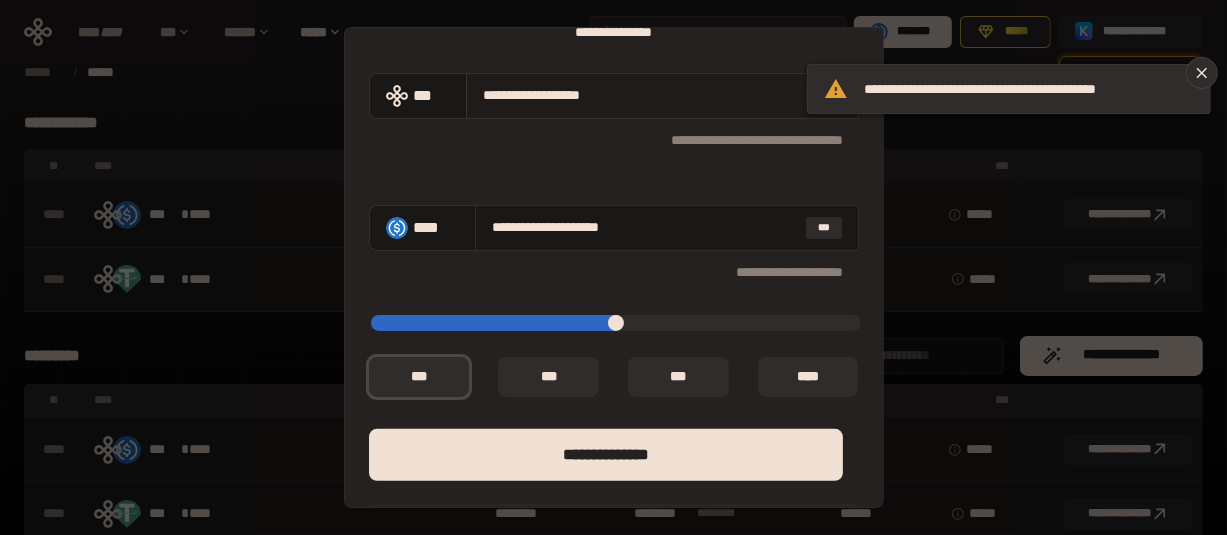 type on "**********" 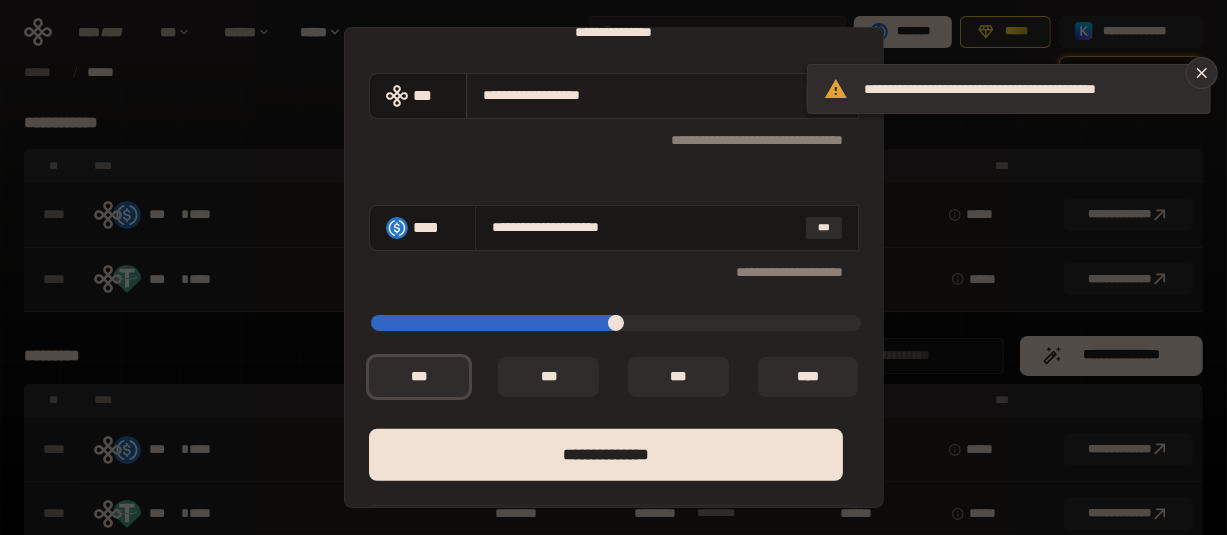 type on "**********" 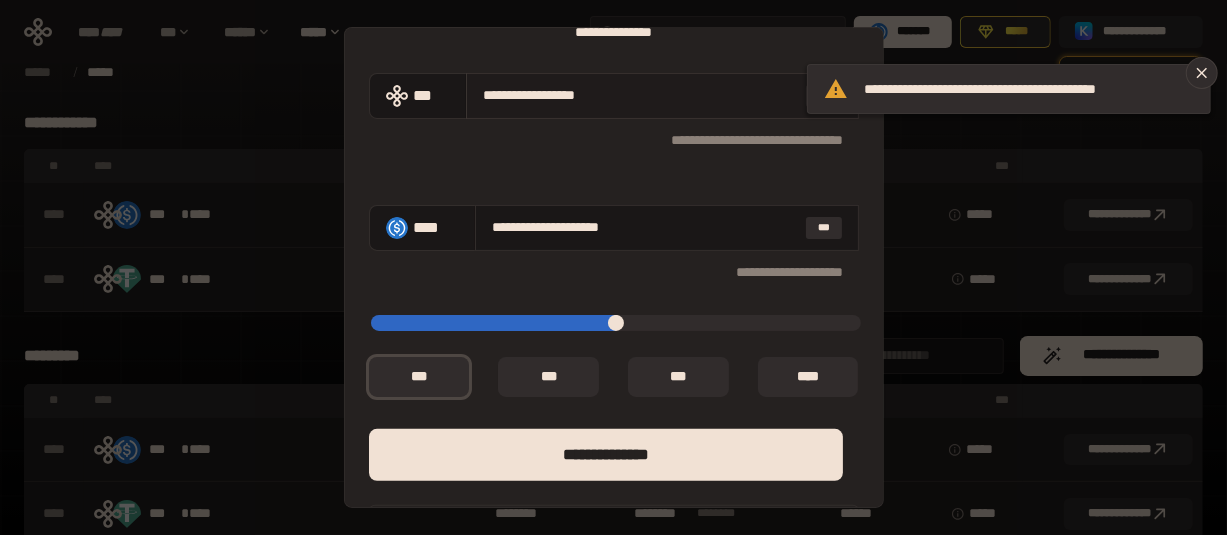 type on "**********" 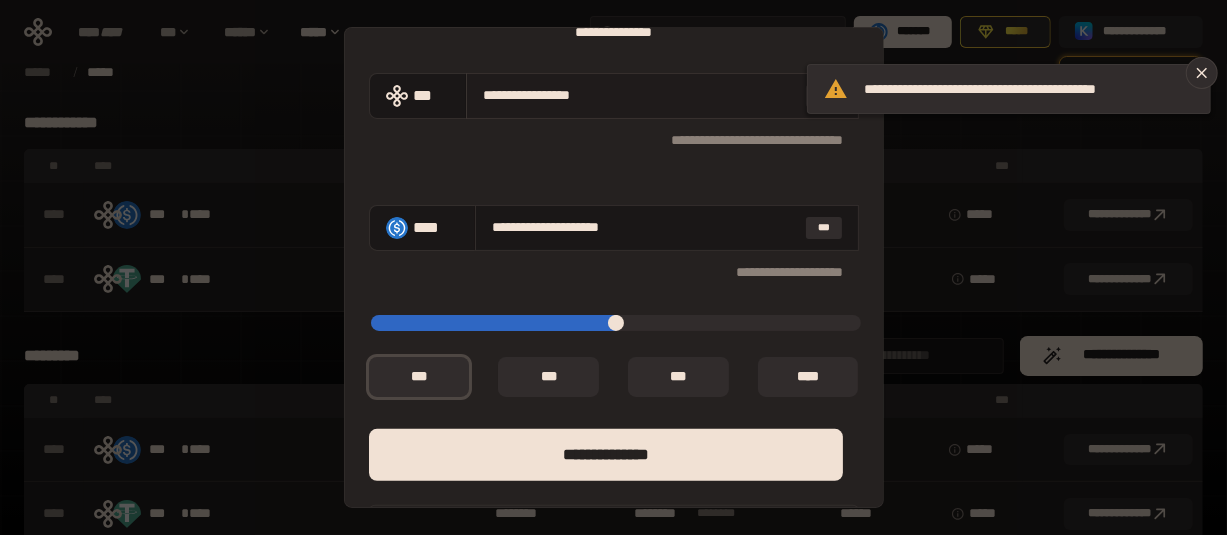 type on "**********" 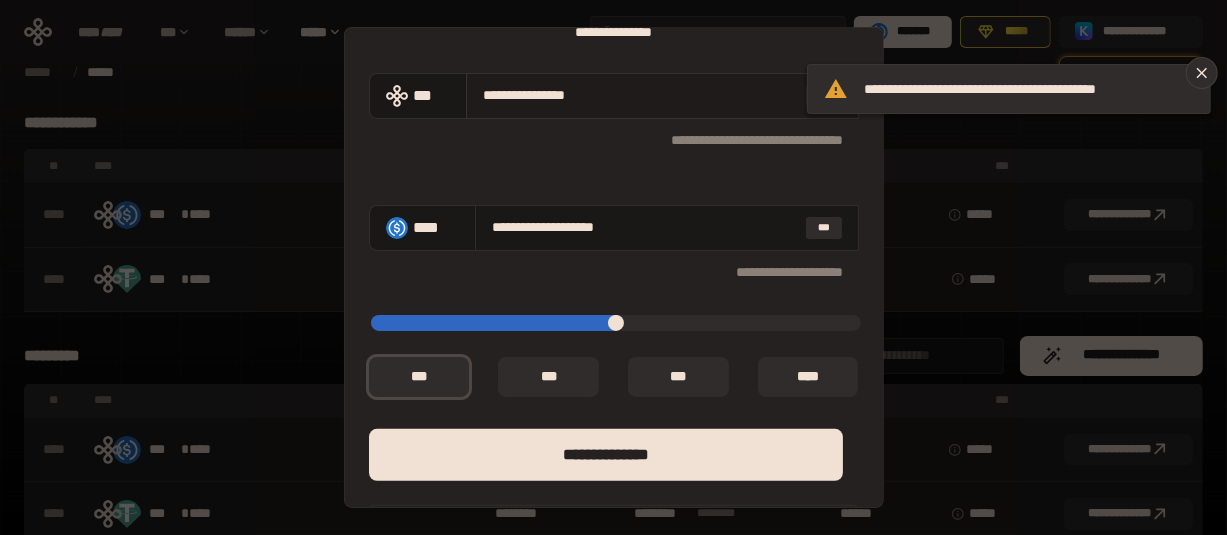 type on "**********" 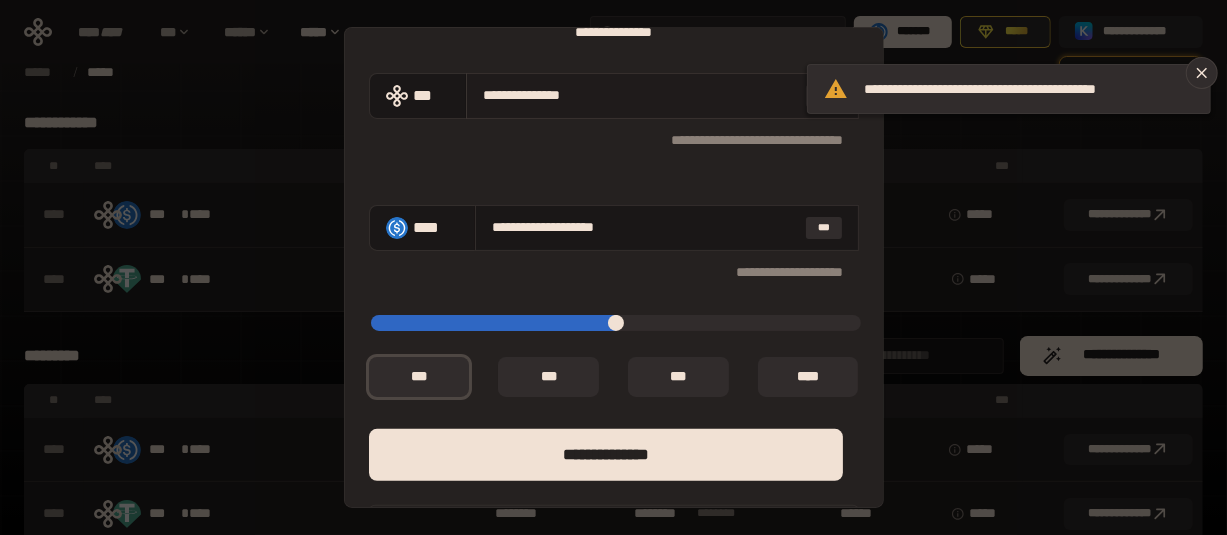type on "****" 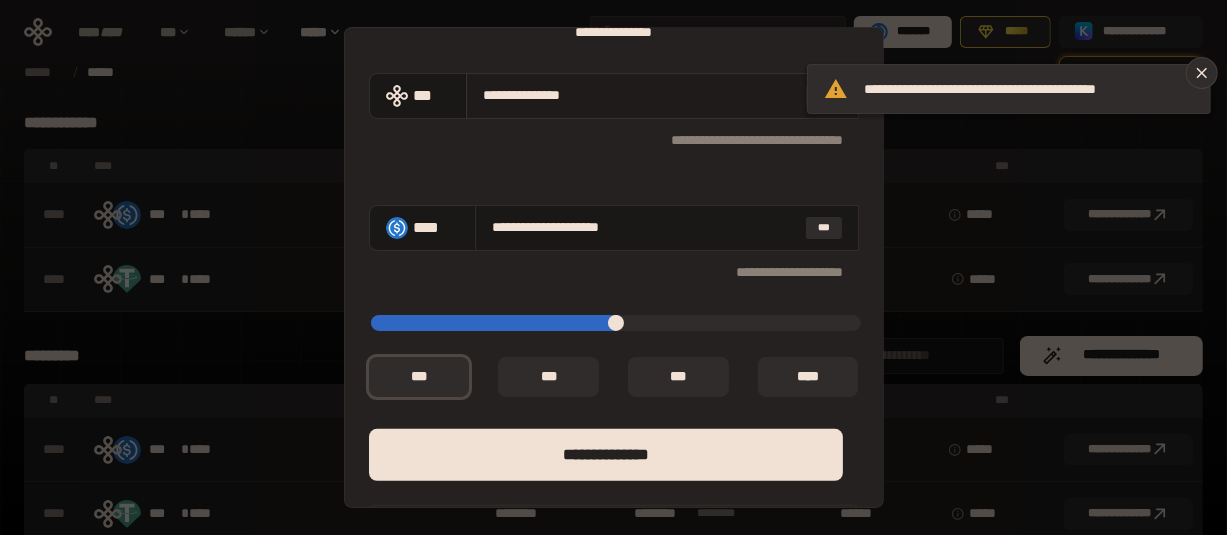 type on "**********" 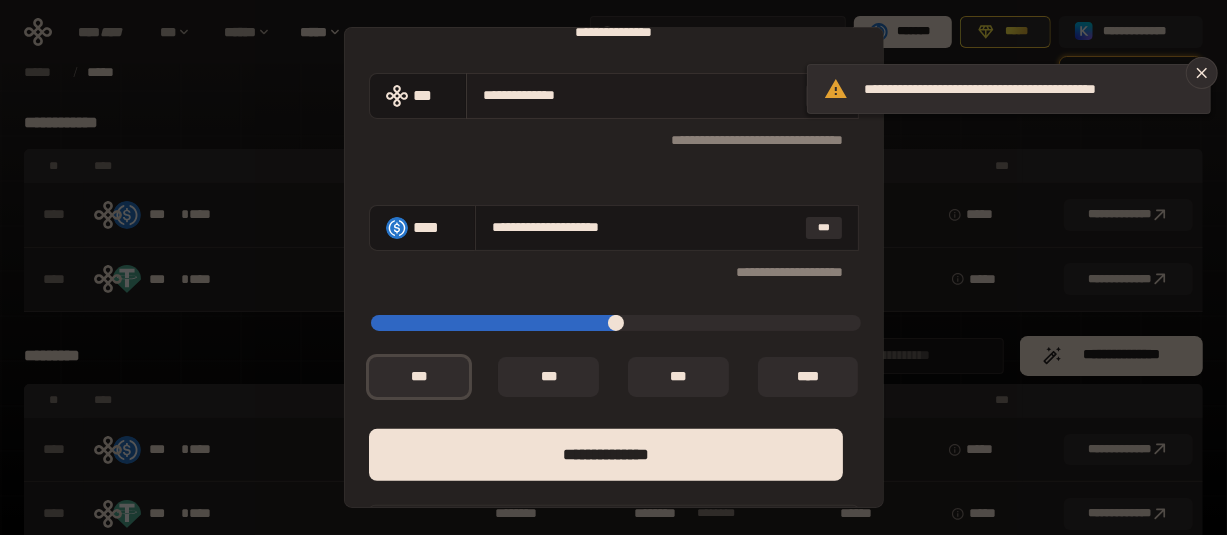 type on "**********" 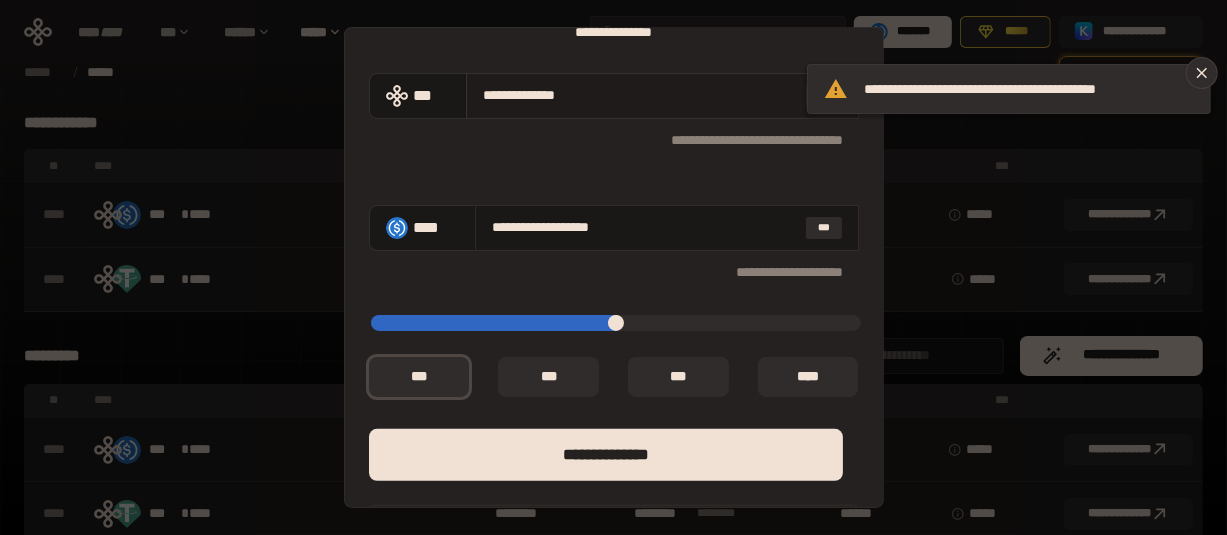 type on "**********" 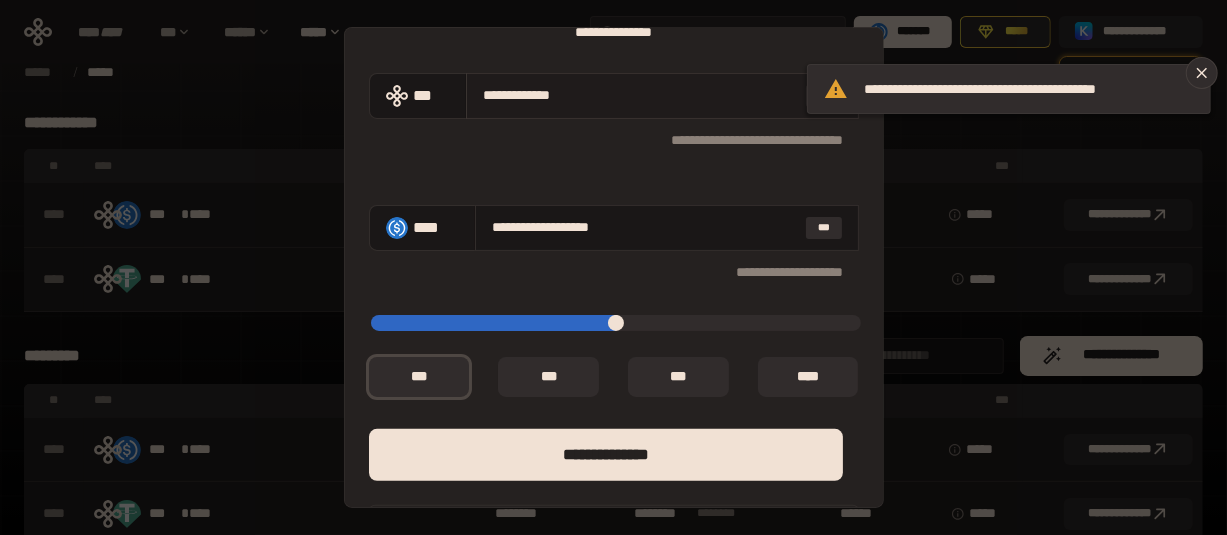 type on "**********" 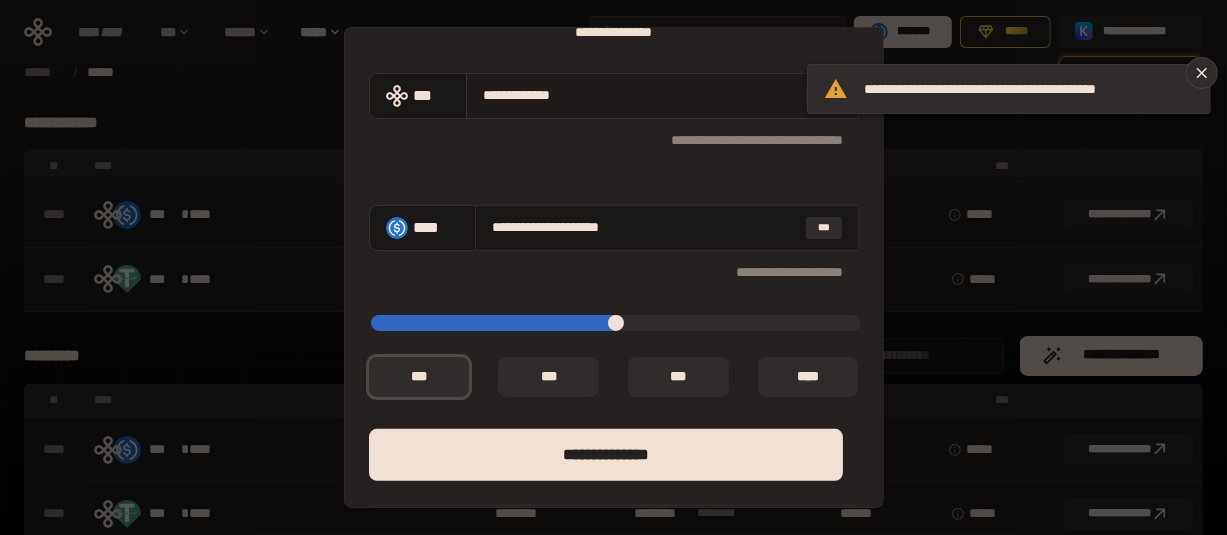 type on "**********" 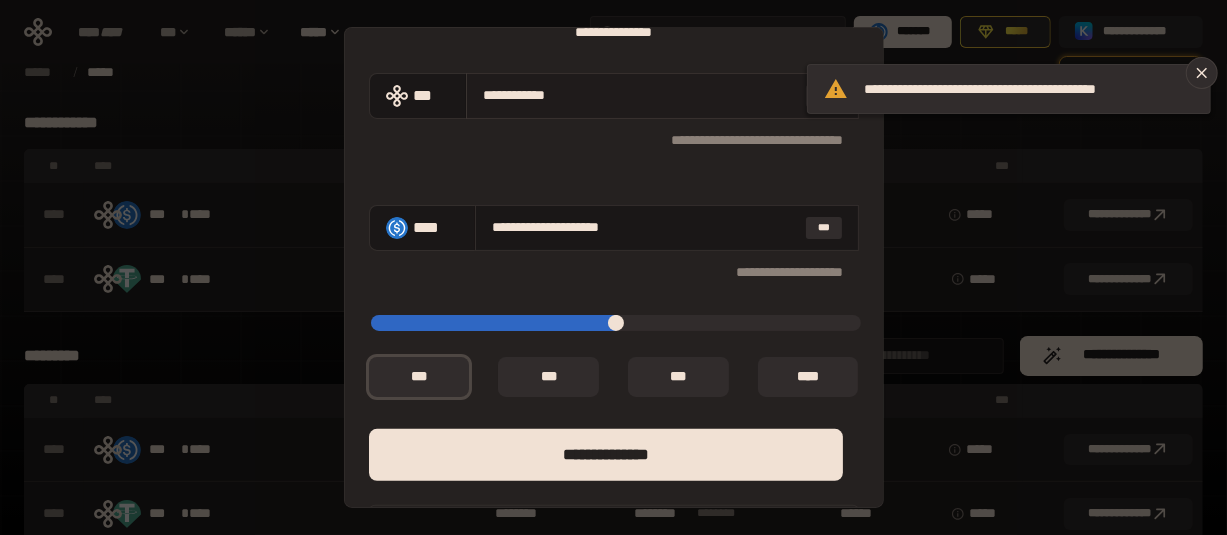 type on "**********" 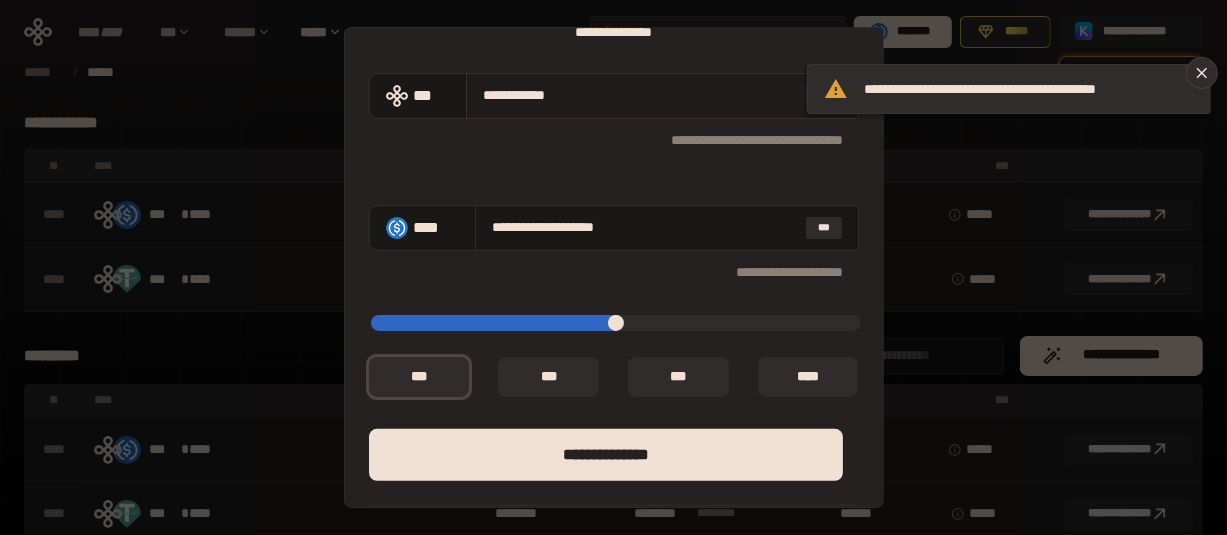 type on "**********" 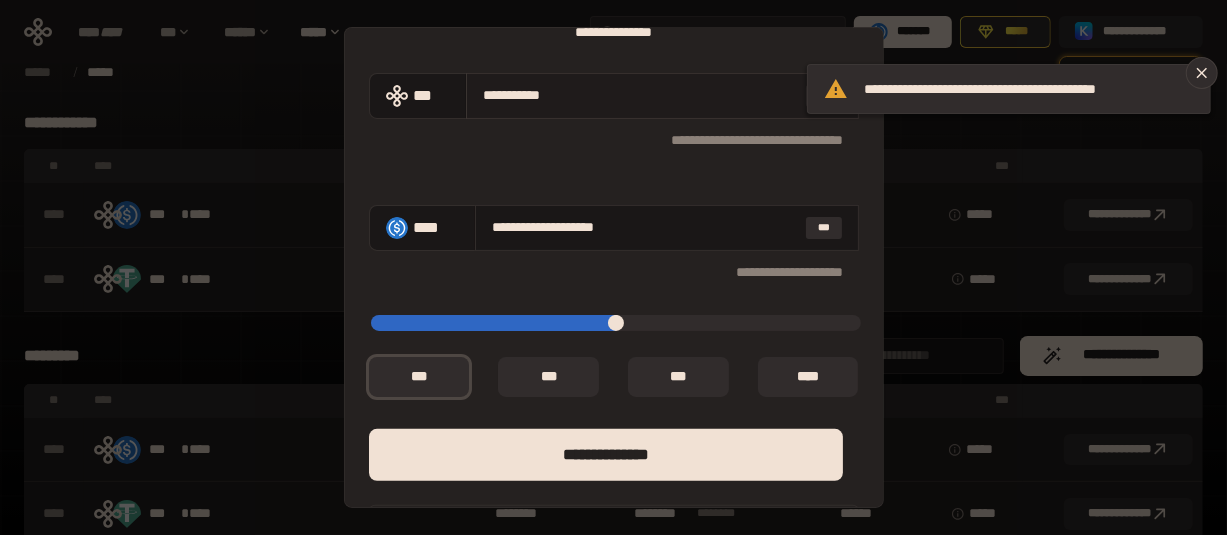 type on "**********" 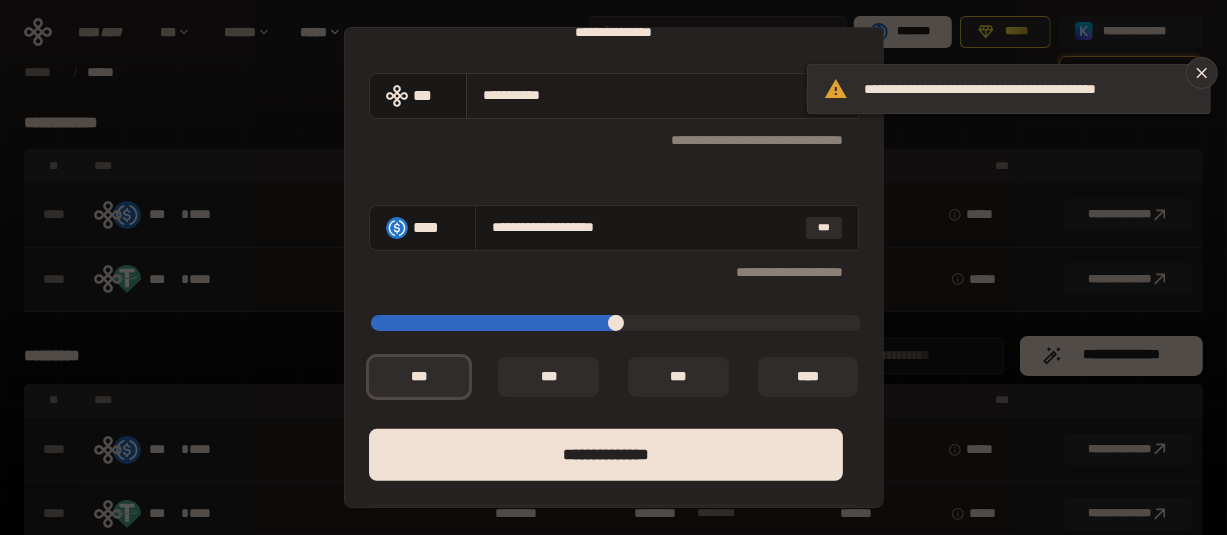 type on "**********" 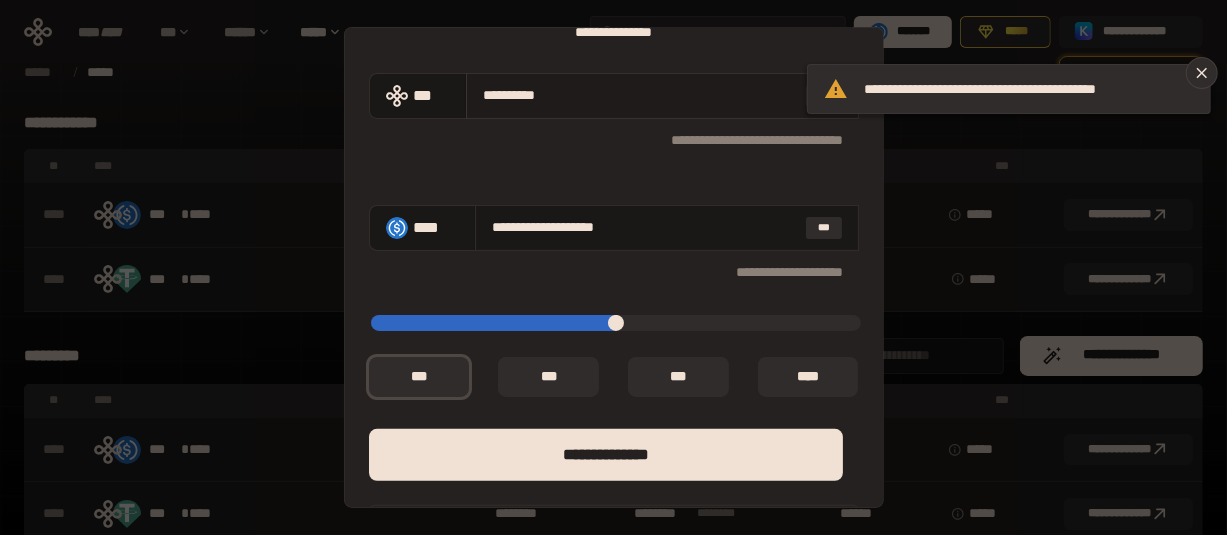 type on "**********" 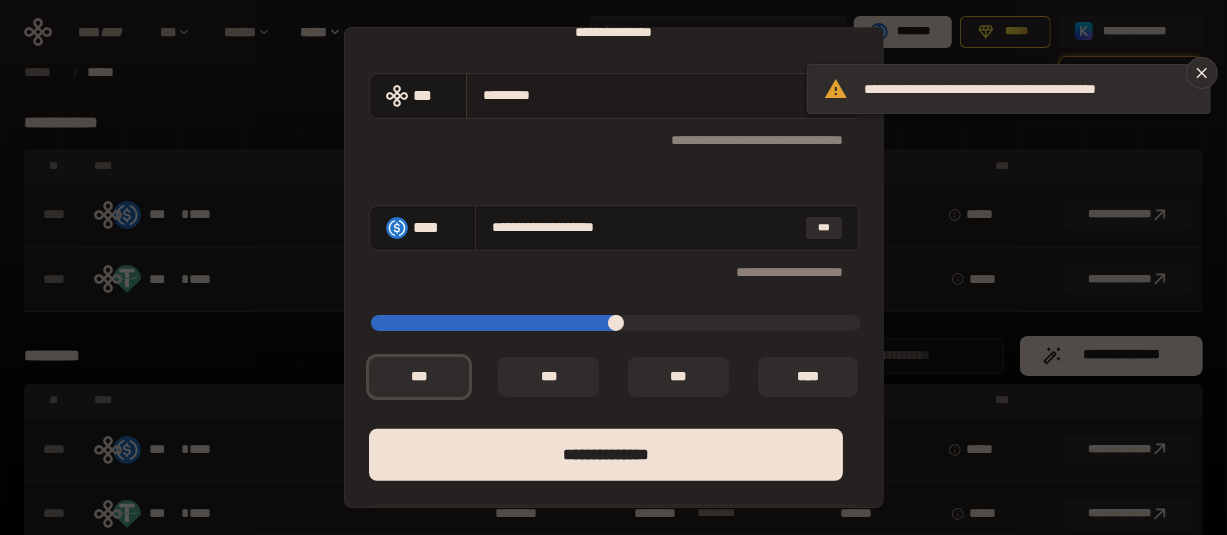 type on "**********" 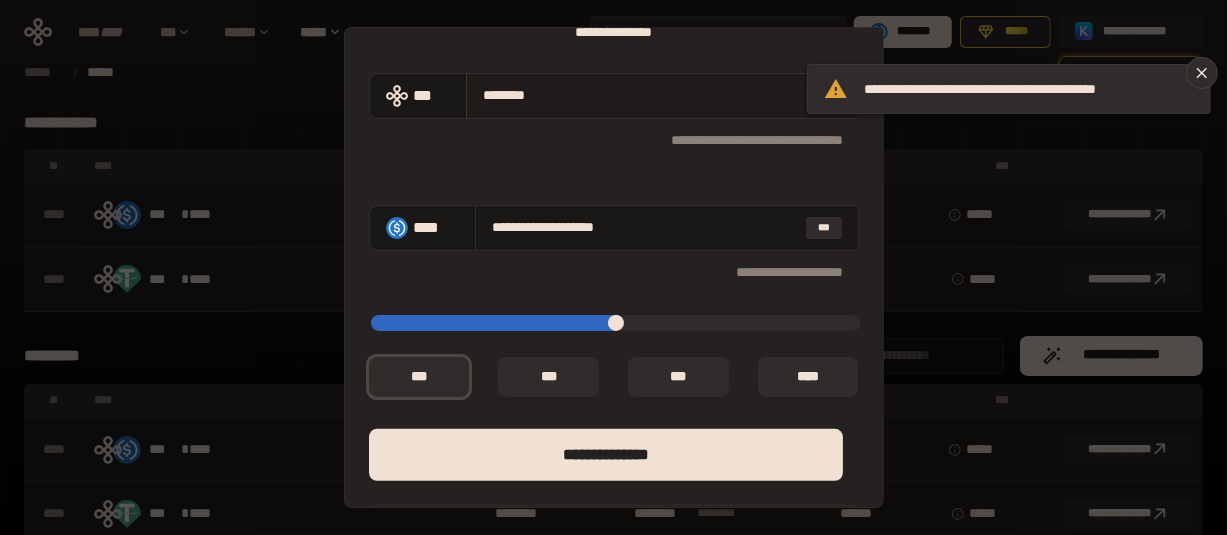 type on "*******" 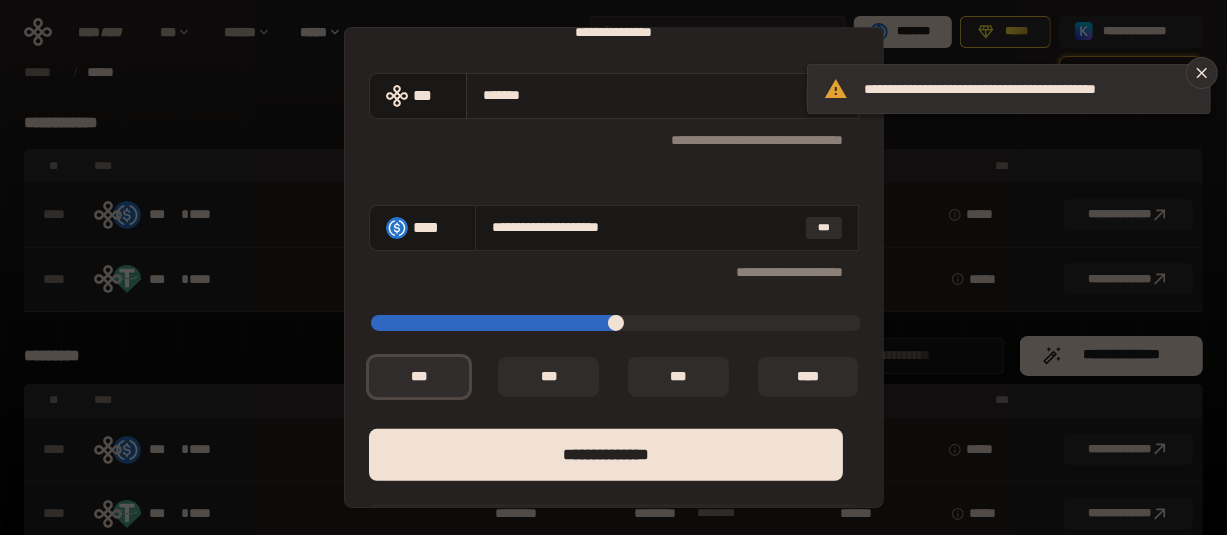 type on "******" 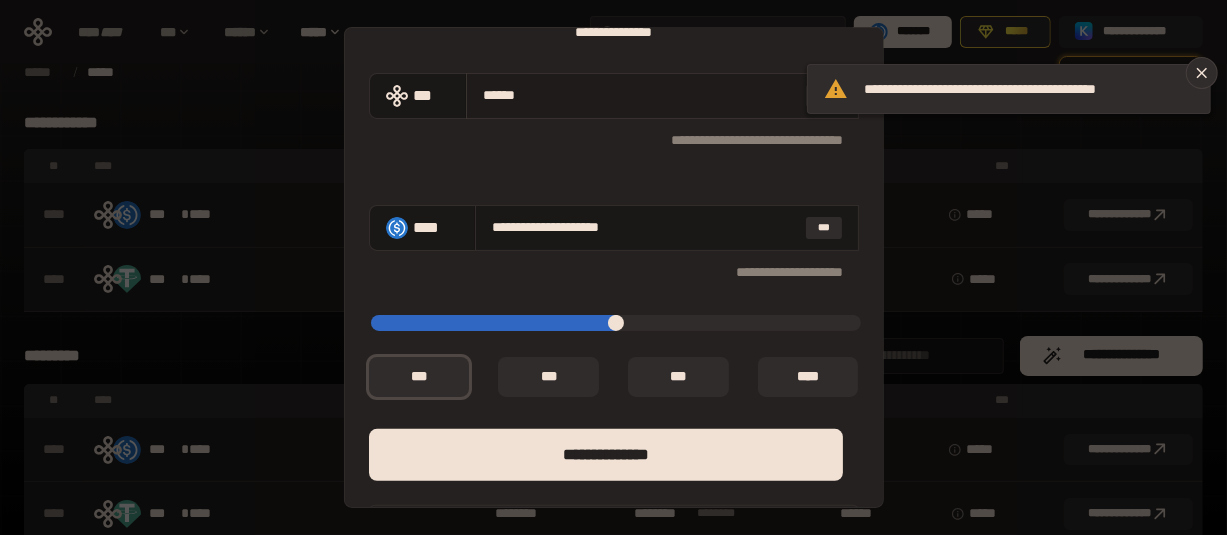 type on "**********" 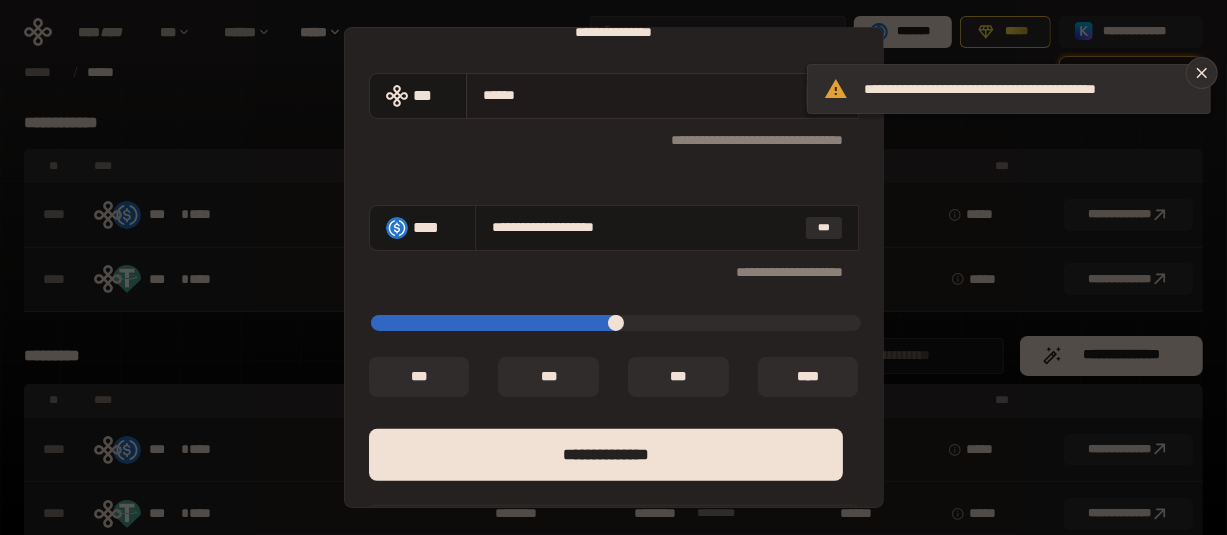 type on "*****" 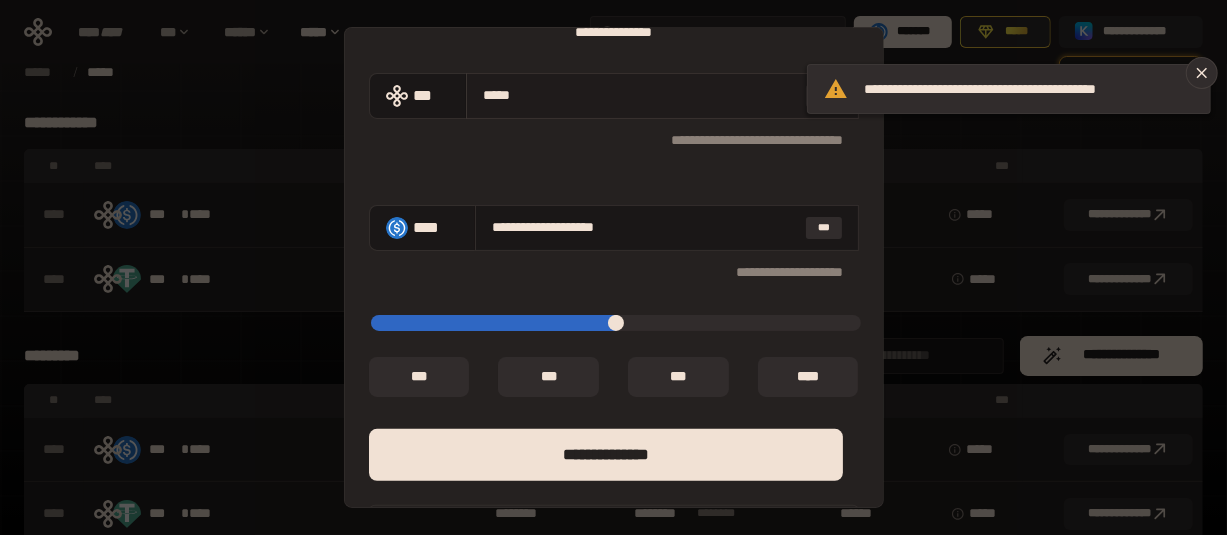 type on "**********" 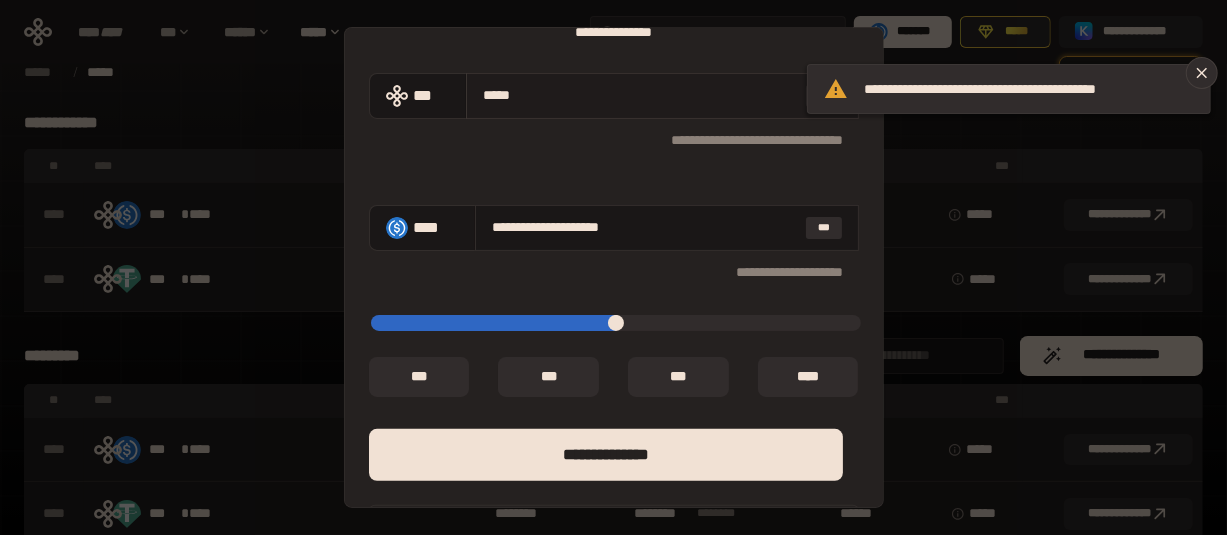 type on "****" 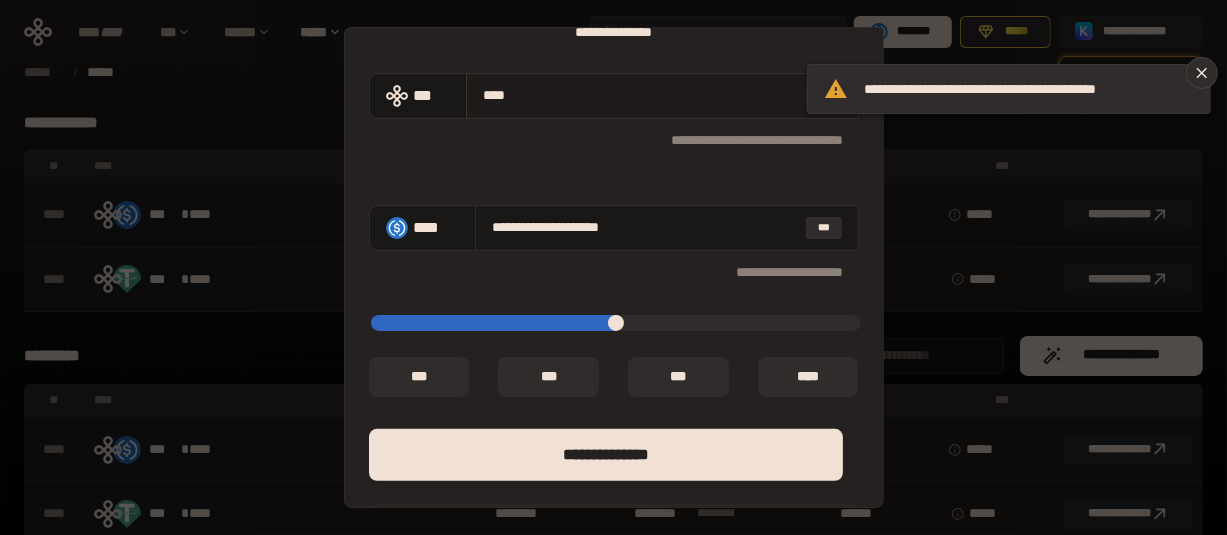 type on "*****" 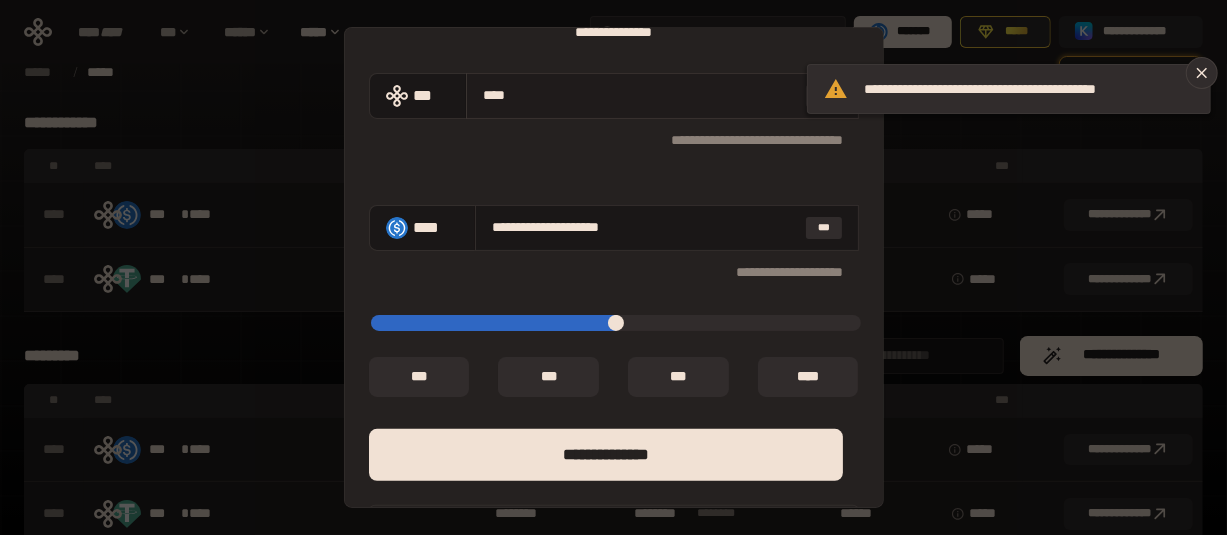 type on "***" 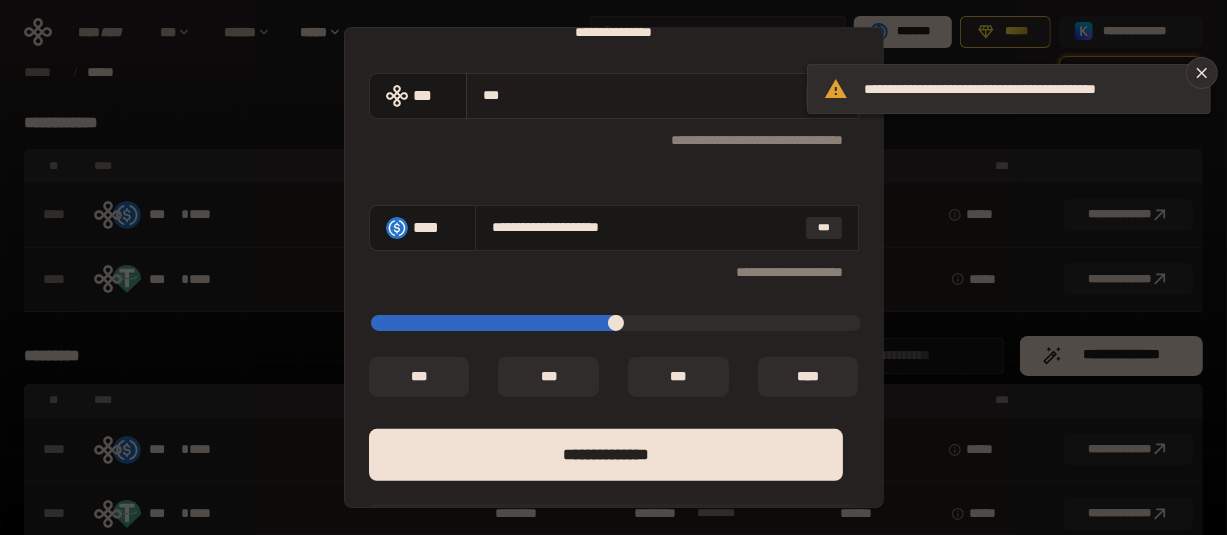 type 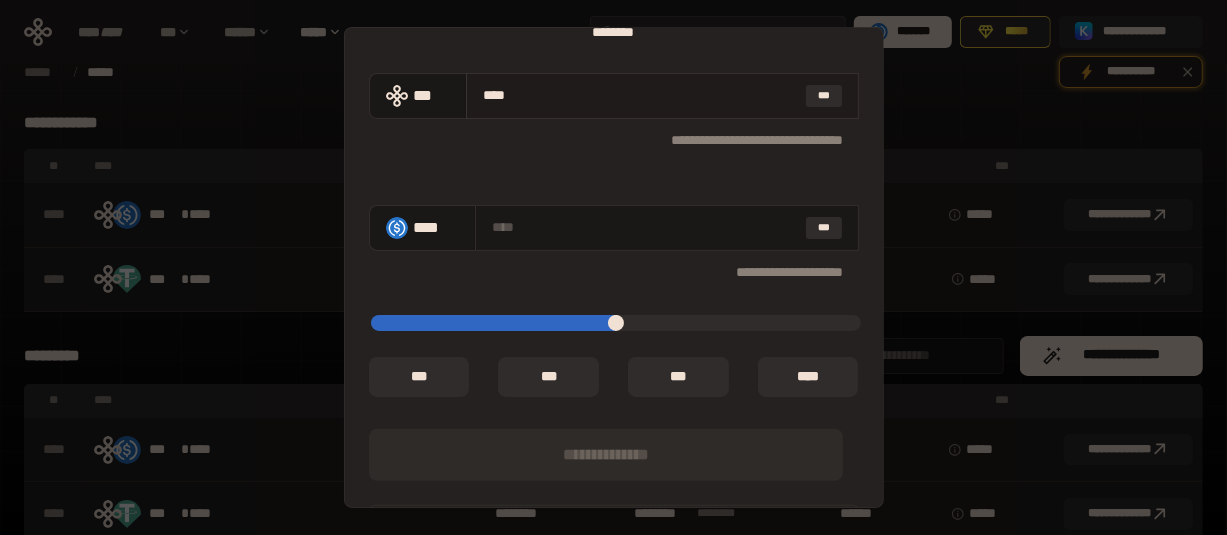 type on "*****" 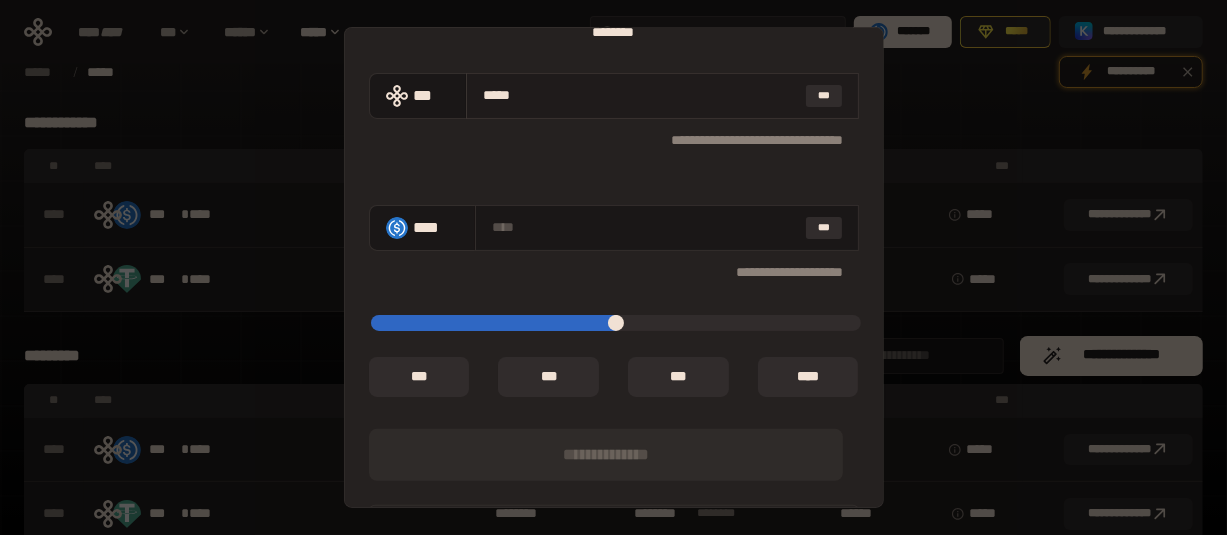 type on "**********" 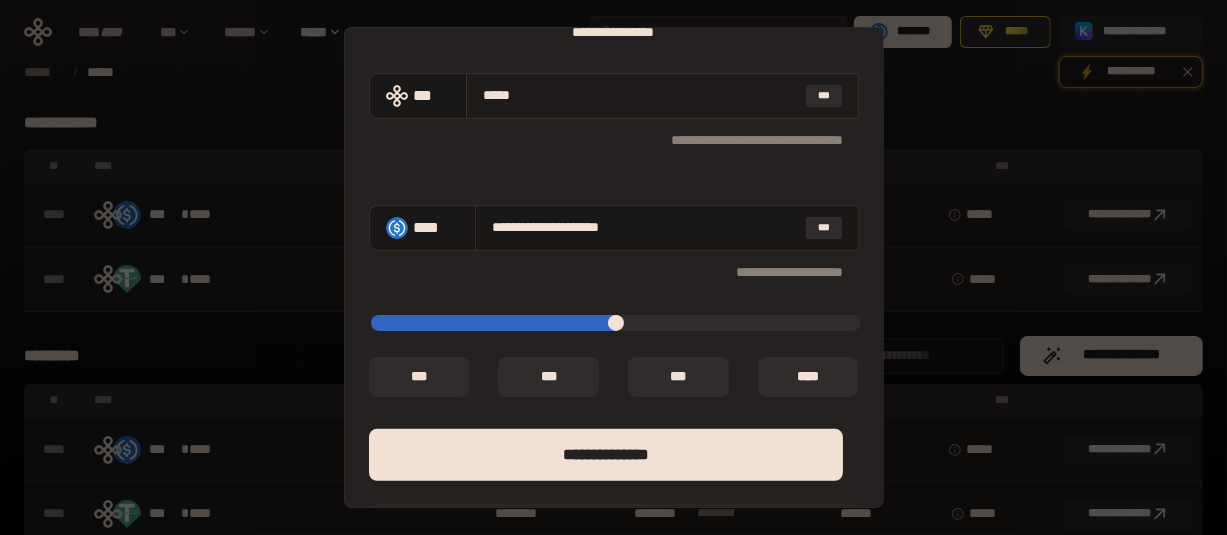 type on "******" 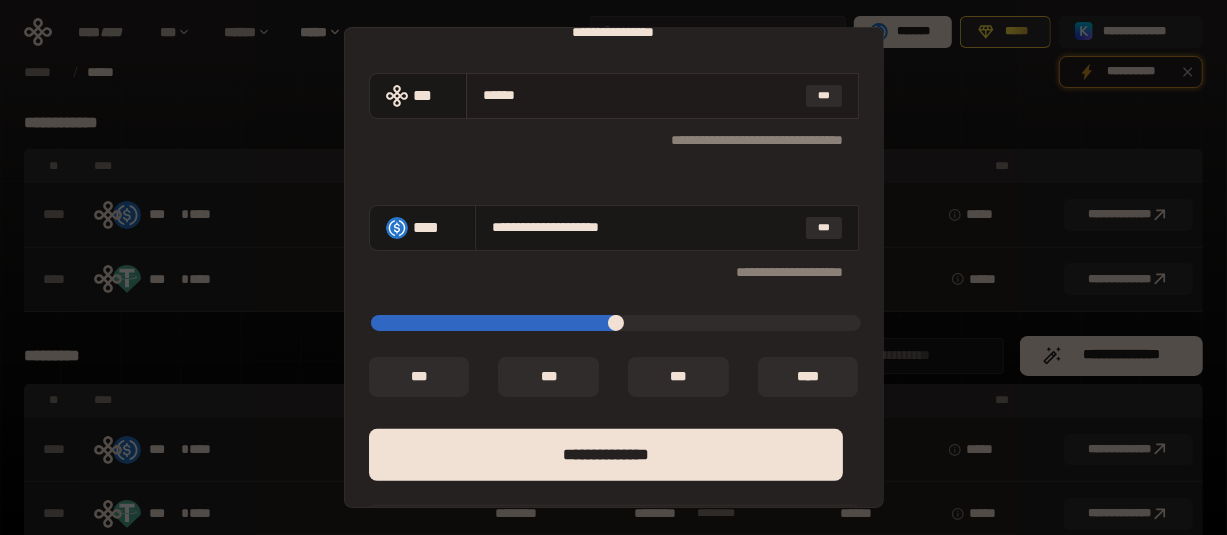 type on "*****" 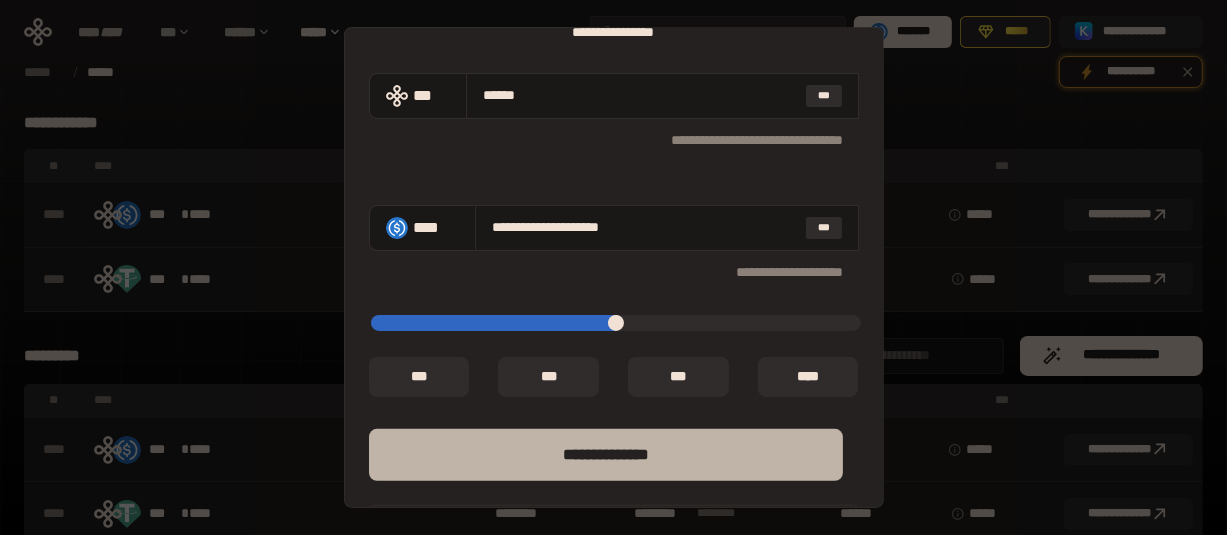 type on "******" 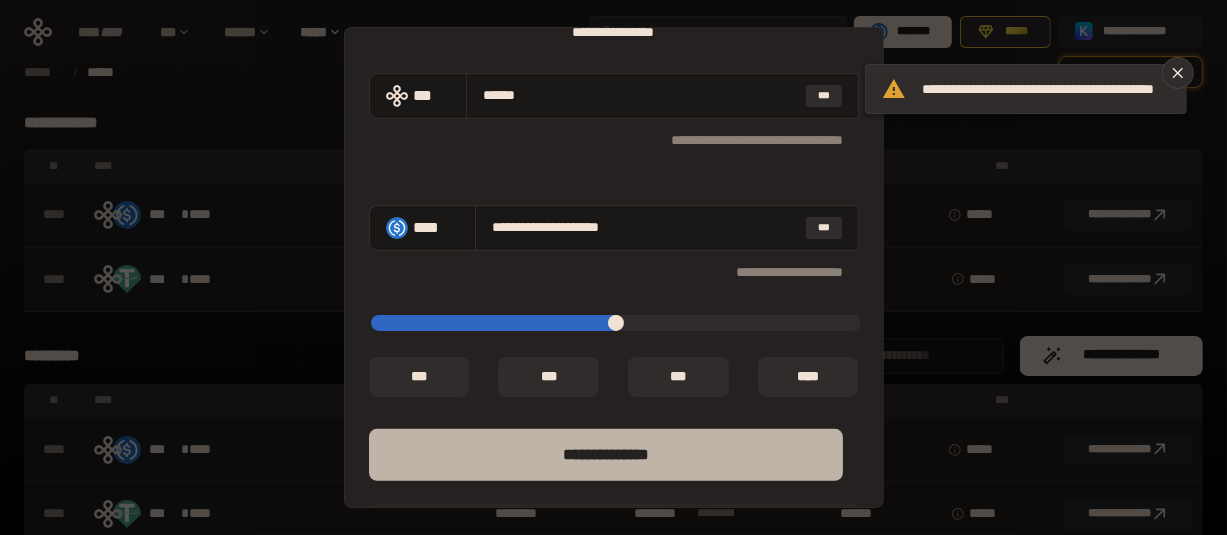 type on "*****" 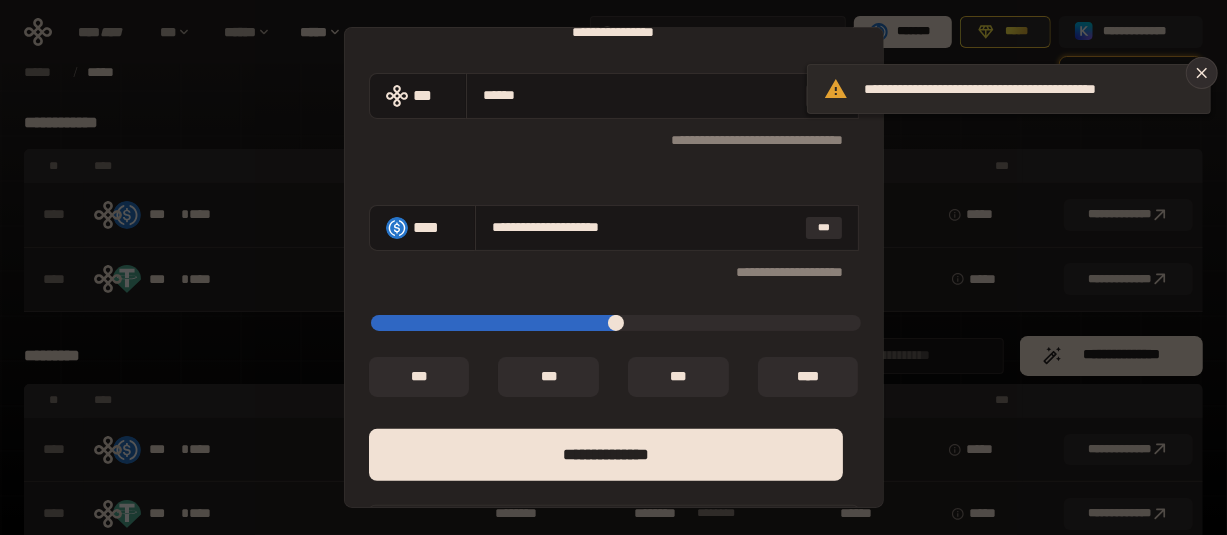 click on "**********" at bounding box center (1029, 89) 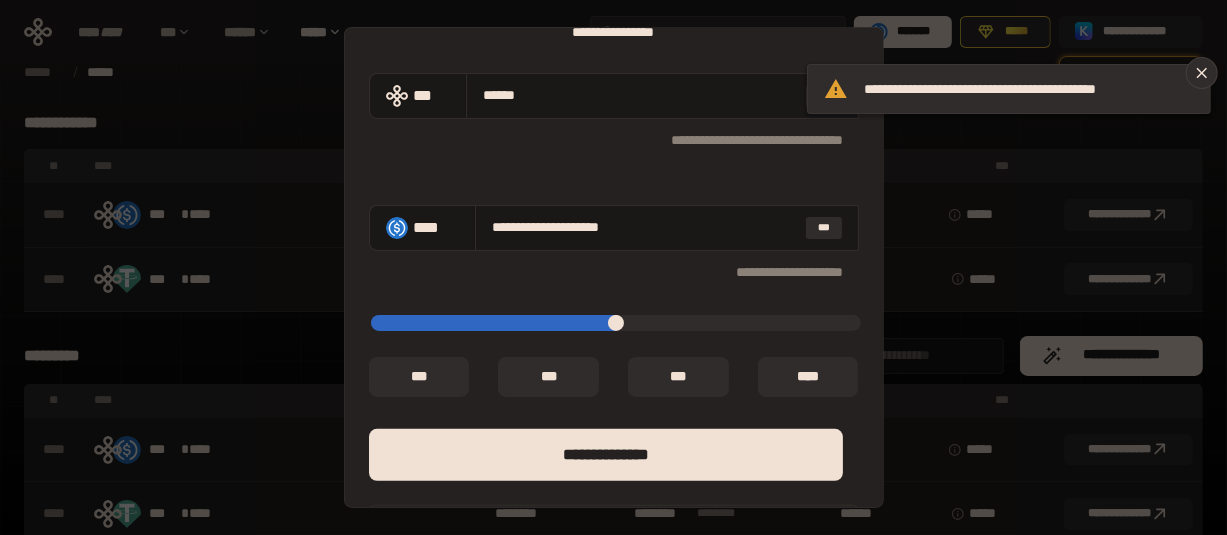 click on "**********" at bounding box center (613, 267) 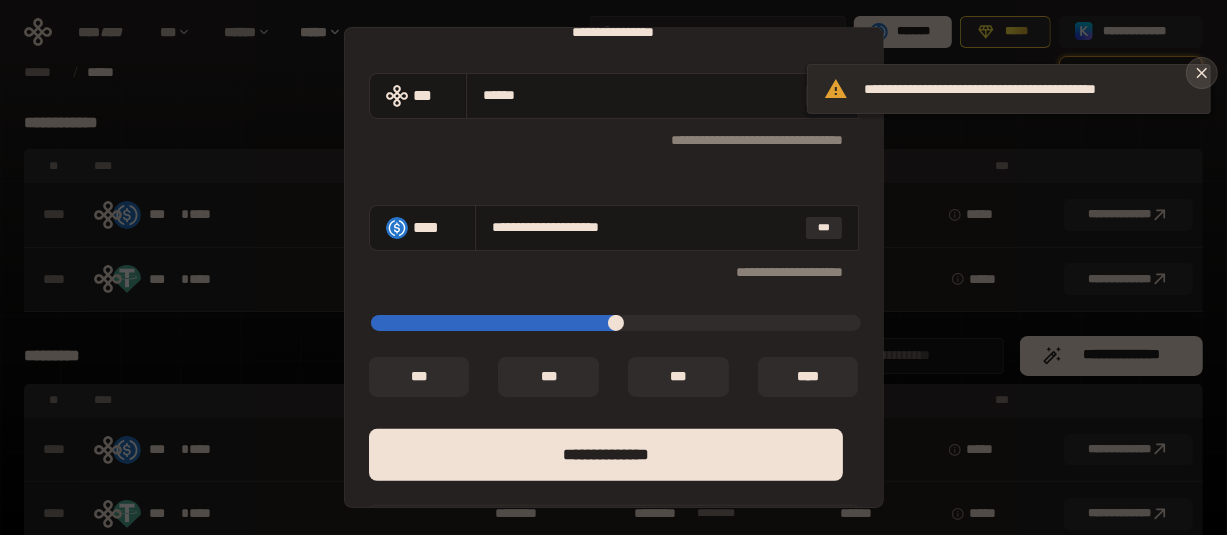 click 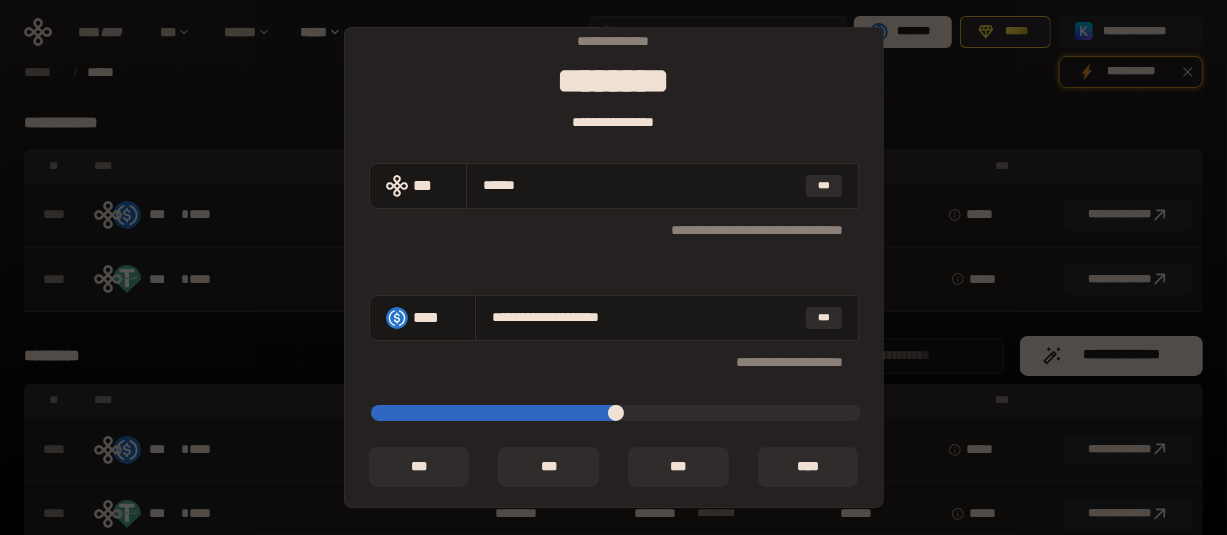 scroll, scrollTop: 0, scrollLeft: 0, axis: both 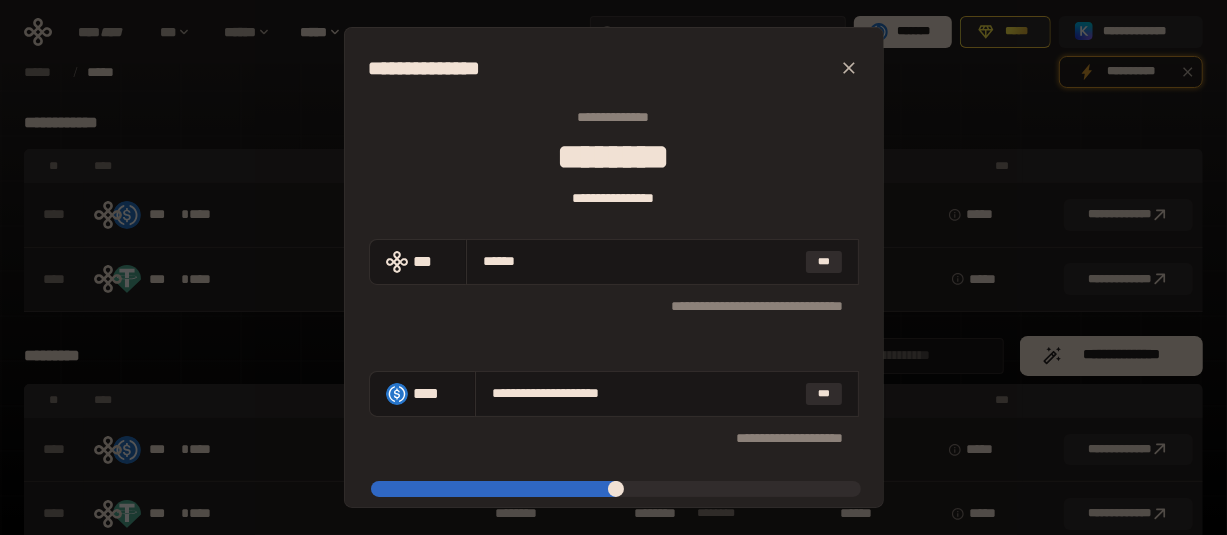 click 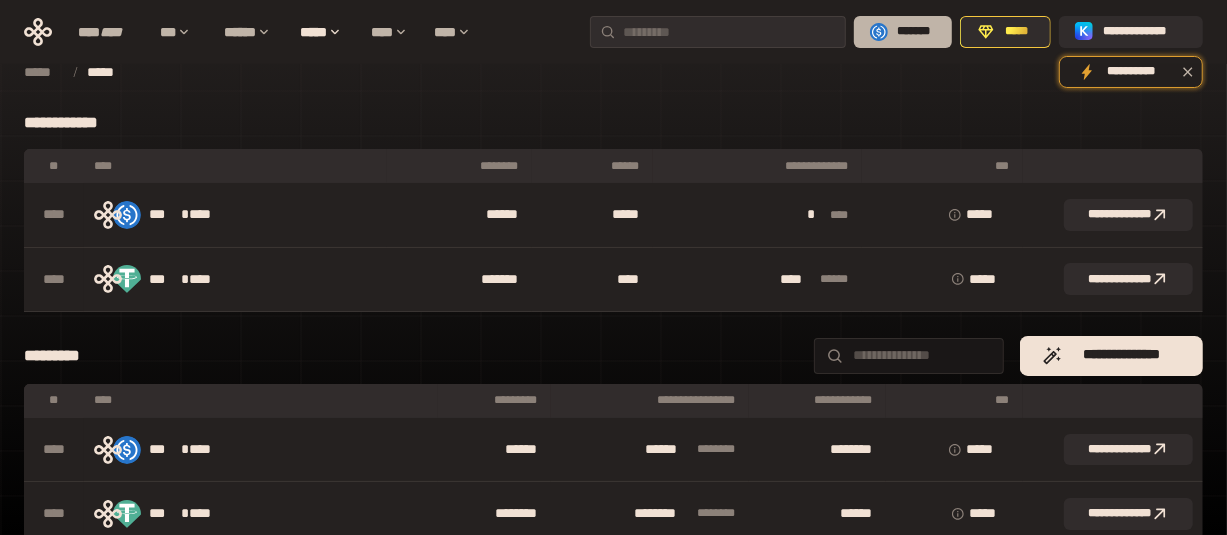 click on "*******" at bounding box center [903, 32] 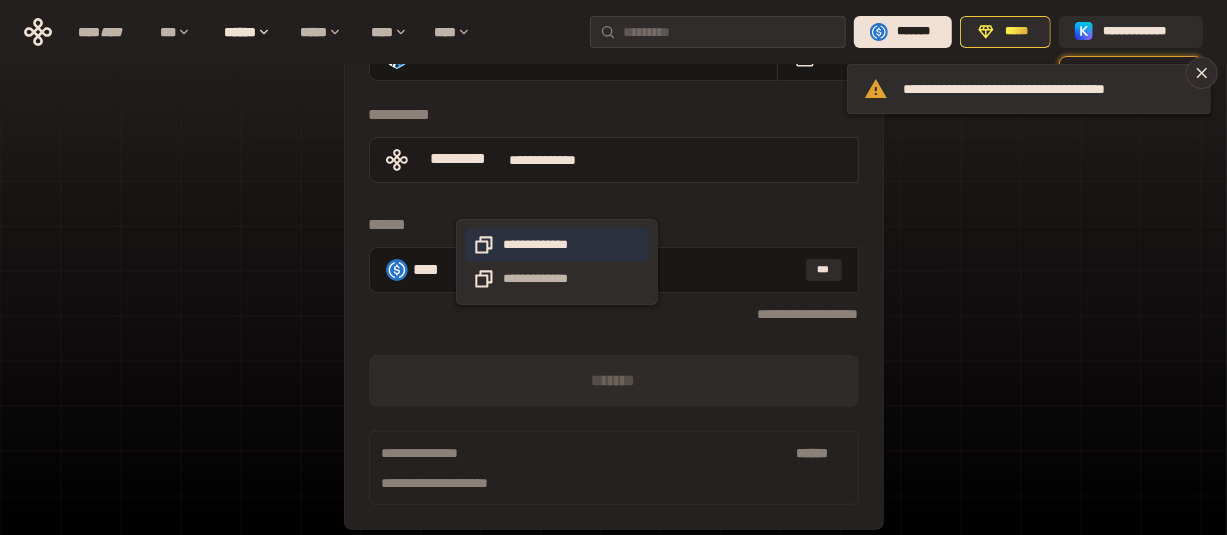 scroll, scrollTop: 0, scrollLeft: 0, axis: both 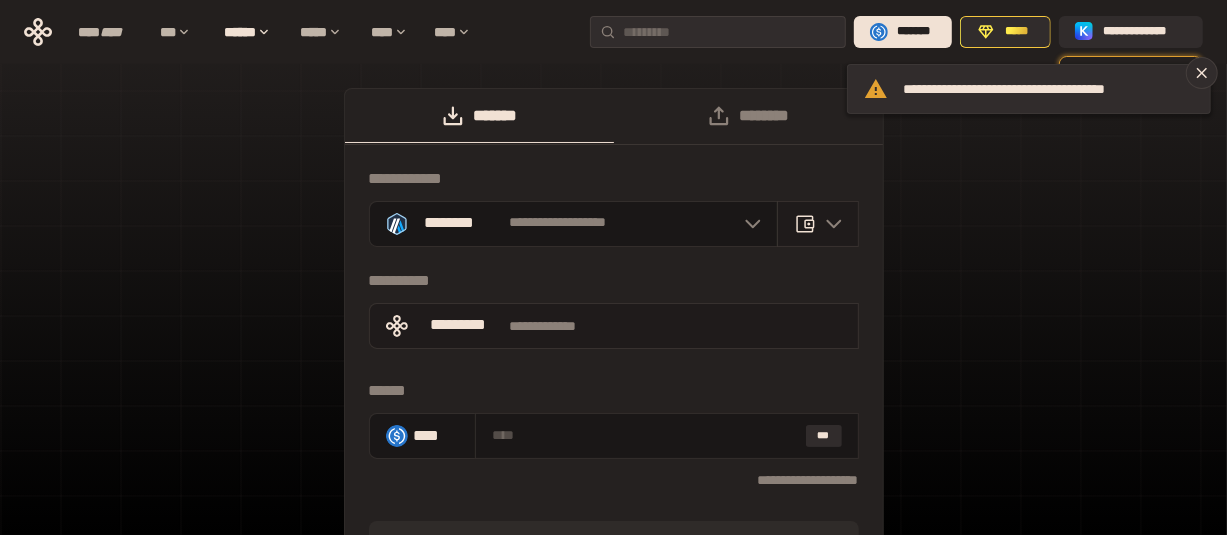 click at bounding box center [818, 224] 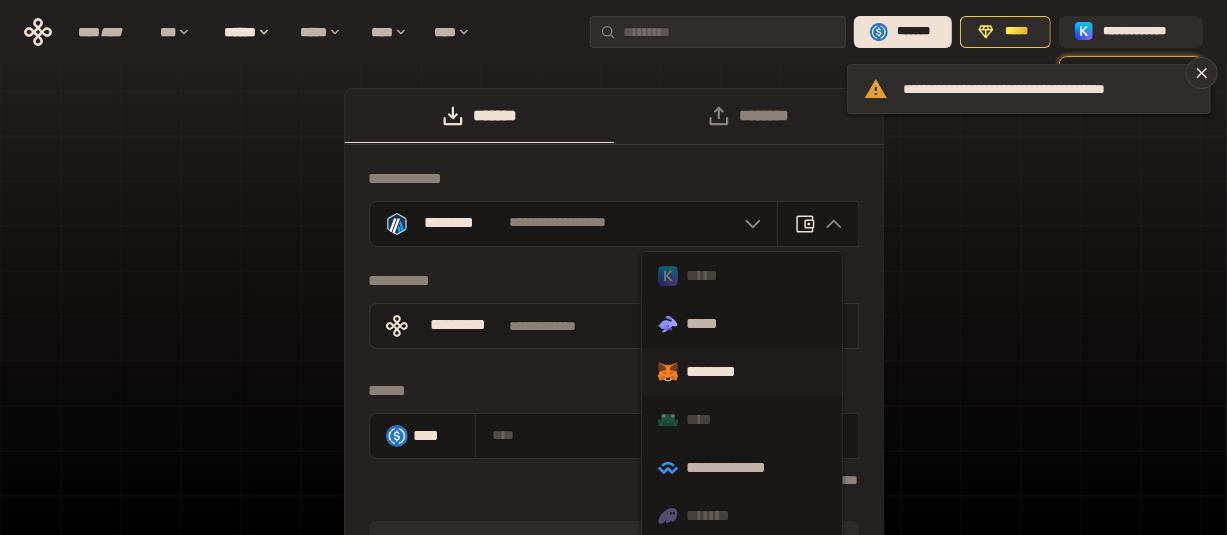 scroll, scrollTop: 1, scrollLeft: 0, axis: vertical 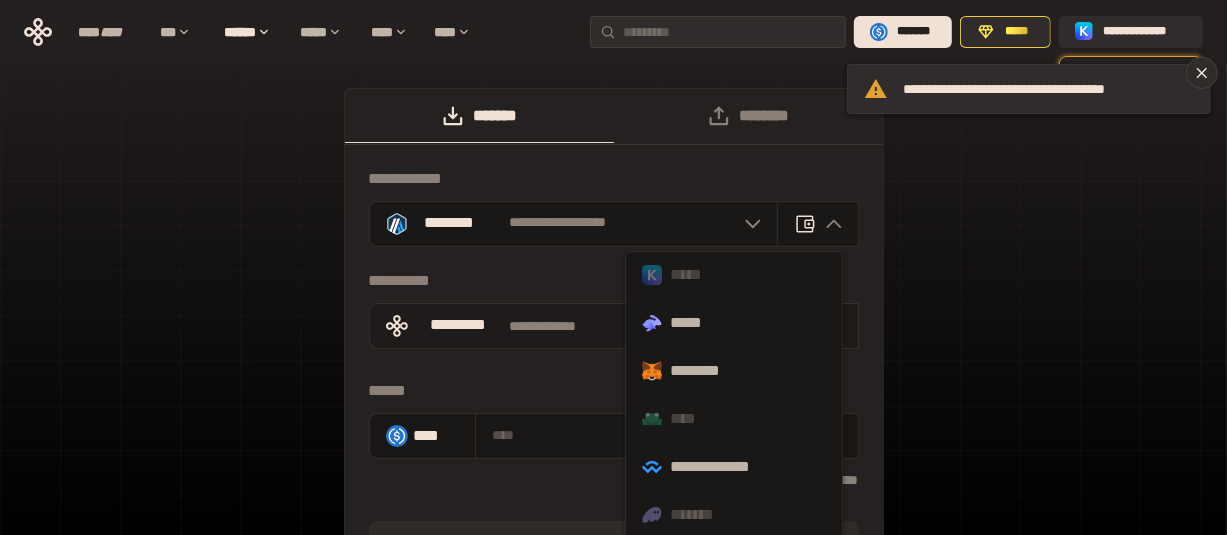 click on "*****" at bounding box center [726, 275] 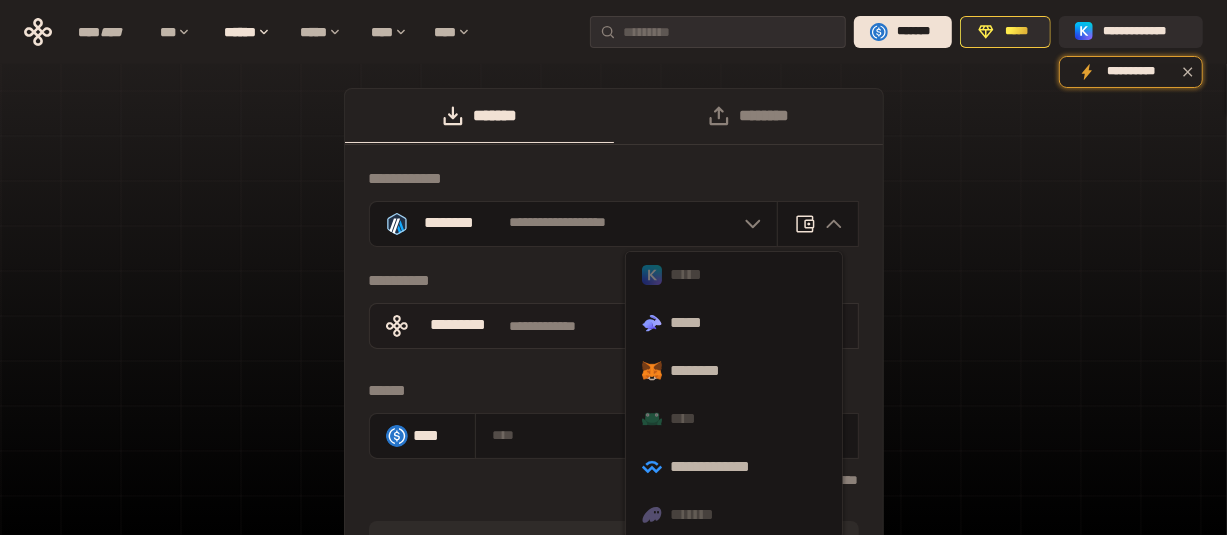 click on "**********" at bounding box center (613, 402) 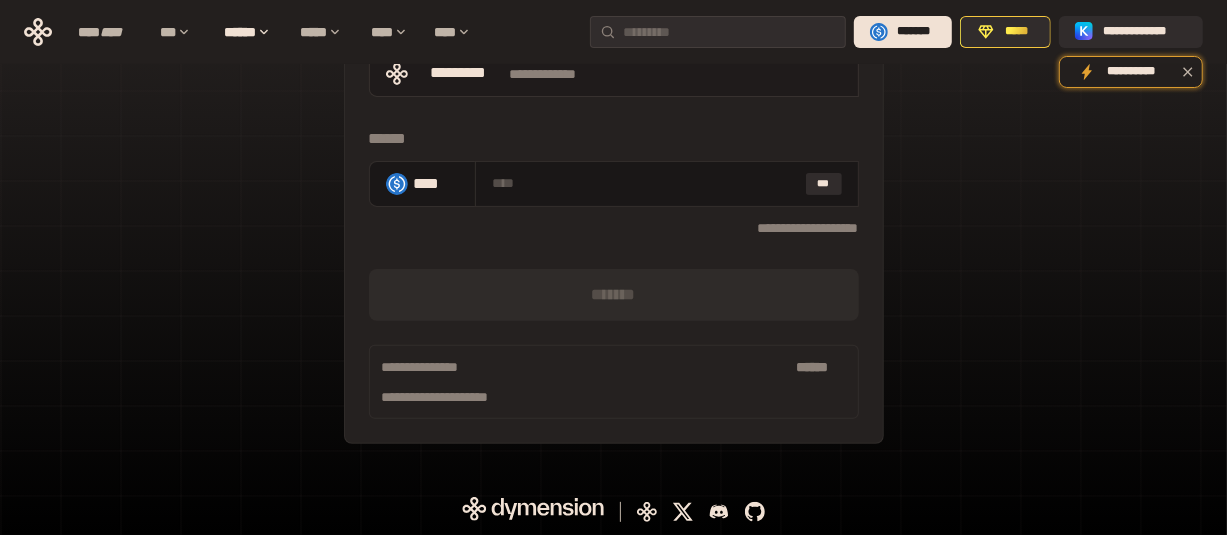 scroll, scrollTop: 0, scrollLeft: 0, axis: both 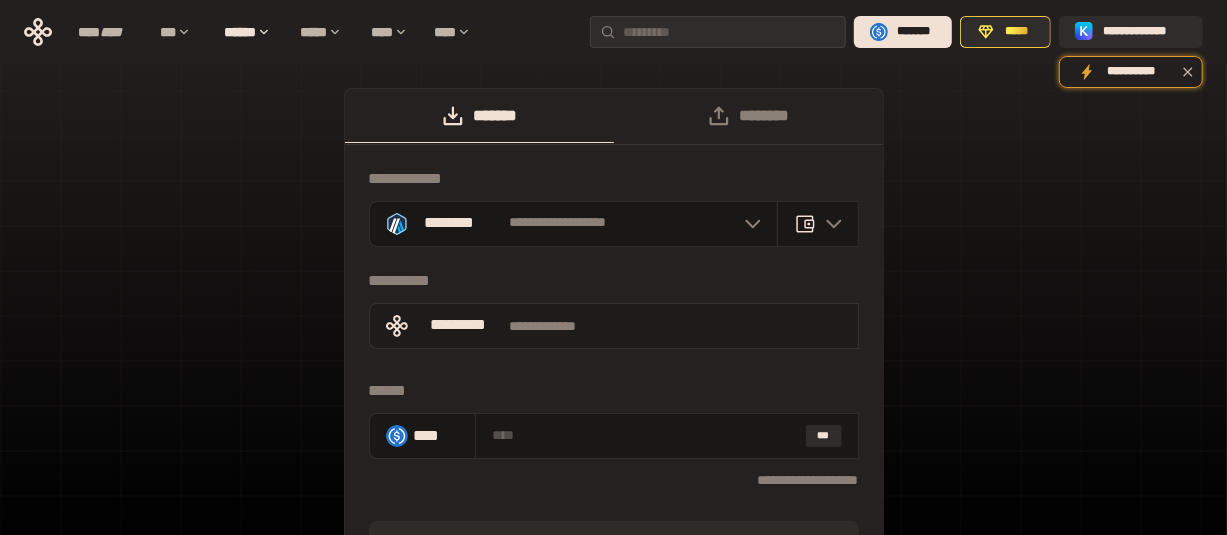 click on "**********" at bounding box center [613, 402] 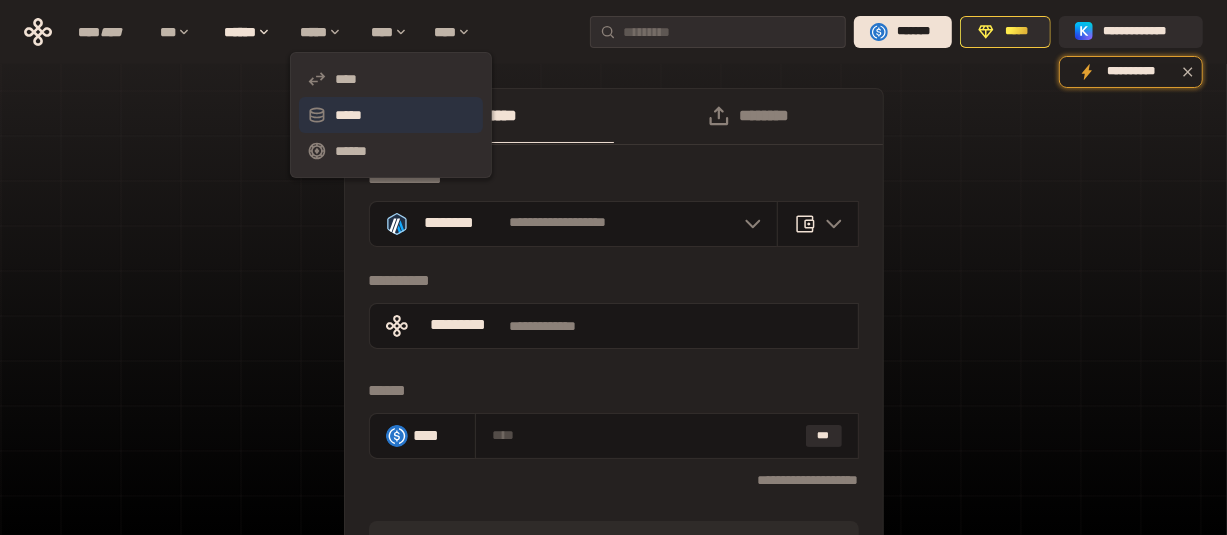 click on "*****" at bounding box center (391, 115) 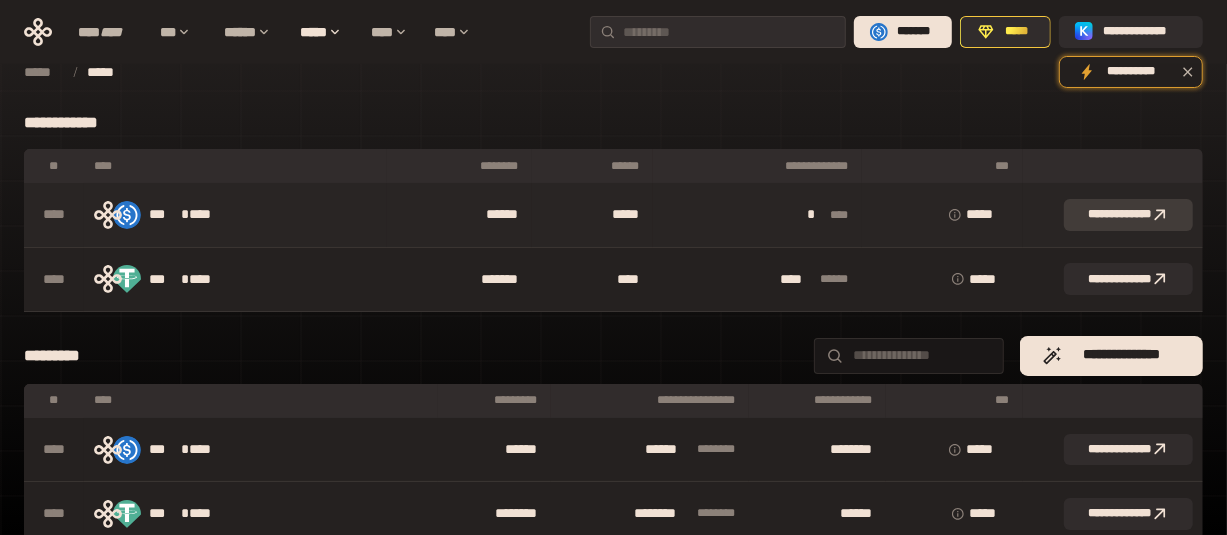 click on "**********" at bounding box center [1128, 215] 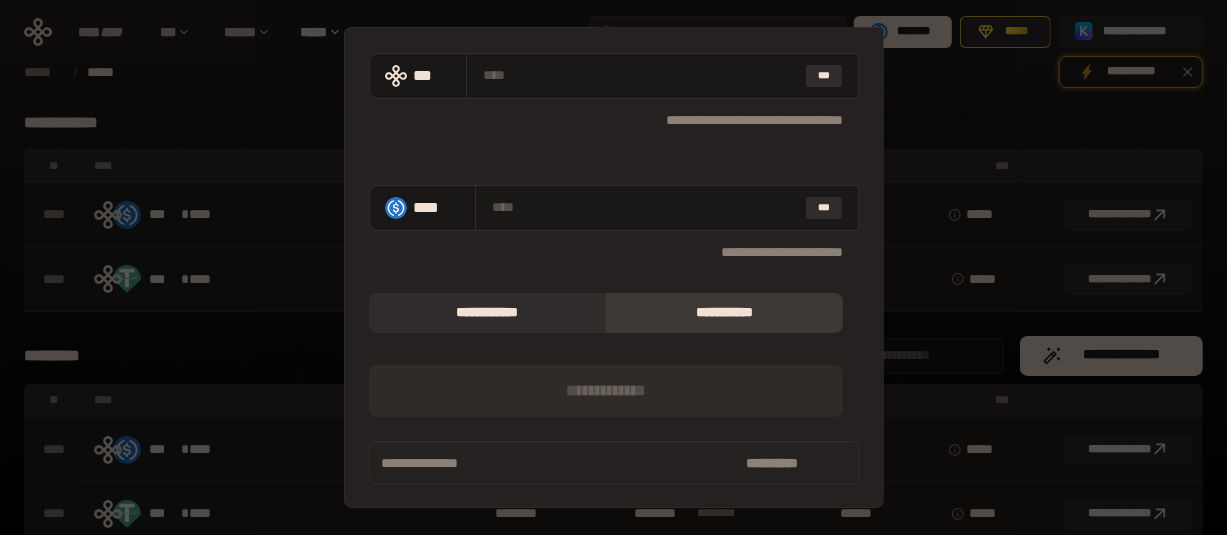 scroll, scrollTop: 0, scrollLeft: 0, axis: both 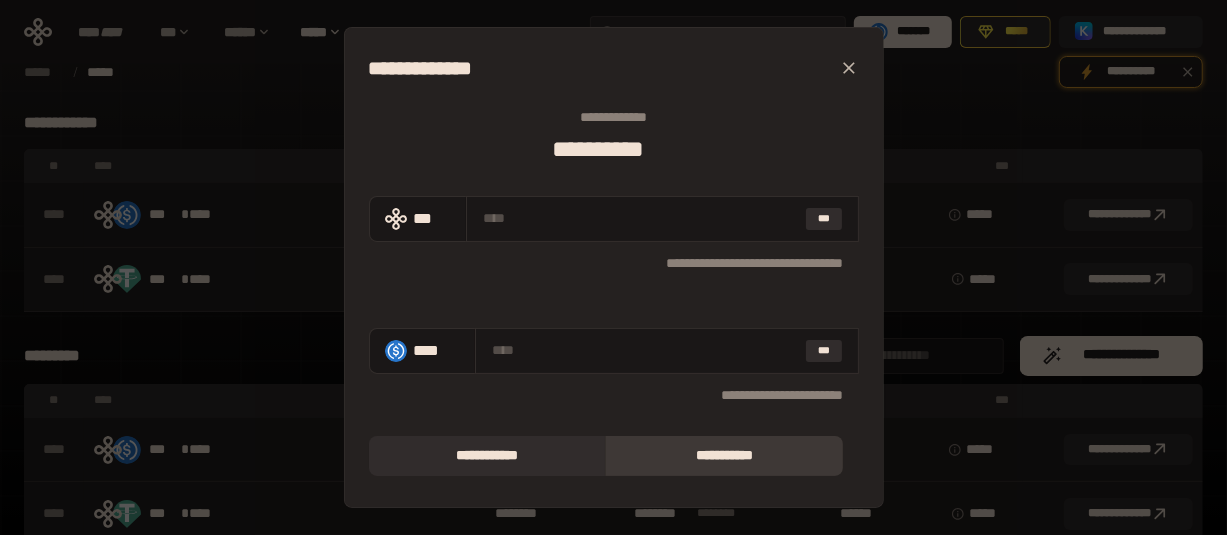 click 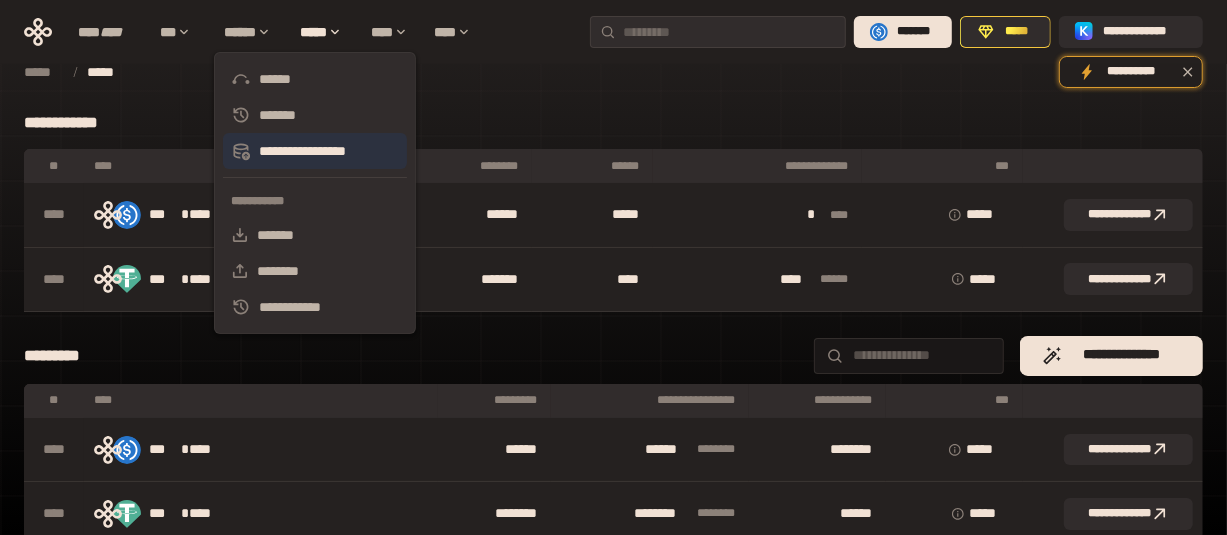 click on "**********" at bounding box center (315, 151) 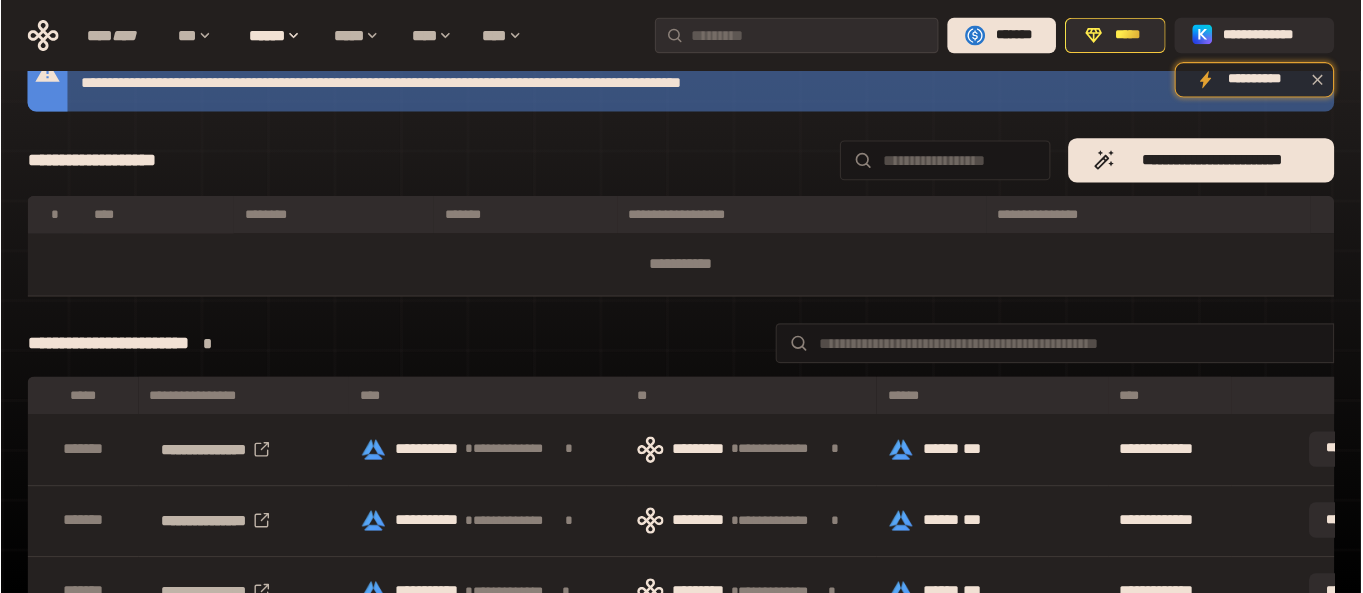 scroll, scrollTop: 331, scrollLeft: 0, axis: vertical 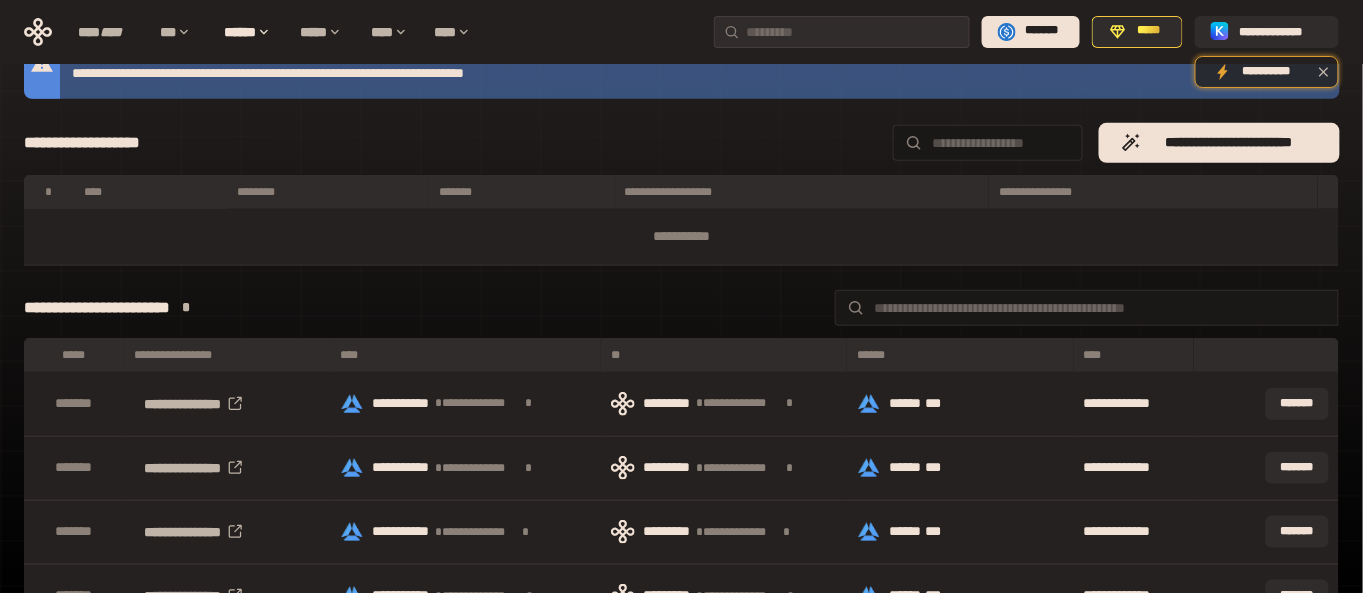 drag, startPoint x: 1227, startPoint y: 1, endPoint x: 632, endPoint y: 182, distance: 621.9212 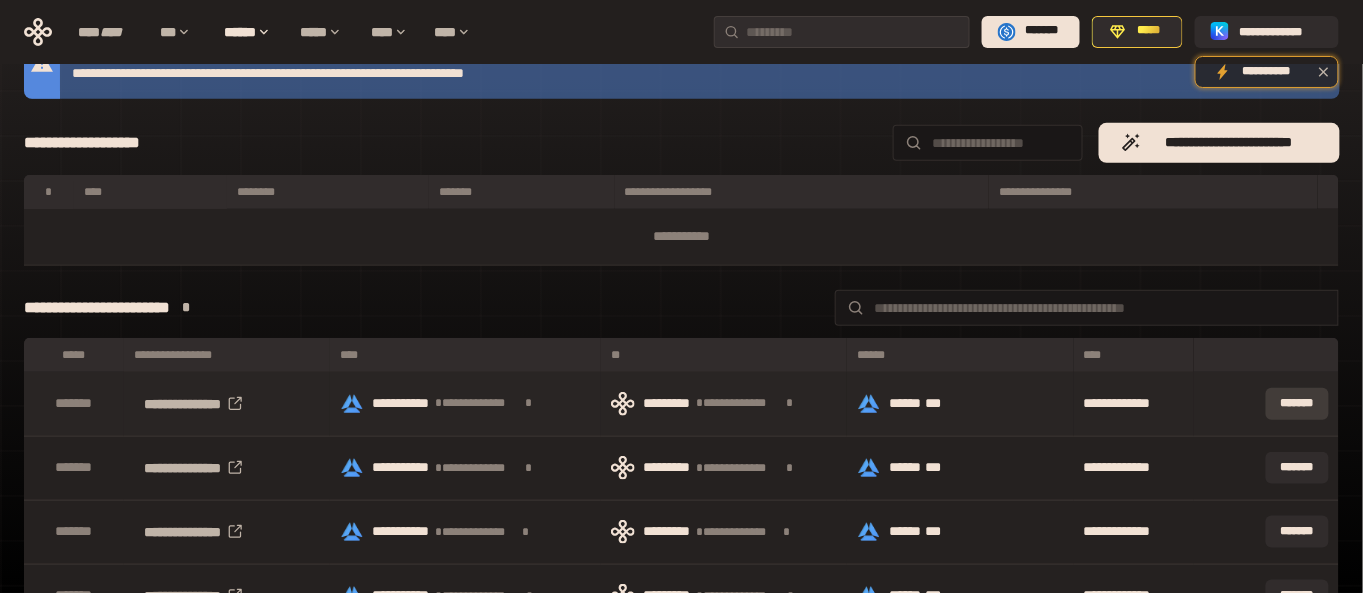 click on "*******" at bounding box center [1297, 404] 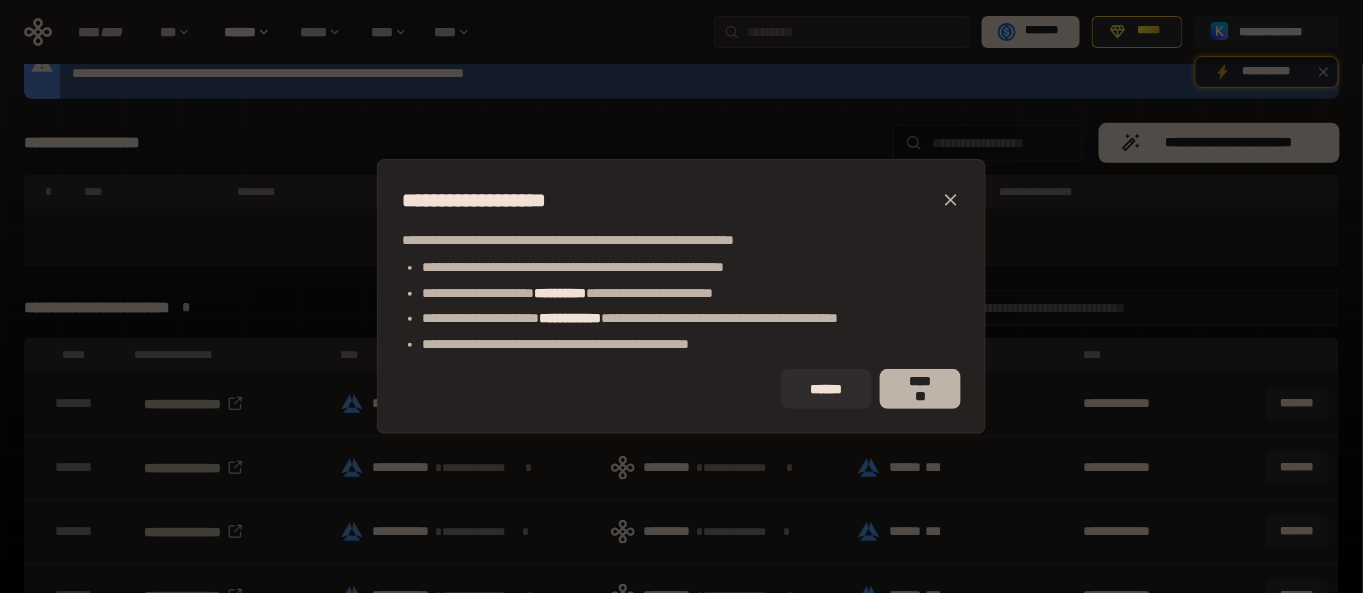 click on "*******" at bounding box center (920, 389) 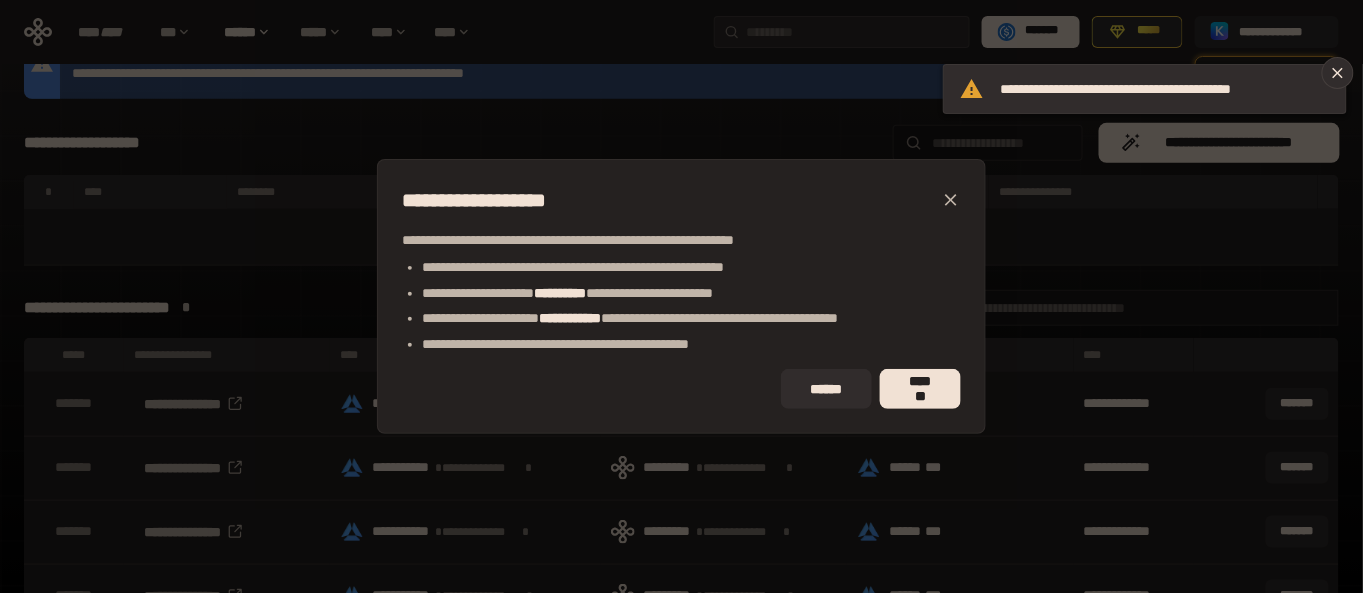 click on "**********" at bounding box center (681, 296) 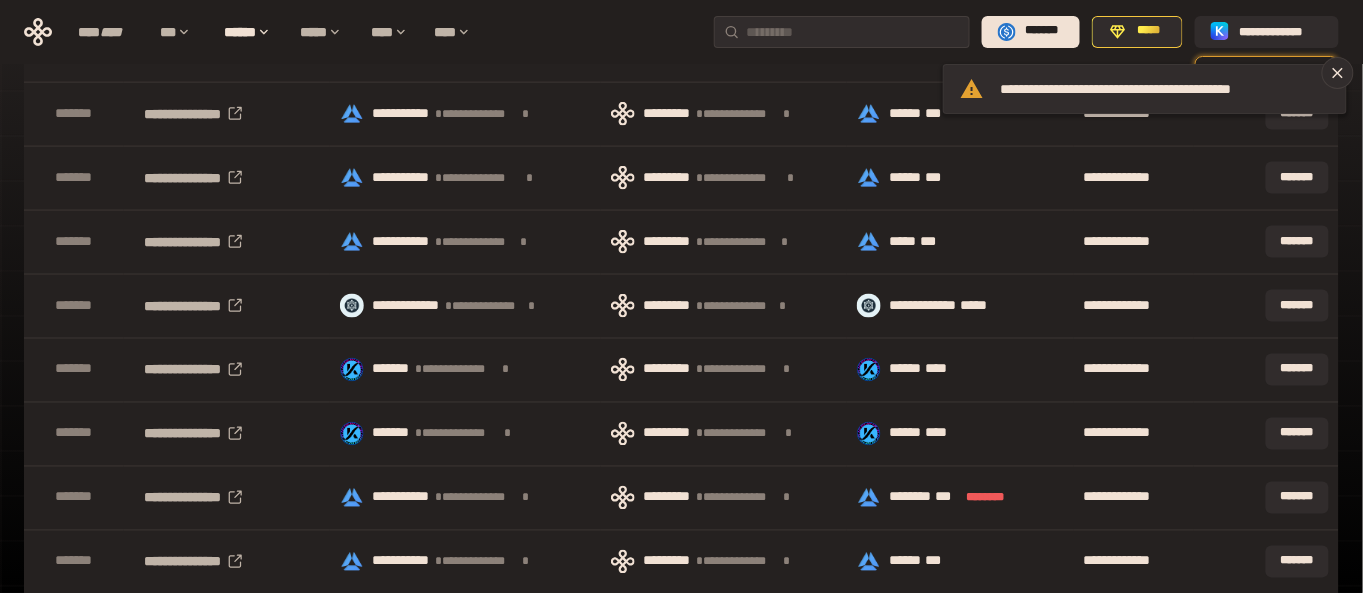 scroll, scrollTop: 848, scrollLeft: 0, axis: vertical 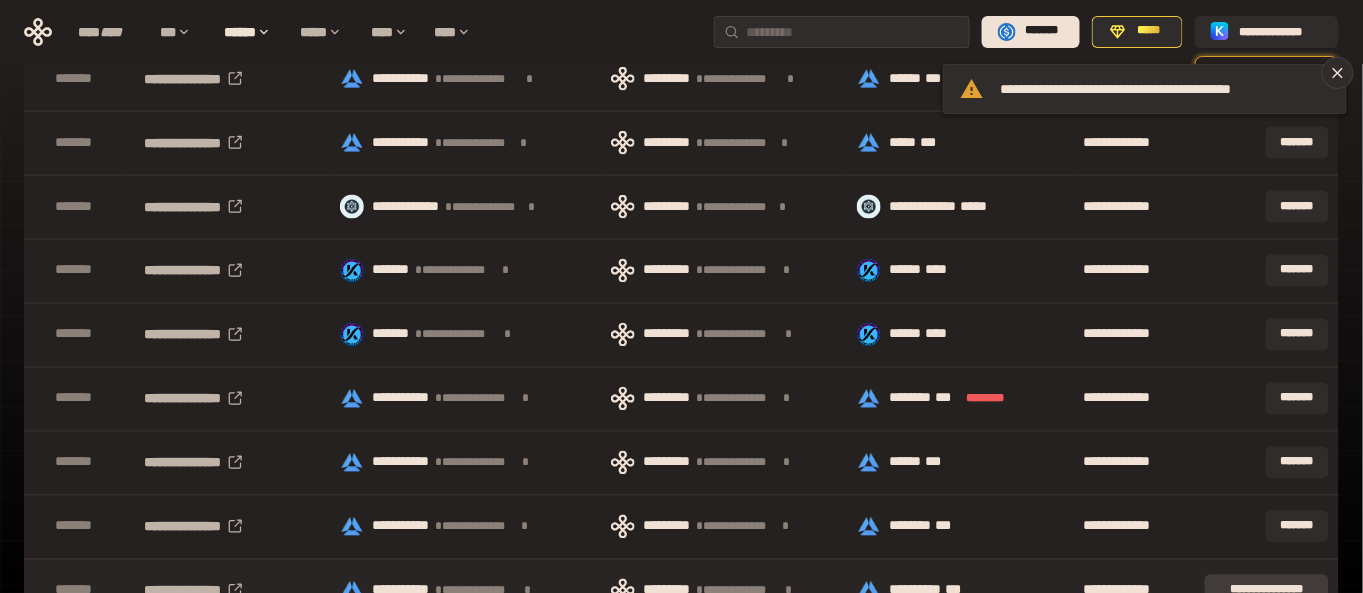 click on "**********" at bounding box center (1267, 591) 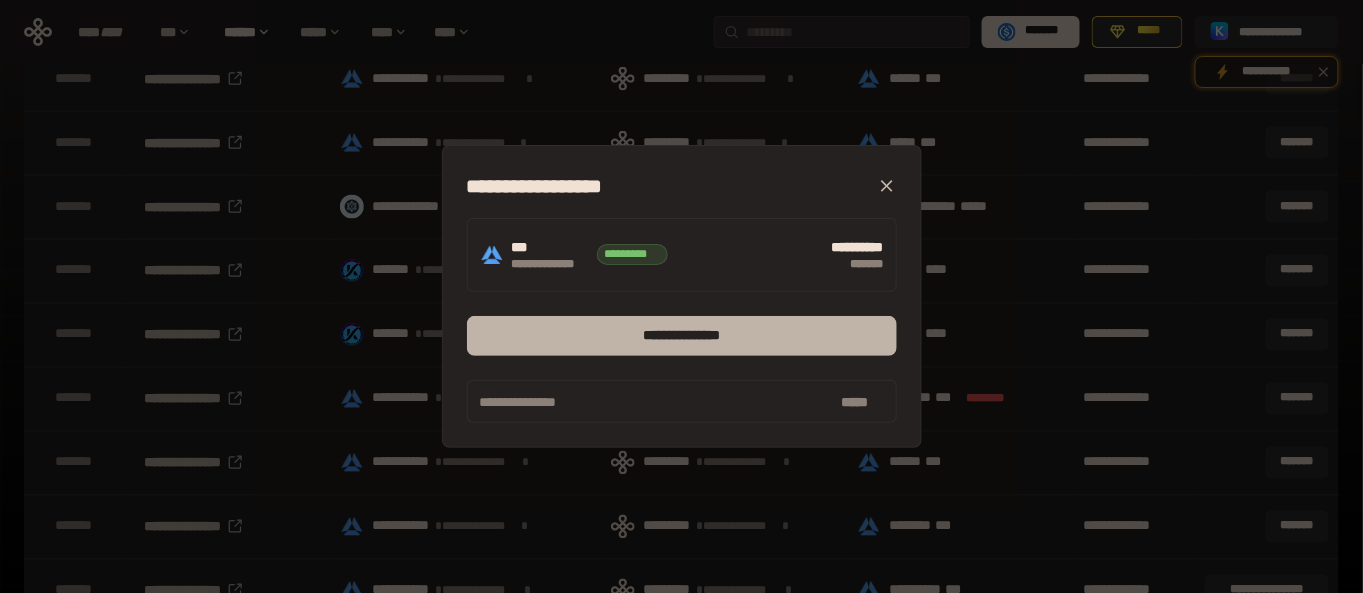 click on "**********" at bounding box center [682, 336] 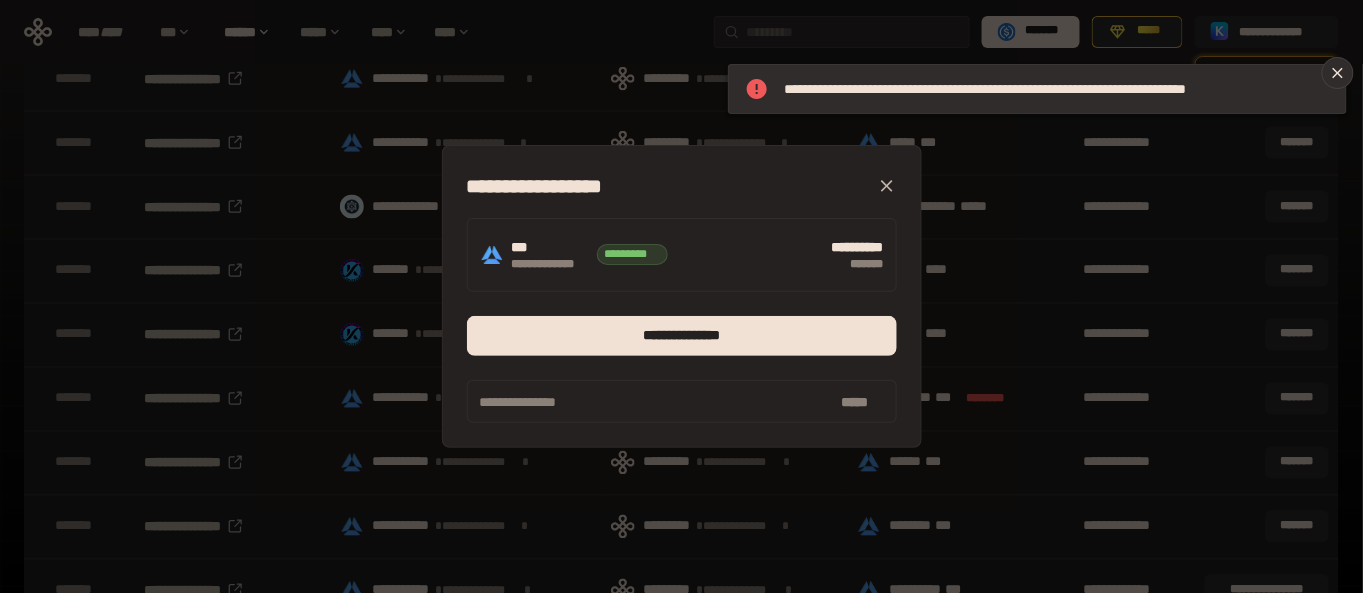 click on "**********" at bounding box center (681, 296) 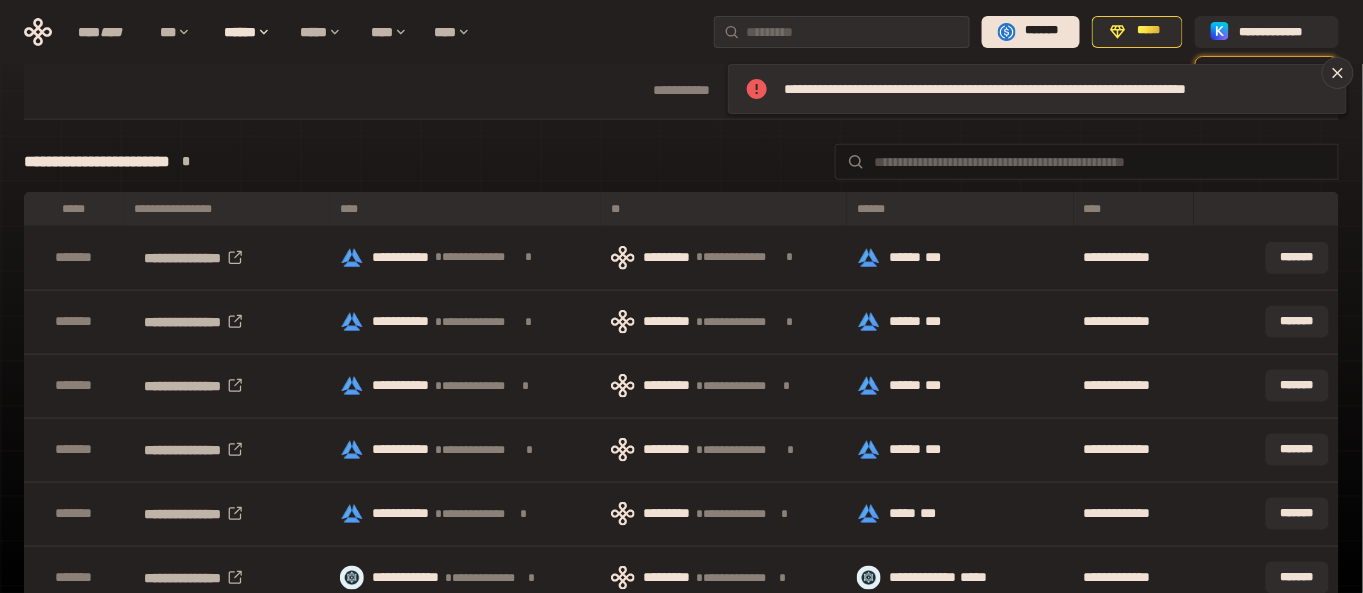 scroll, scrollTop: 0, scrollLeft: 0, axis: both 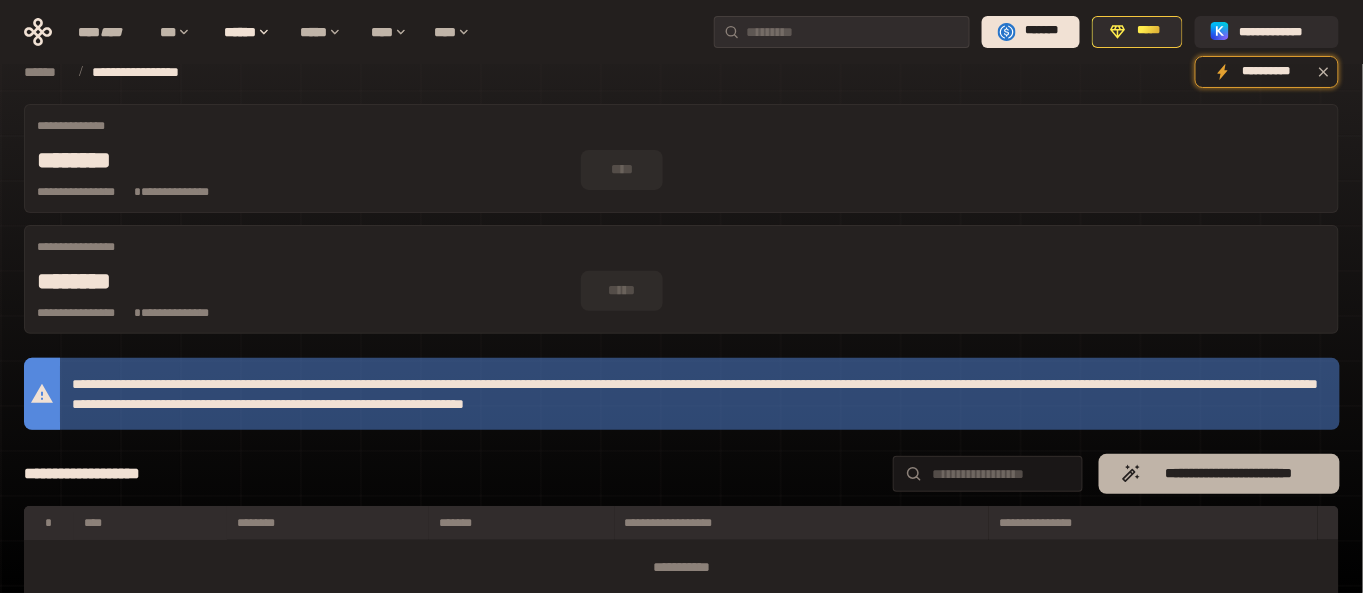 click on "**********" at bounding box center (1219, 474) 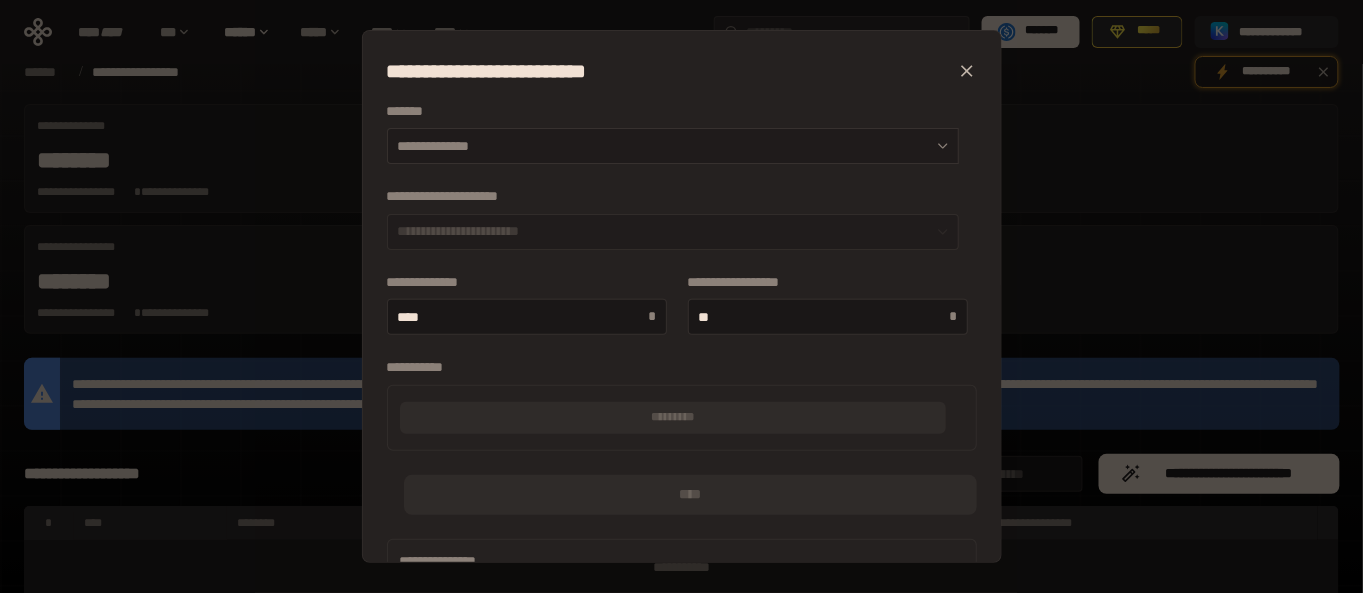click on "**********" at bounding box center (673, 146) 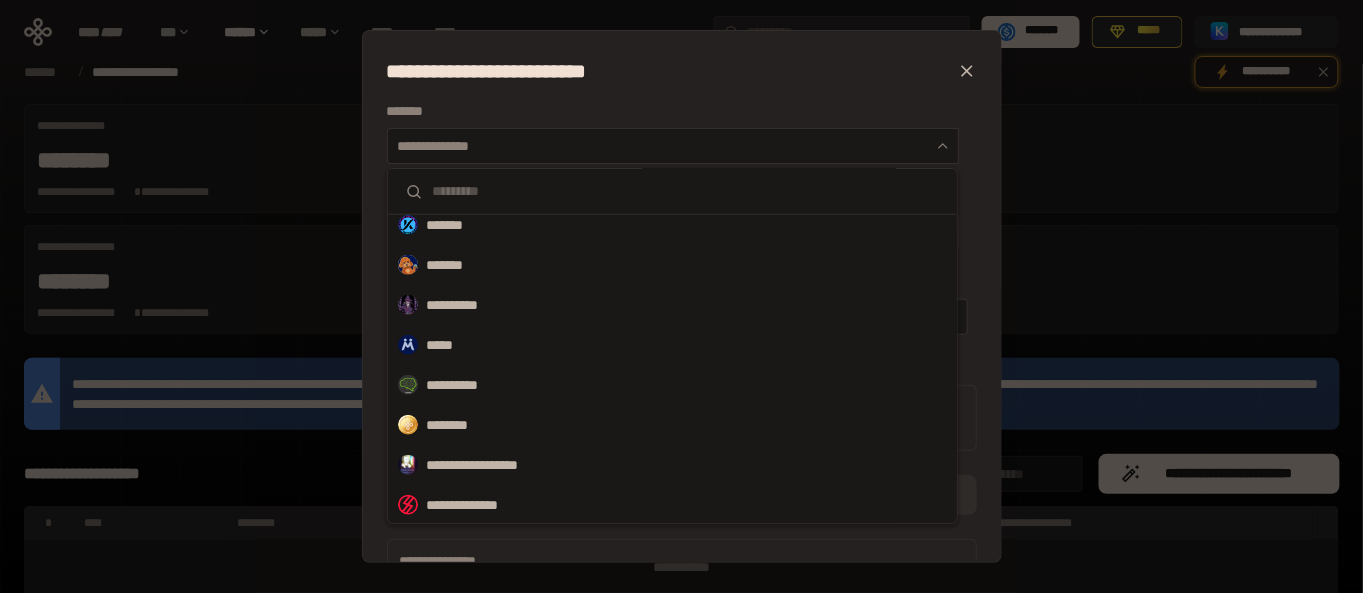 scroll, scrollTop: 451, scrollLeft: 0, axis: vertical 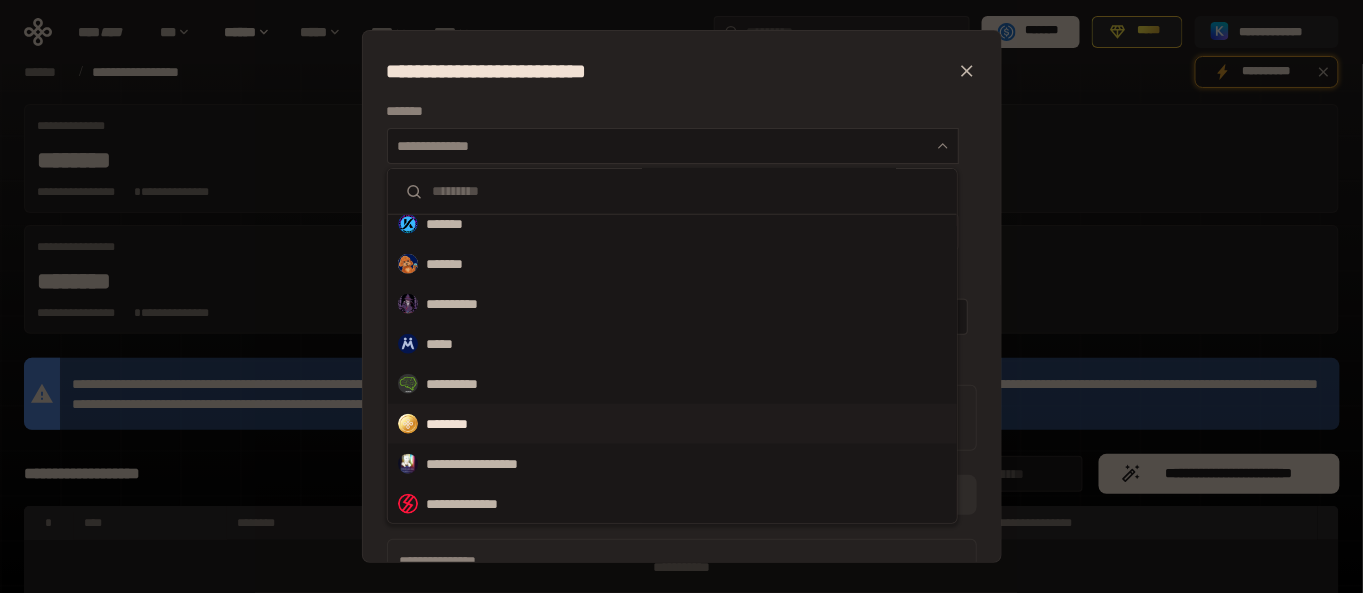 click on "********" at bounding box center [672, 424] 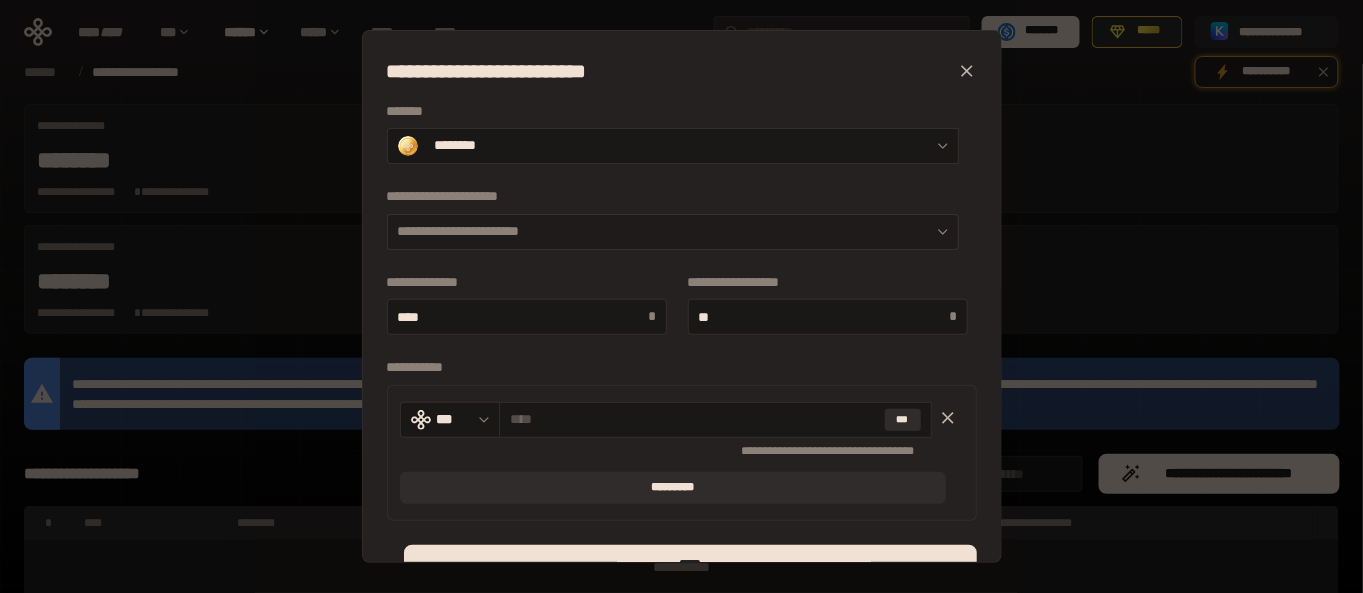 click on "**********" at bounding box center (673, 232) 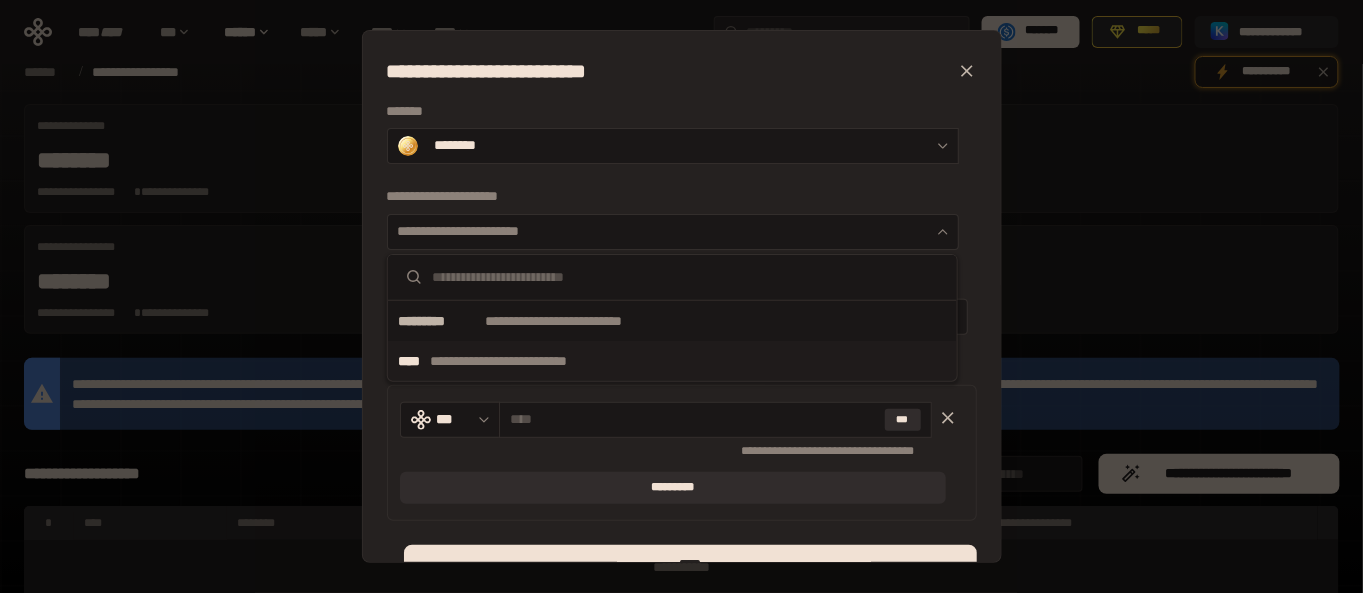 click on "**********" at bounding box center [672, 361] 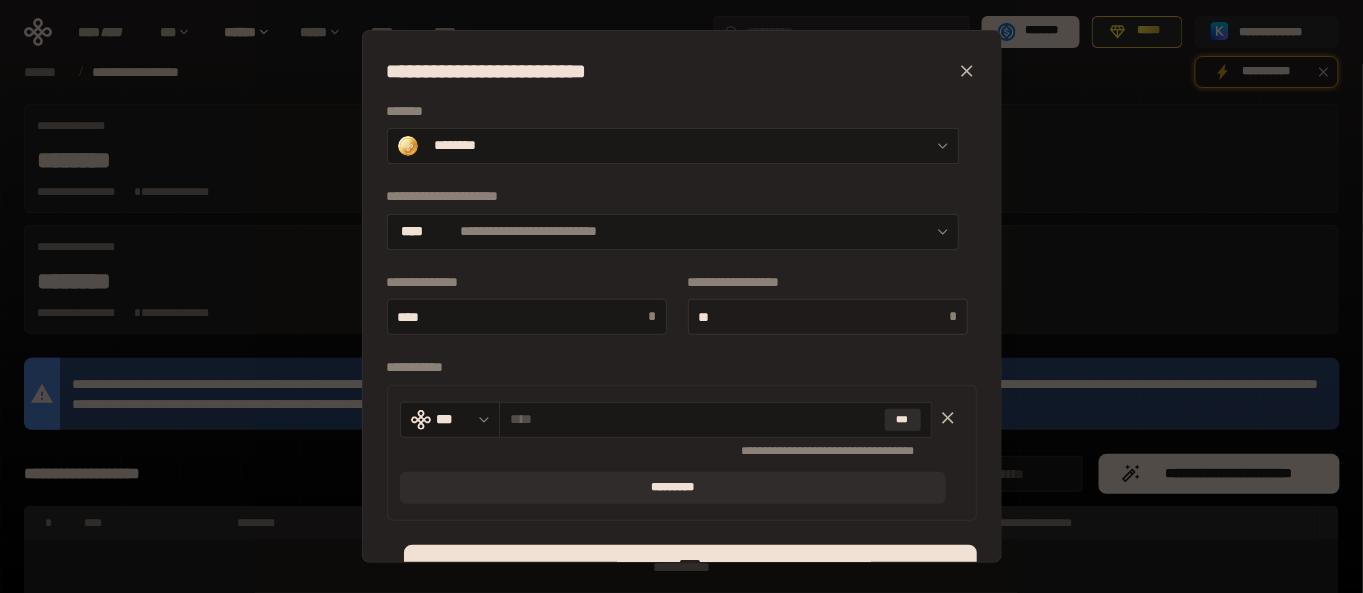 scroll, scrollTop: 113, scrollLeft: 0, axis: vertical 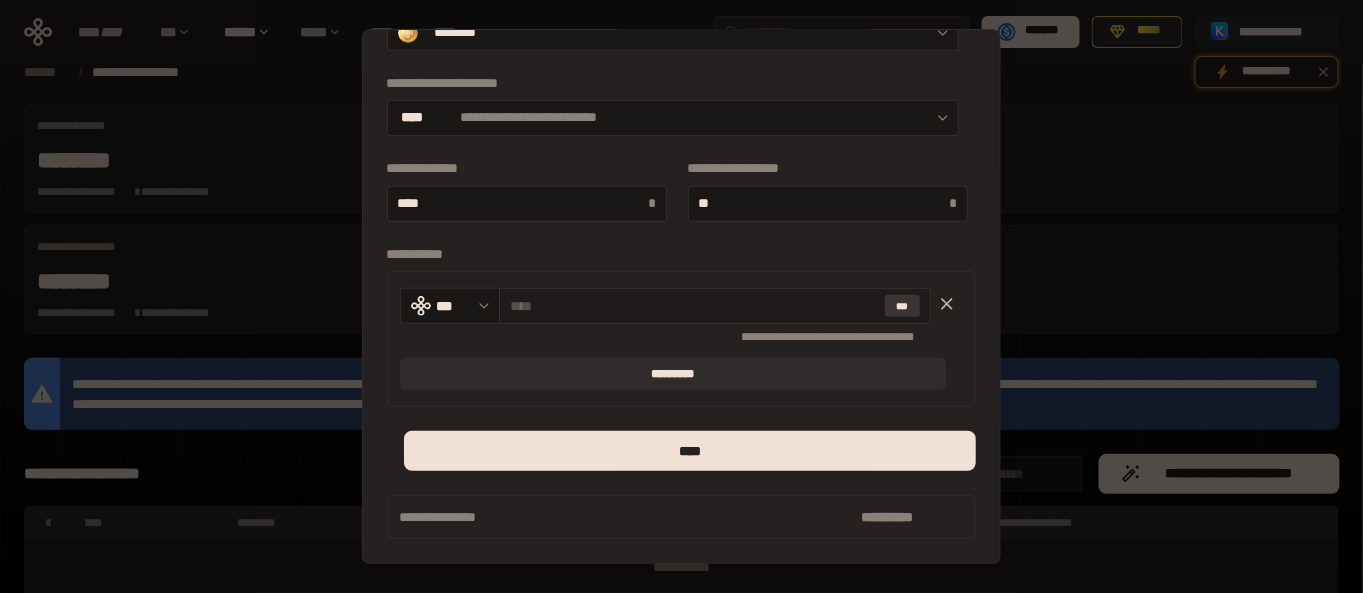 click on "***" at bounding box center [903, 306] 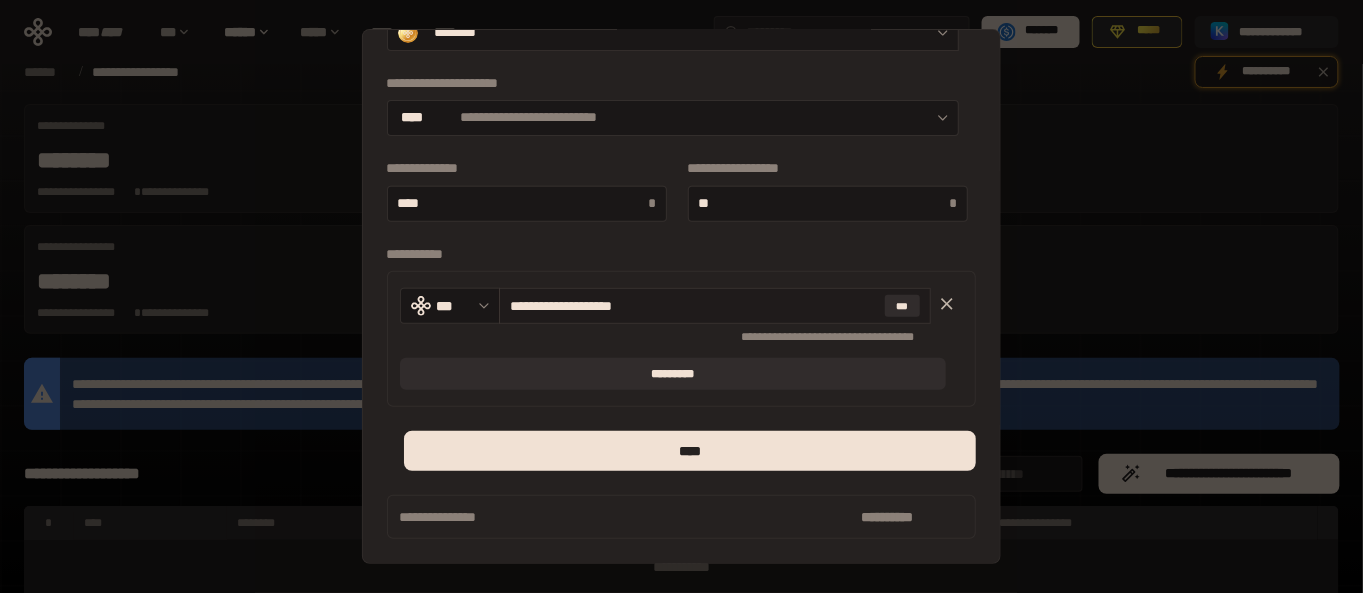 click on "**********" at bounding box center [693, 306] 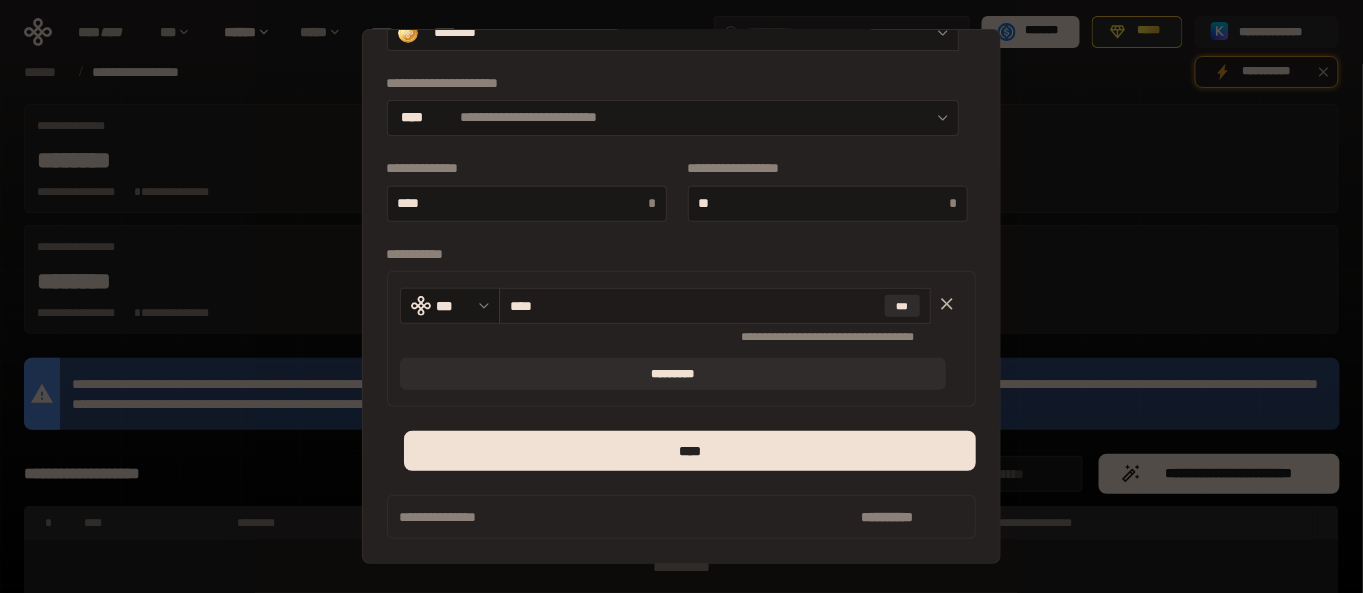 type on "***" 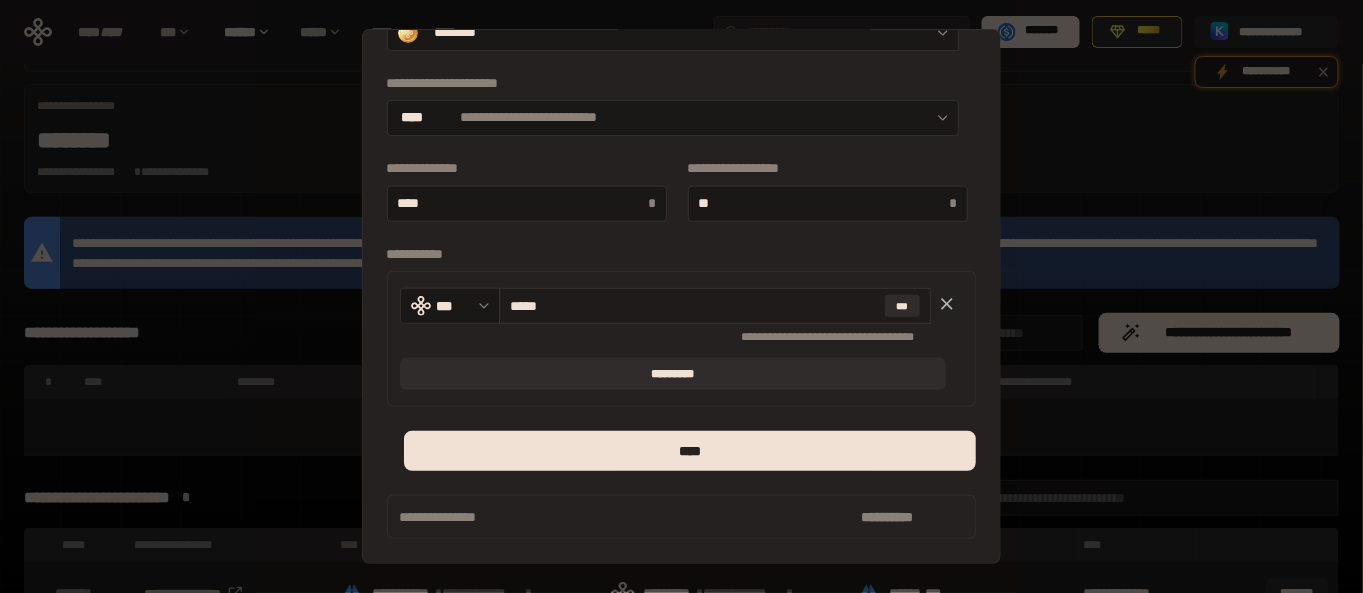 scroll, scrollTop: 184, scrollLeft: 0, axis: vertical 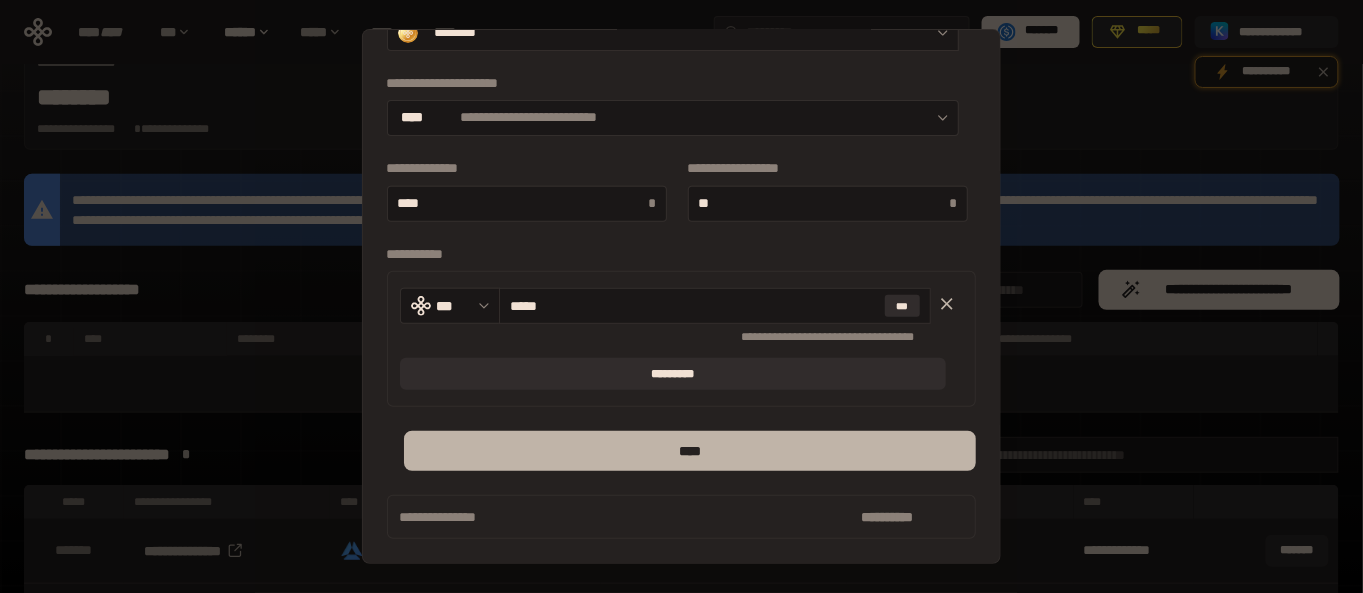 type on "*****" 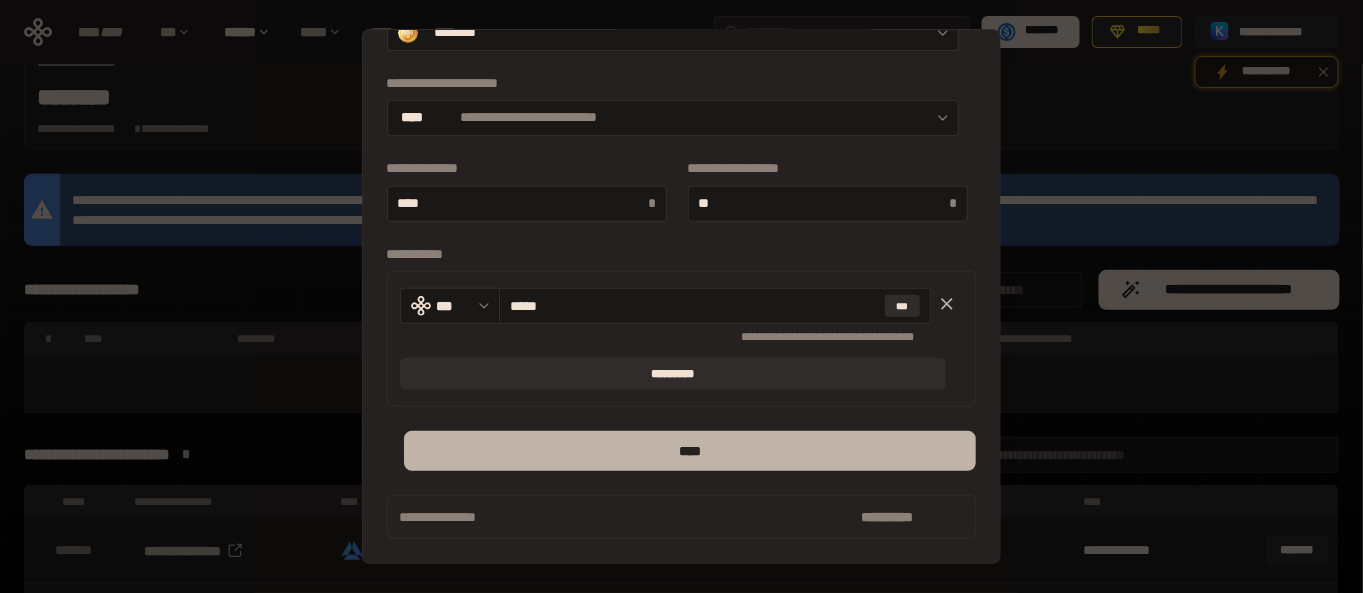 click on "****" at bounding box center (690, 451) 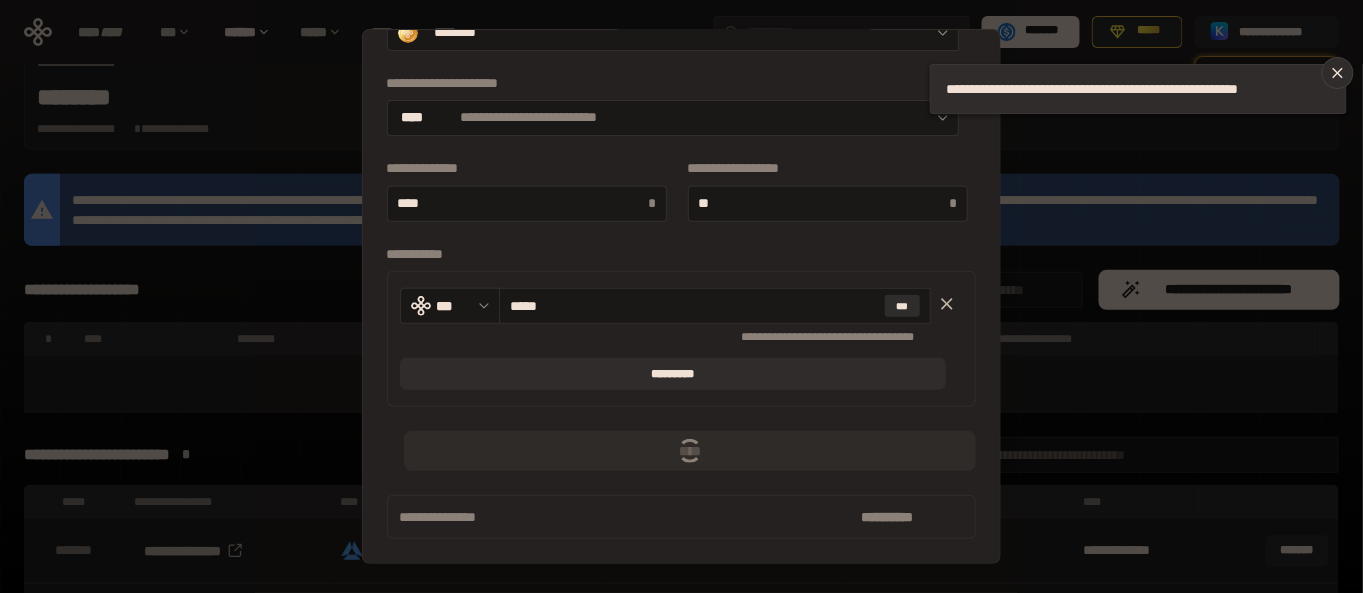scroll, scrollTop: 370, scrollLeft: 0, axis: vertical 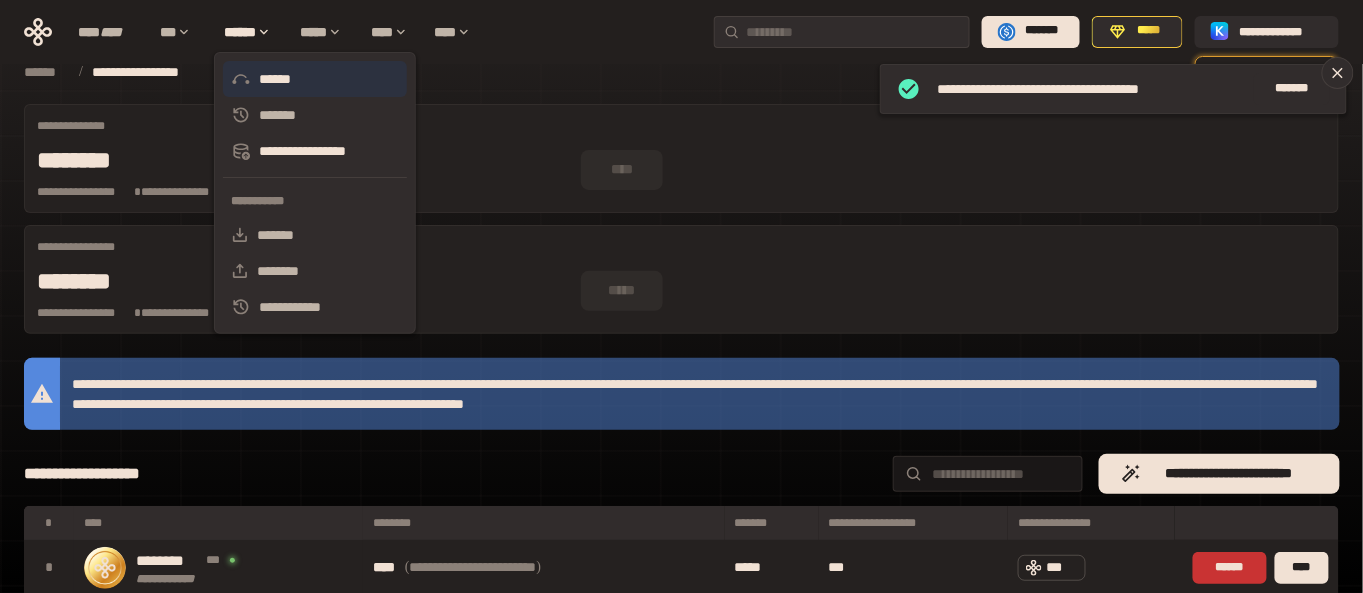 click on "******" at bounding box center (315, 79) 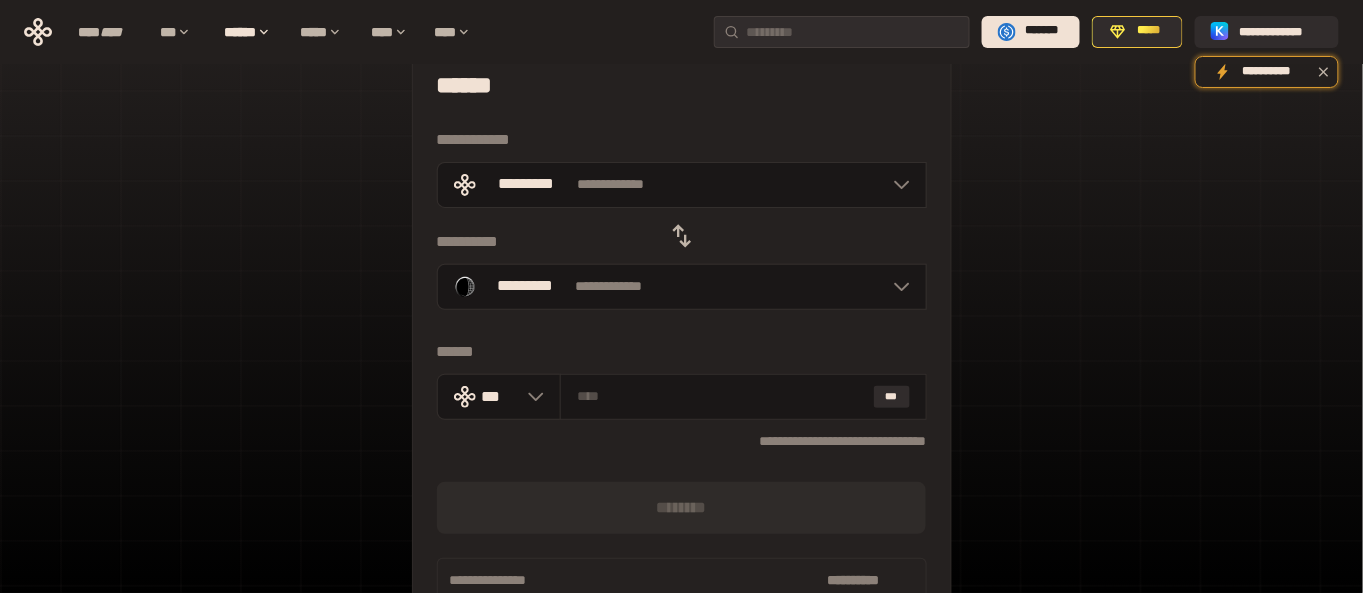 scroll, scrollTop: 0, scrollLeft: 0, axis: both 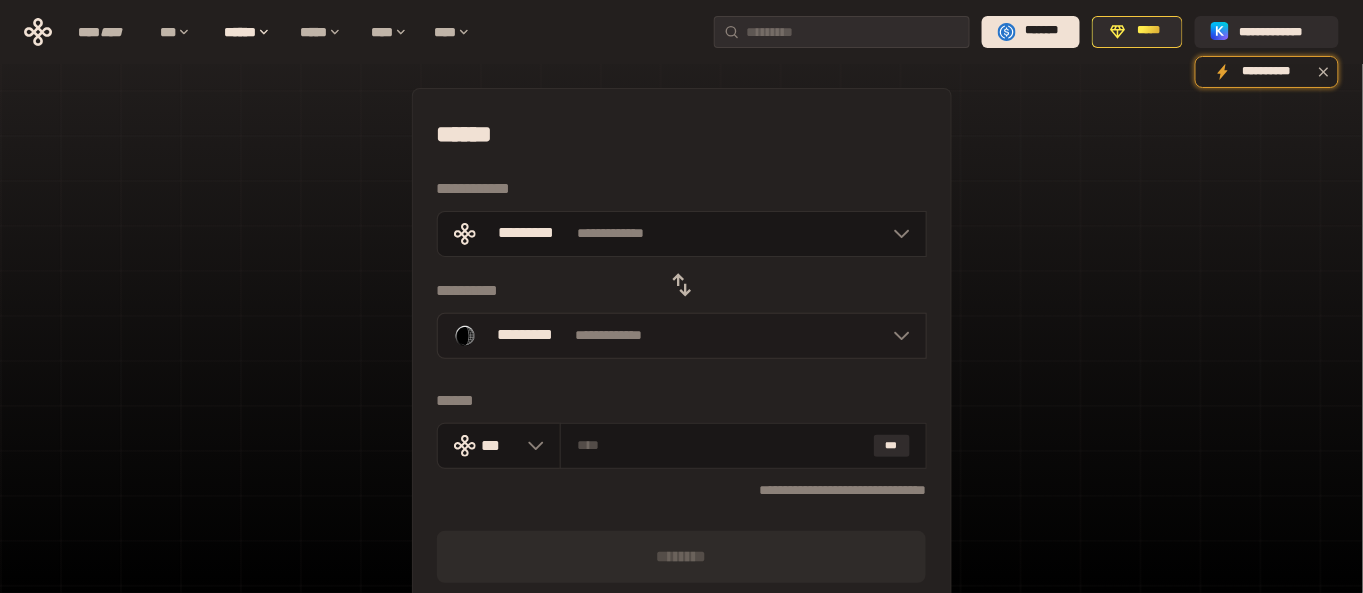 click on "**********" at bounding box center [682, 336] 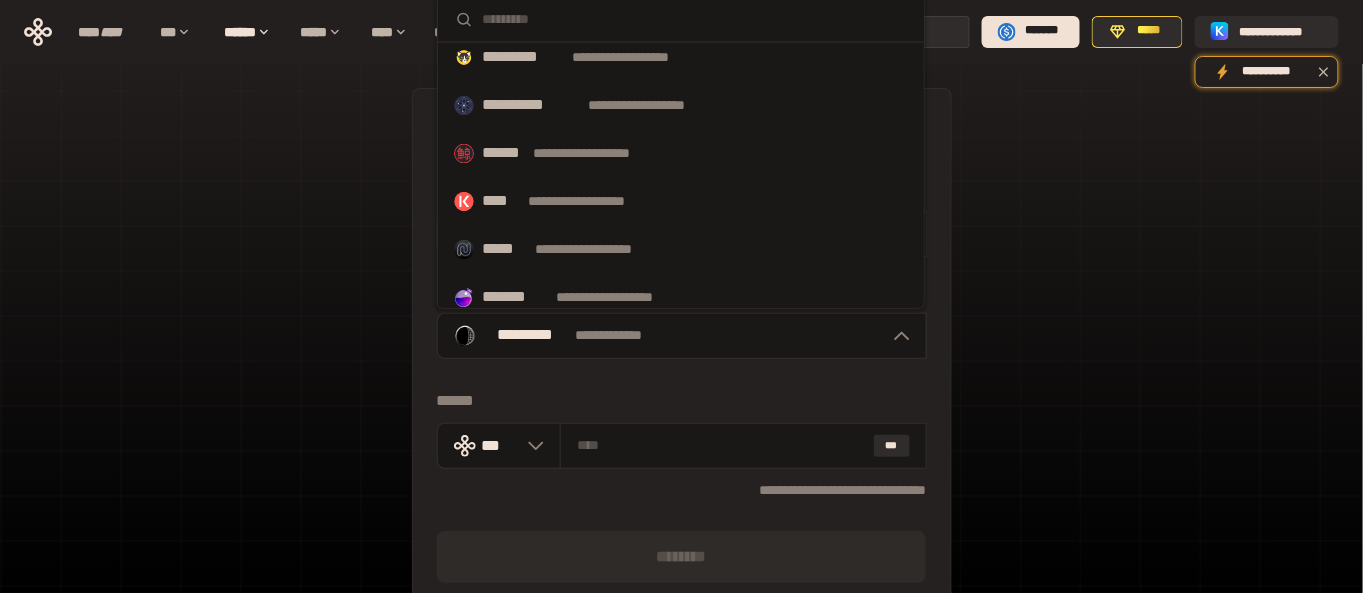 scroll, scrollTop: 1078, scrollLeft: 0, axis: vertical 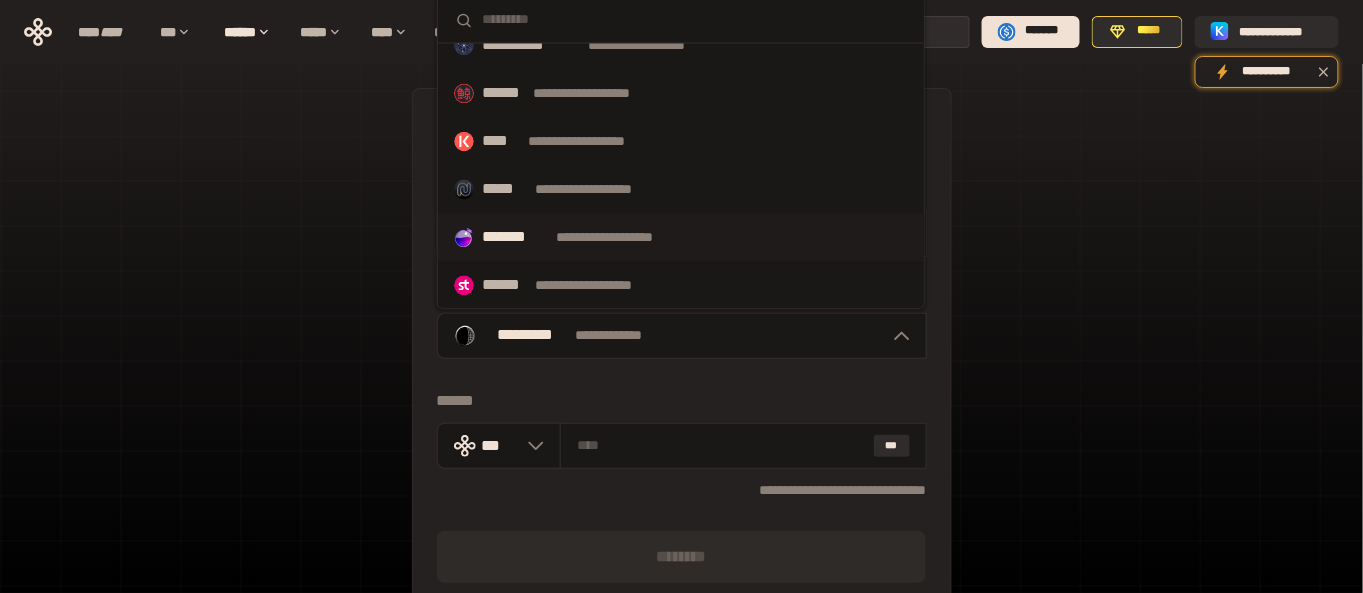 click on "**********" at bounding box center [681, 237] 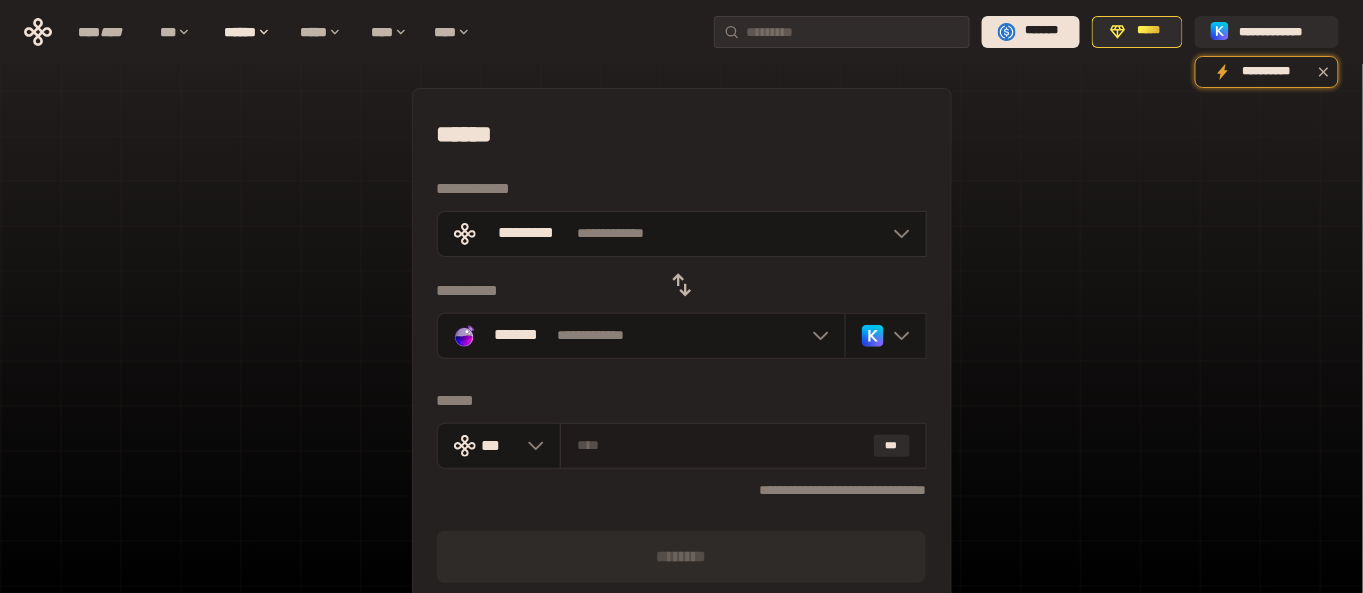 click on "***" at bounding box center [743, 446] 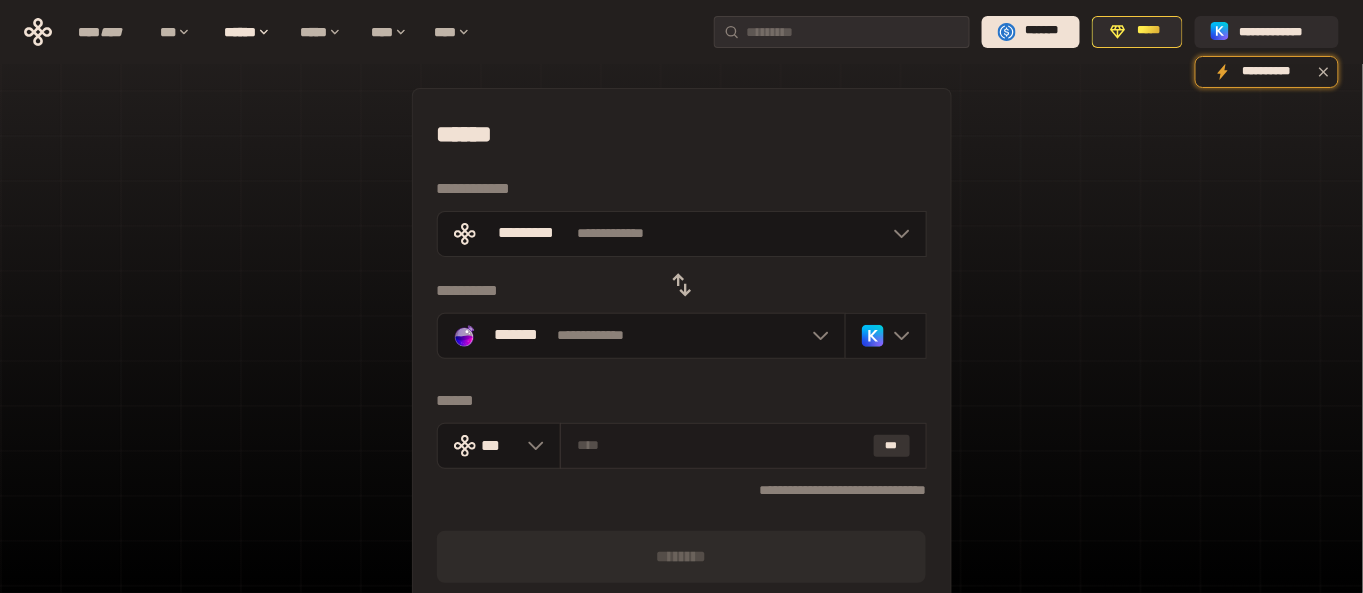 click on "***" at bounding box center (892, 446) 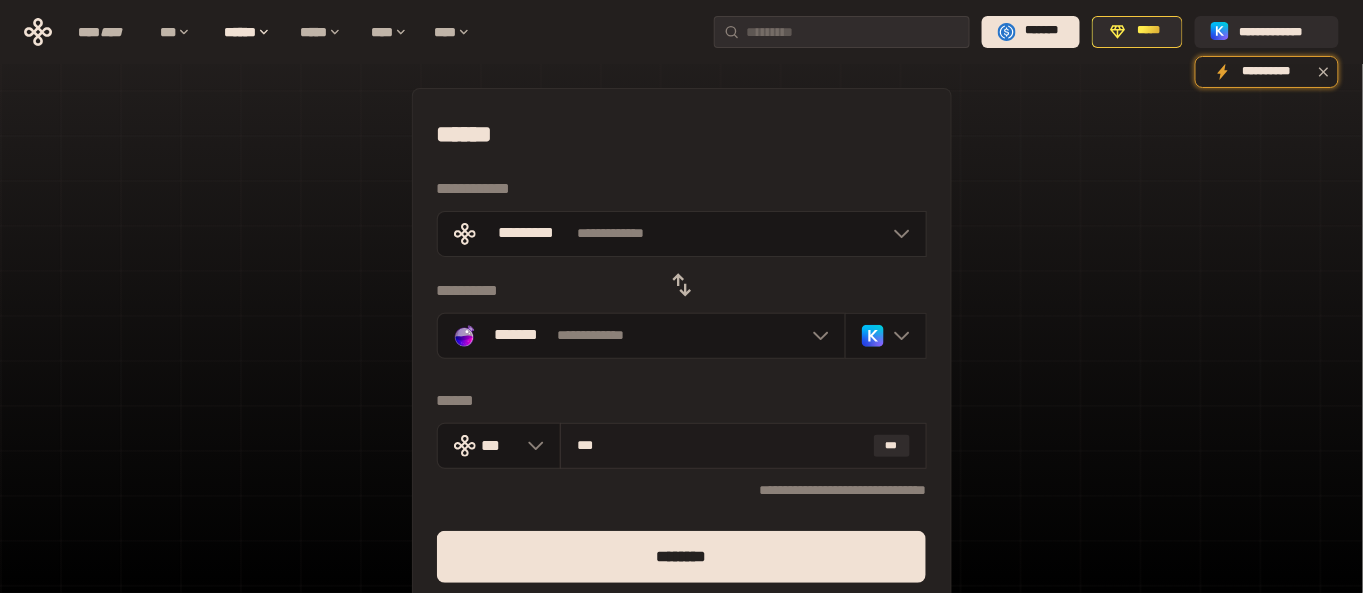 type on "**" 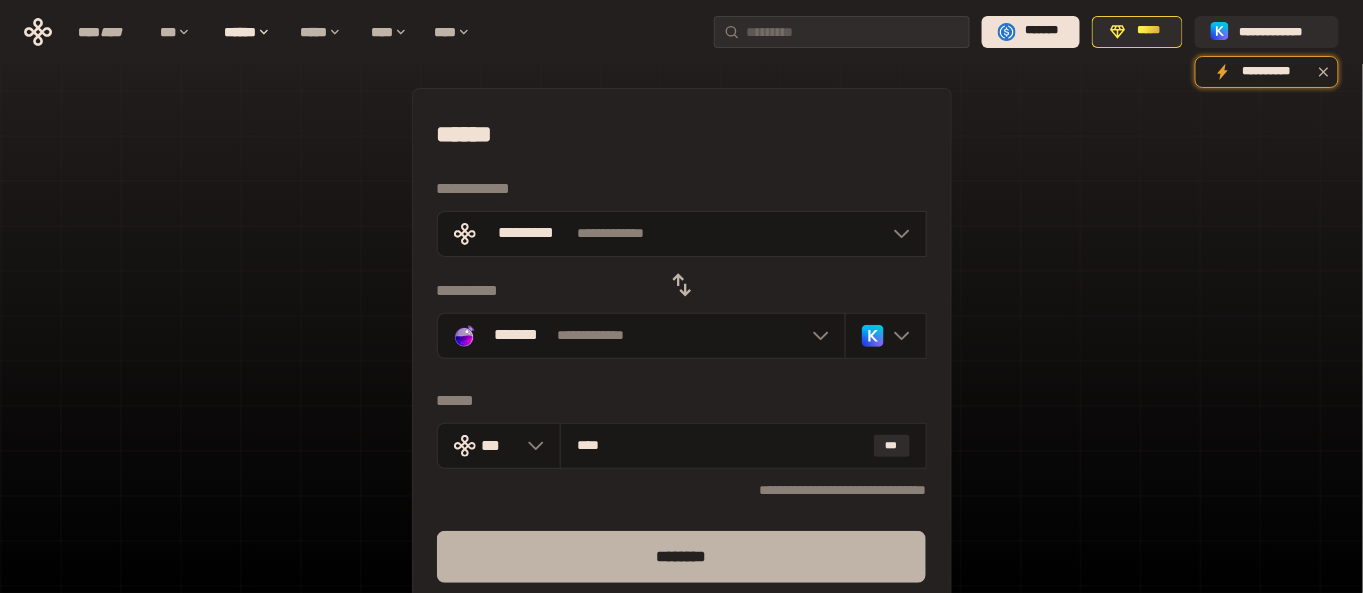 type on "****" 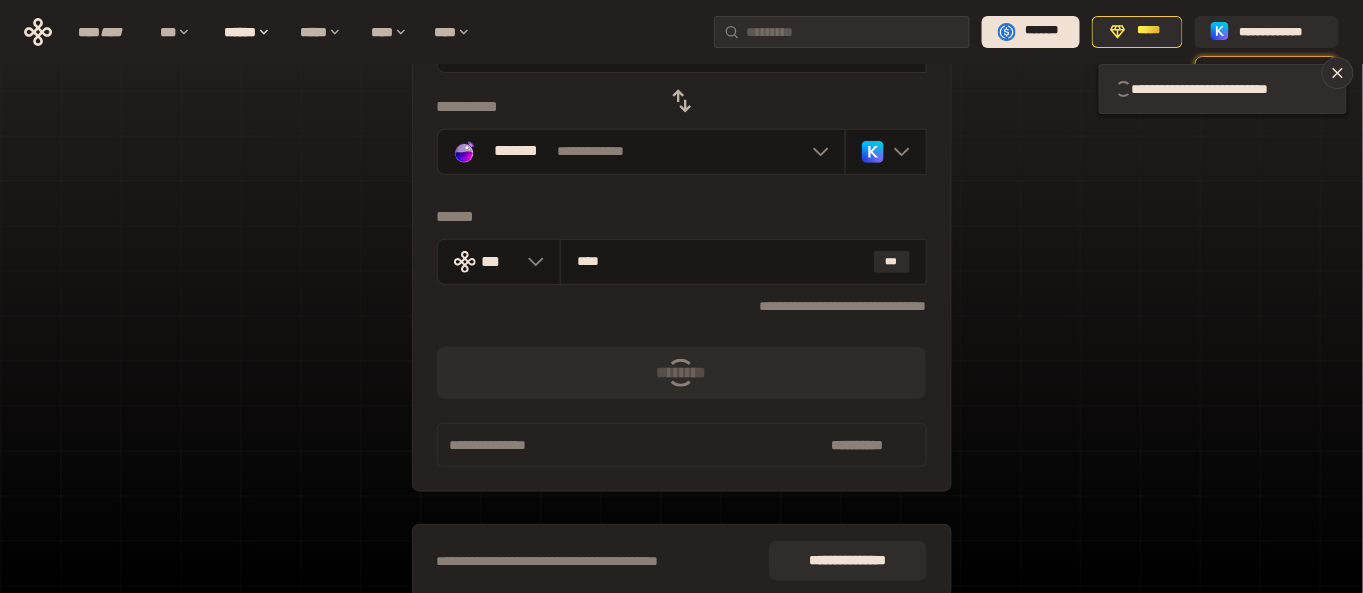 scroll, scrollTop: 279, scrollLeft: 0, axis: vertical 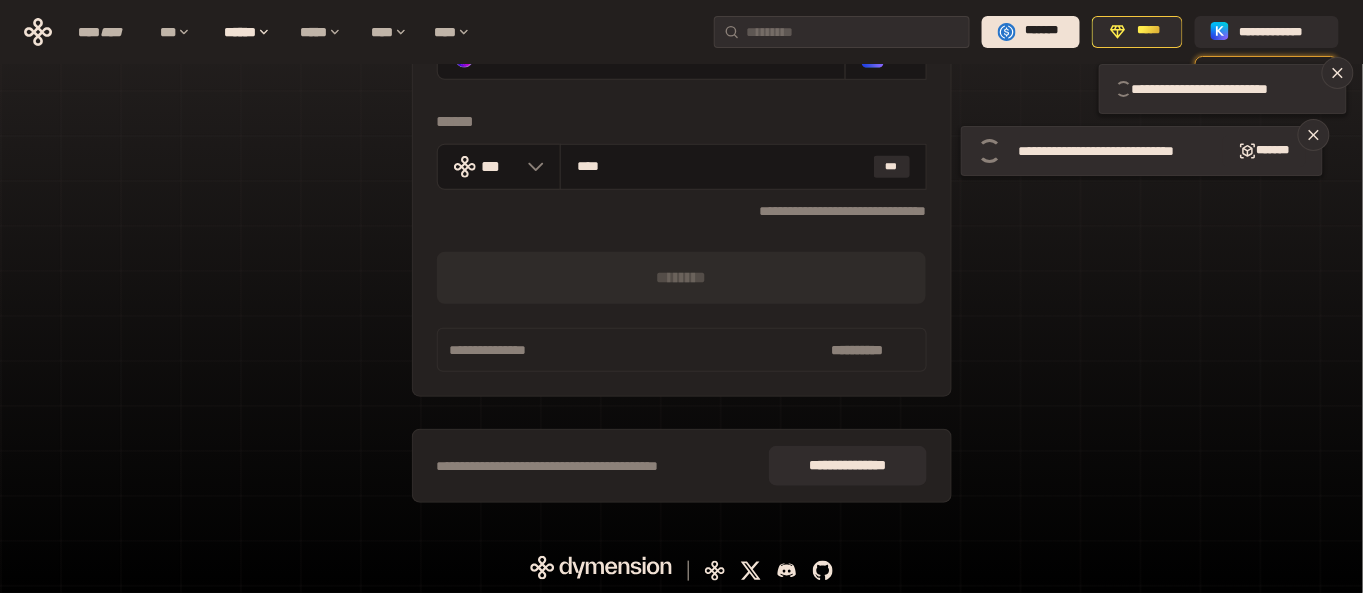 type 